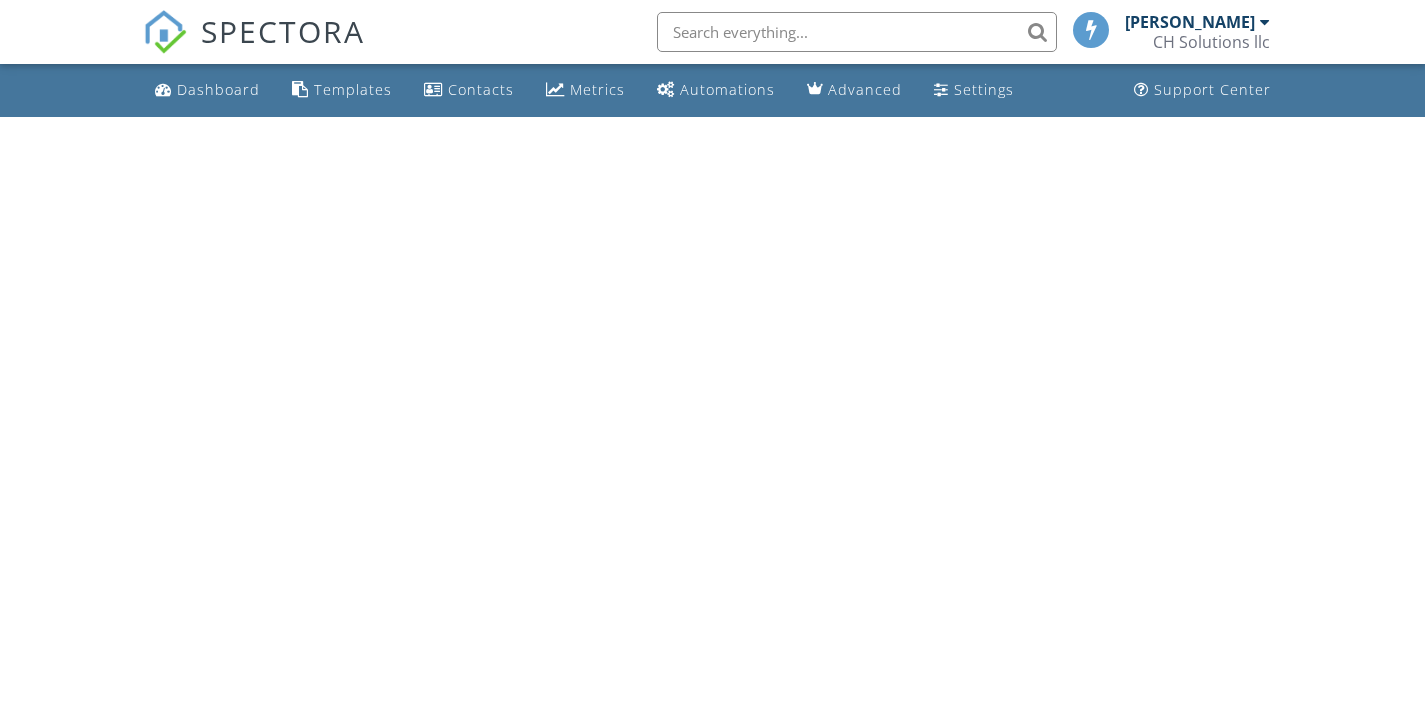 scroll, scrollTop: 0, scrollLeft: 0, axis: both 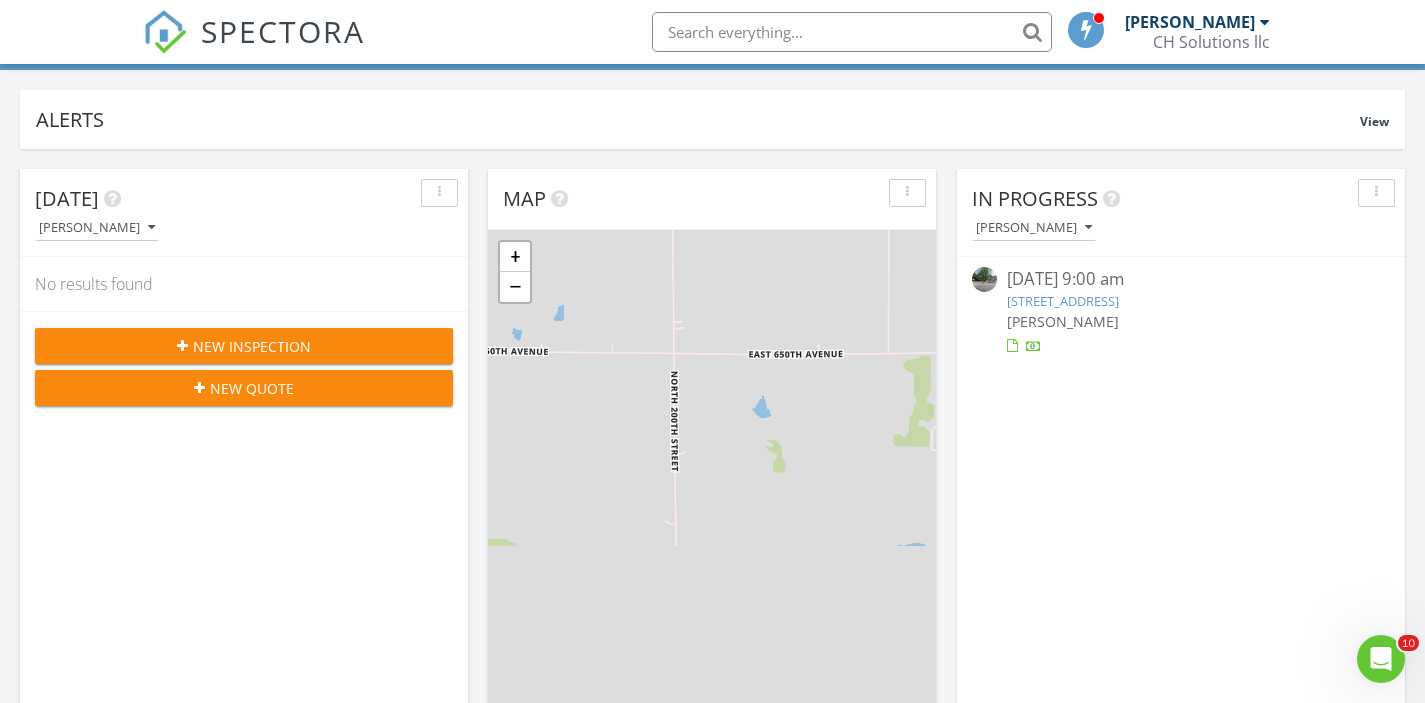 click on "1909 S Broadway St, Pittsburg, KS 66762" at bounding box center (1063, 301) 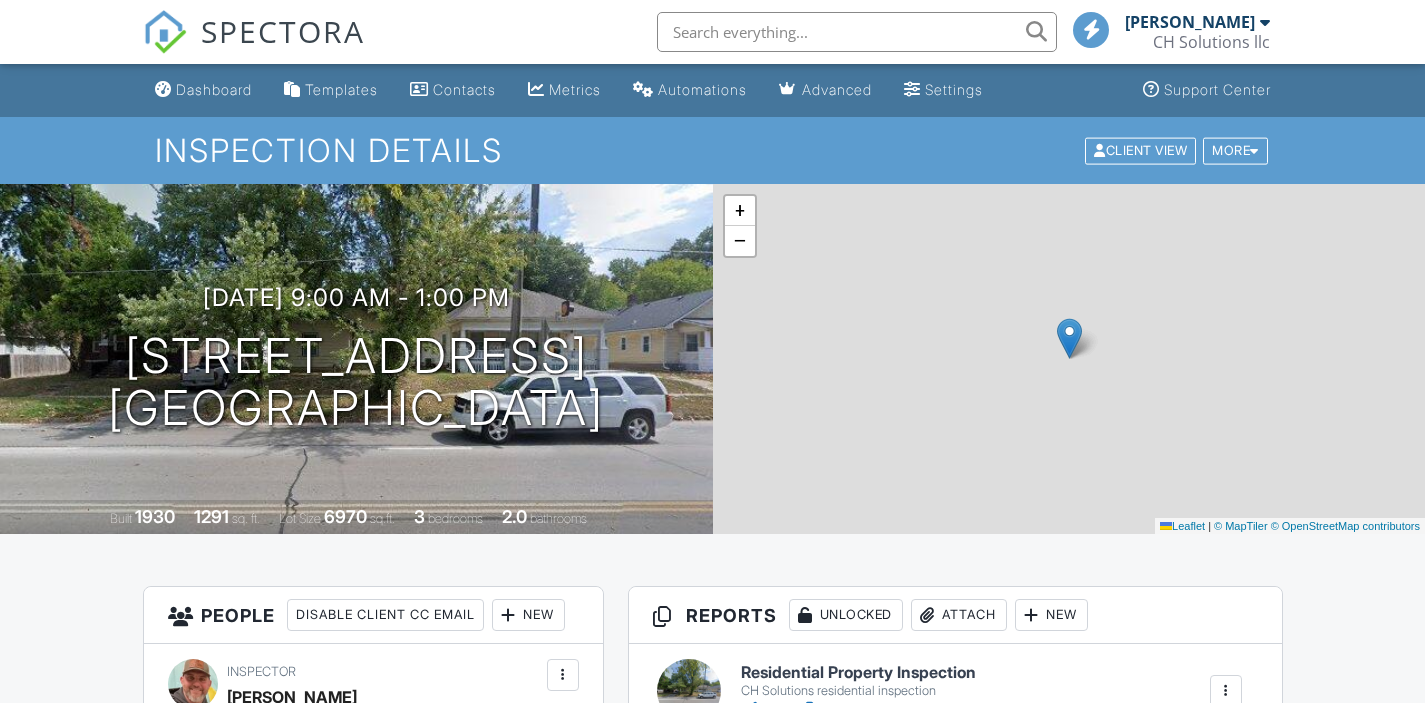 scroll, scrollTop: 0, scrollLeft: 0, axis: both 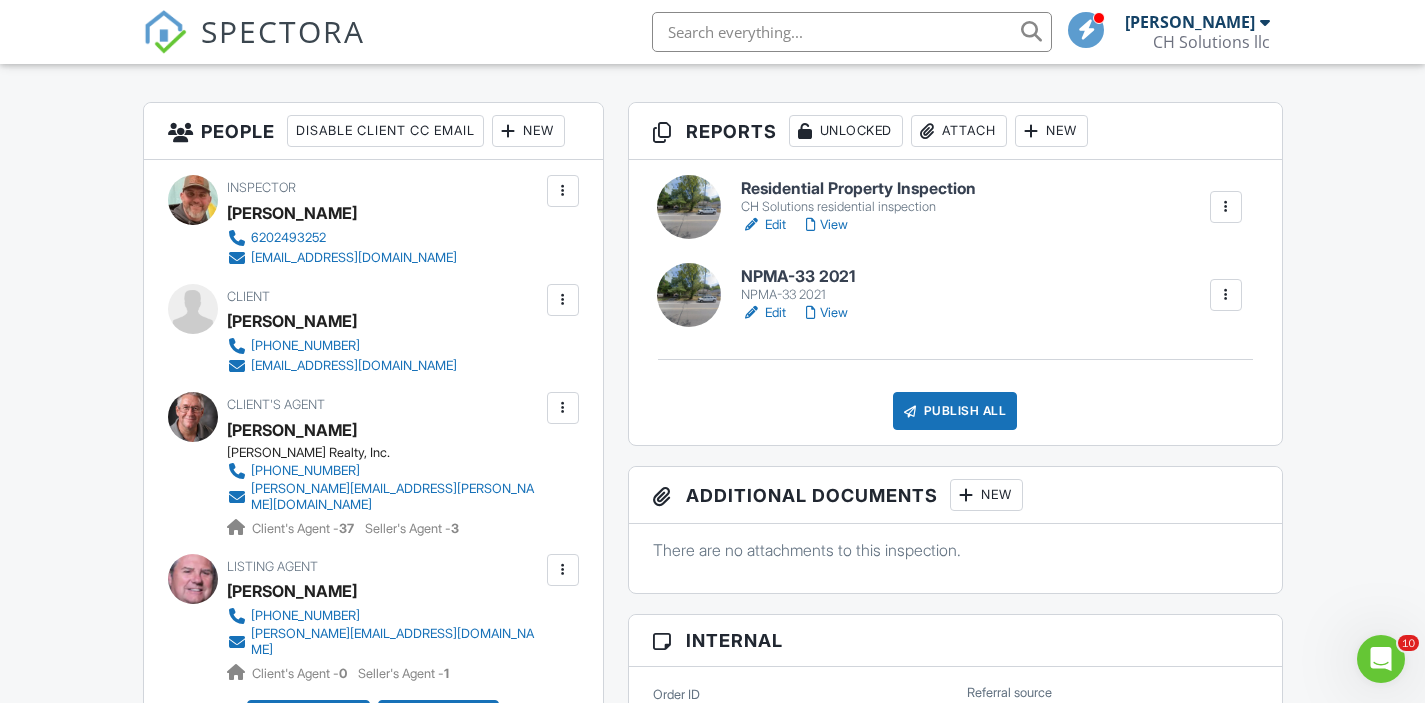 click on "Edit" at bounding box center [763, 225] 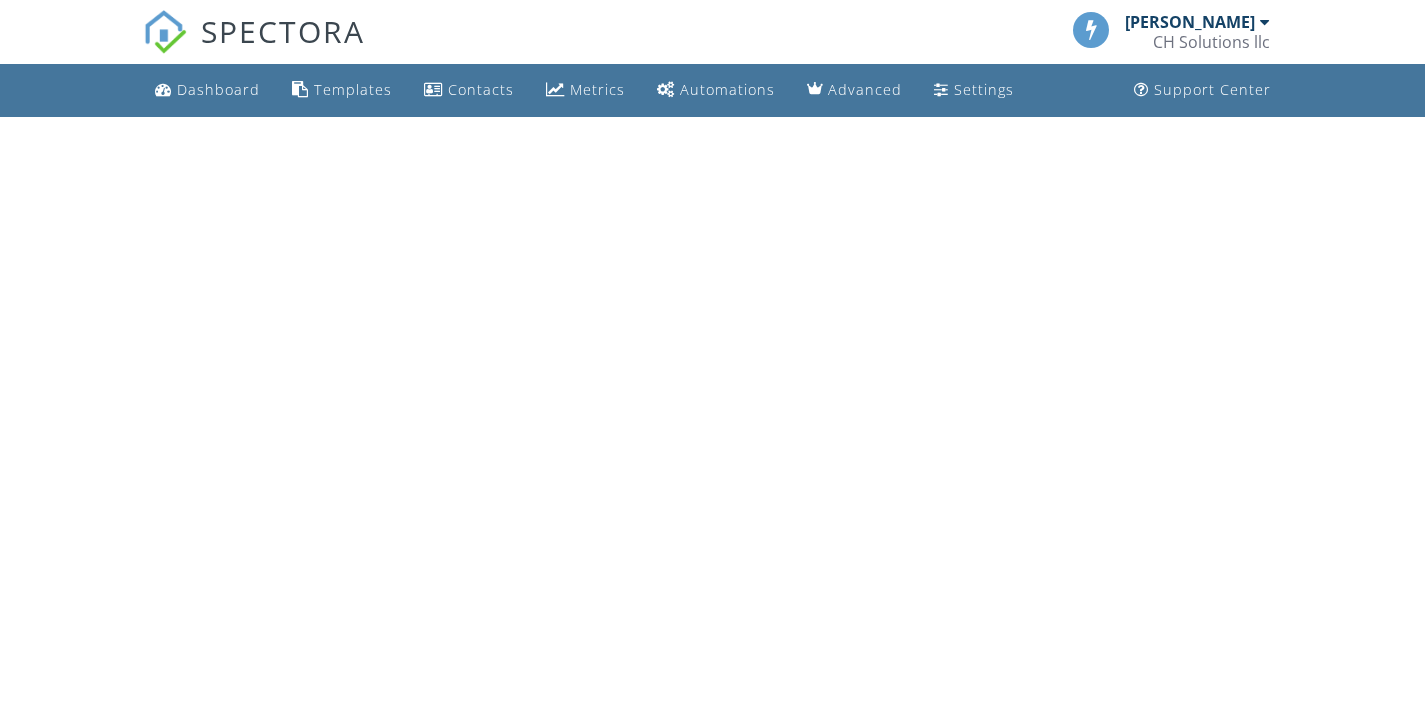 scroll, scrollTop: 0, scrollLeft: 0, axis: both 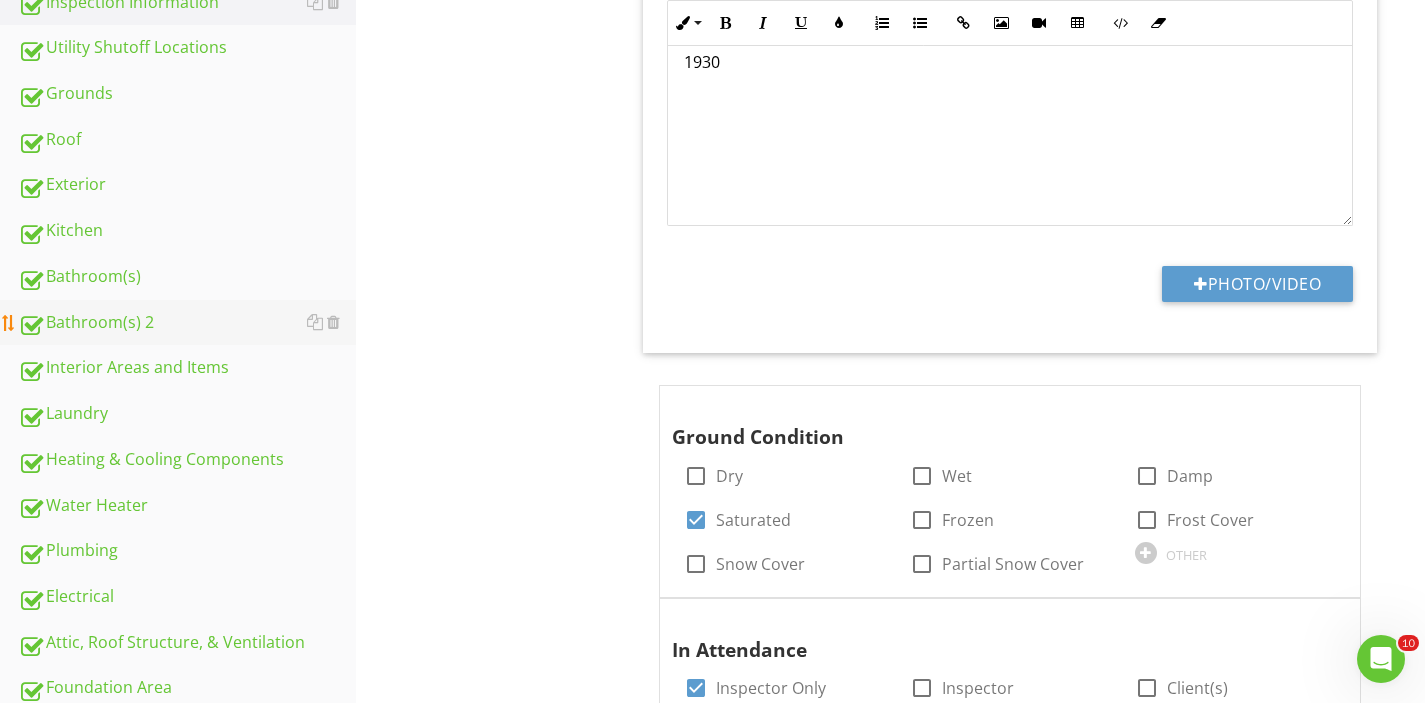 click on "Bathroom(s) 2" at bounding box center [187, 323] 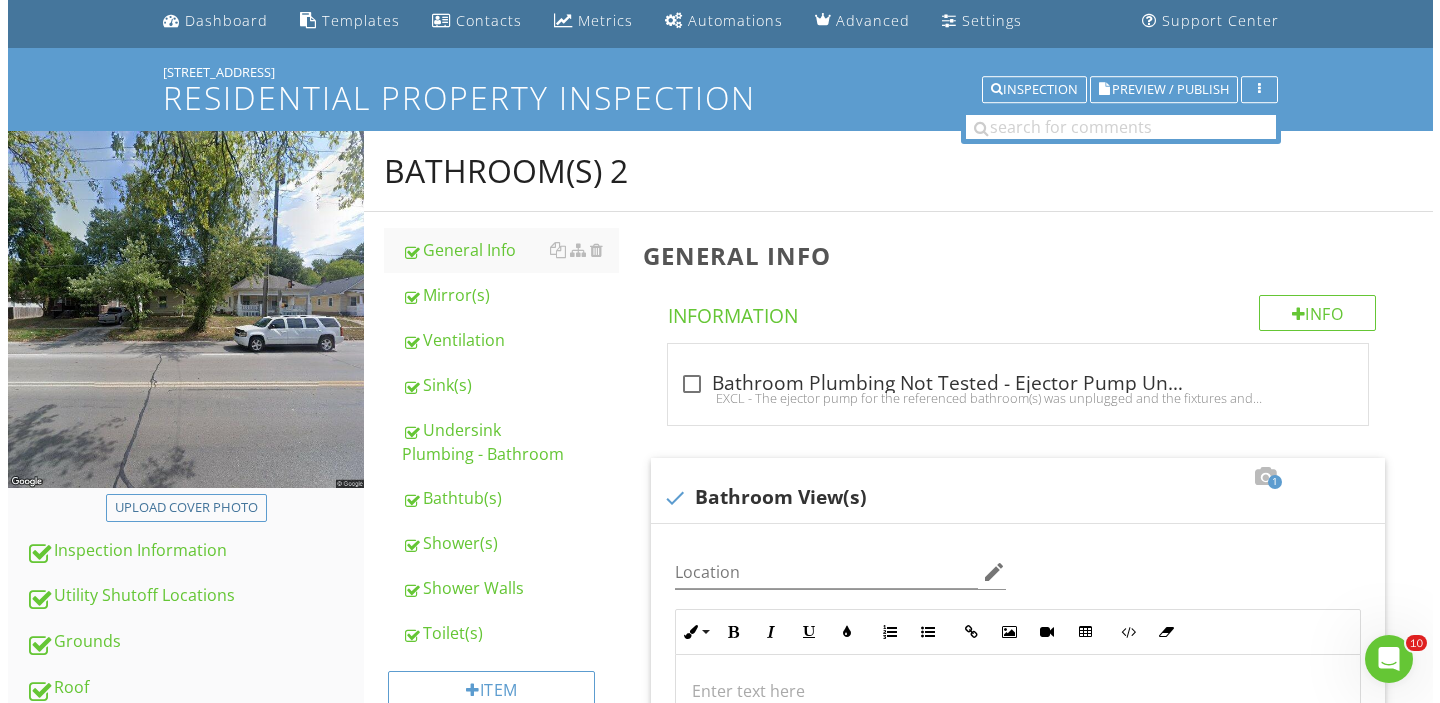 scroll, scrollTop: 68, scrollLeft: 0, axis: vertical 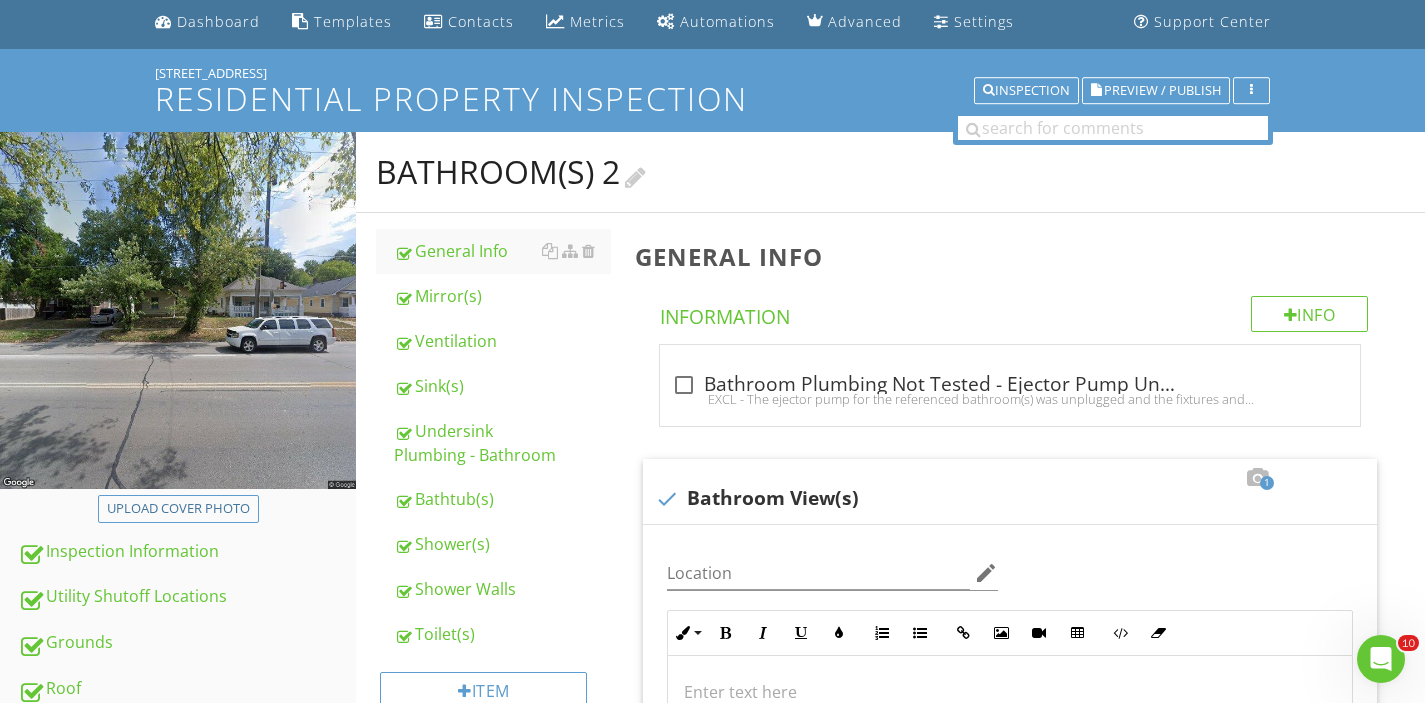 click at bounding box center (635, 175) 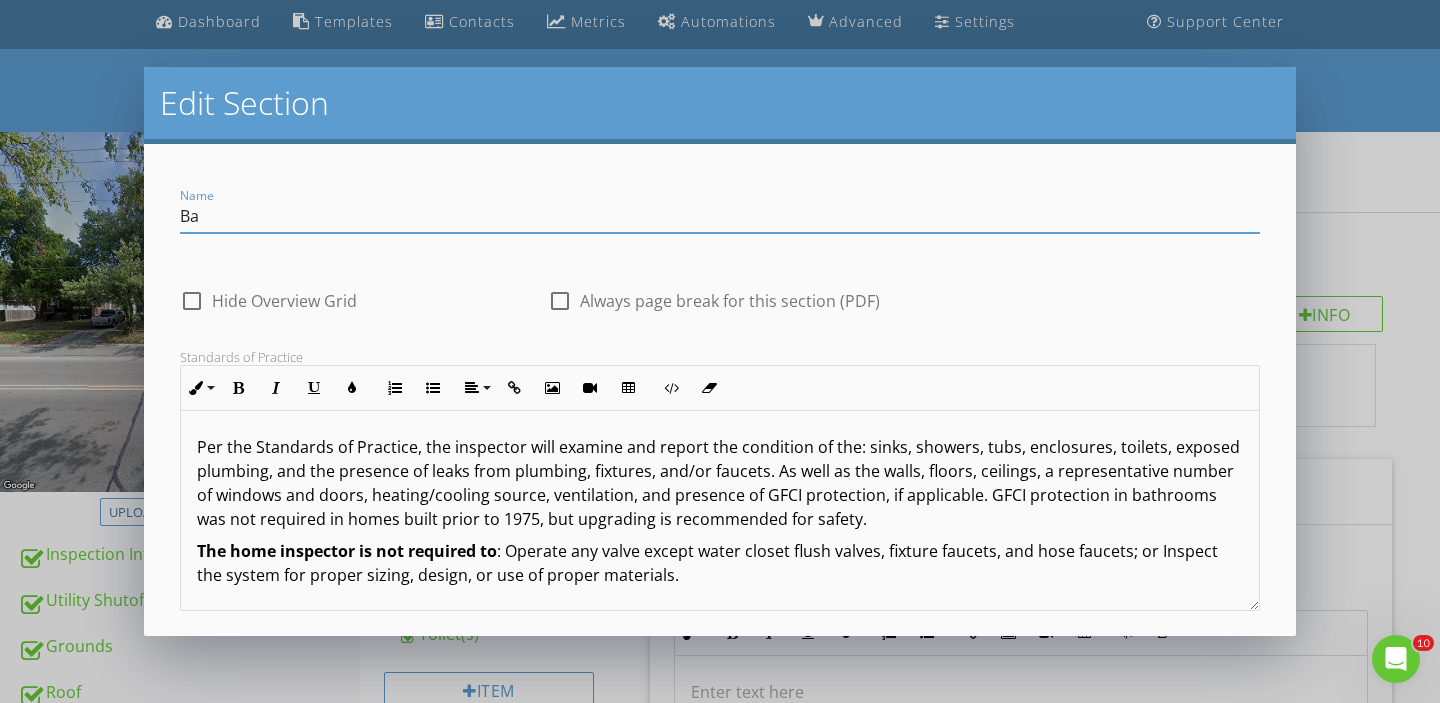 type on "B" 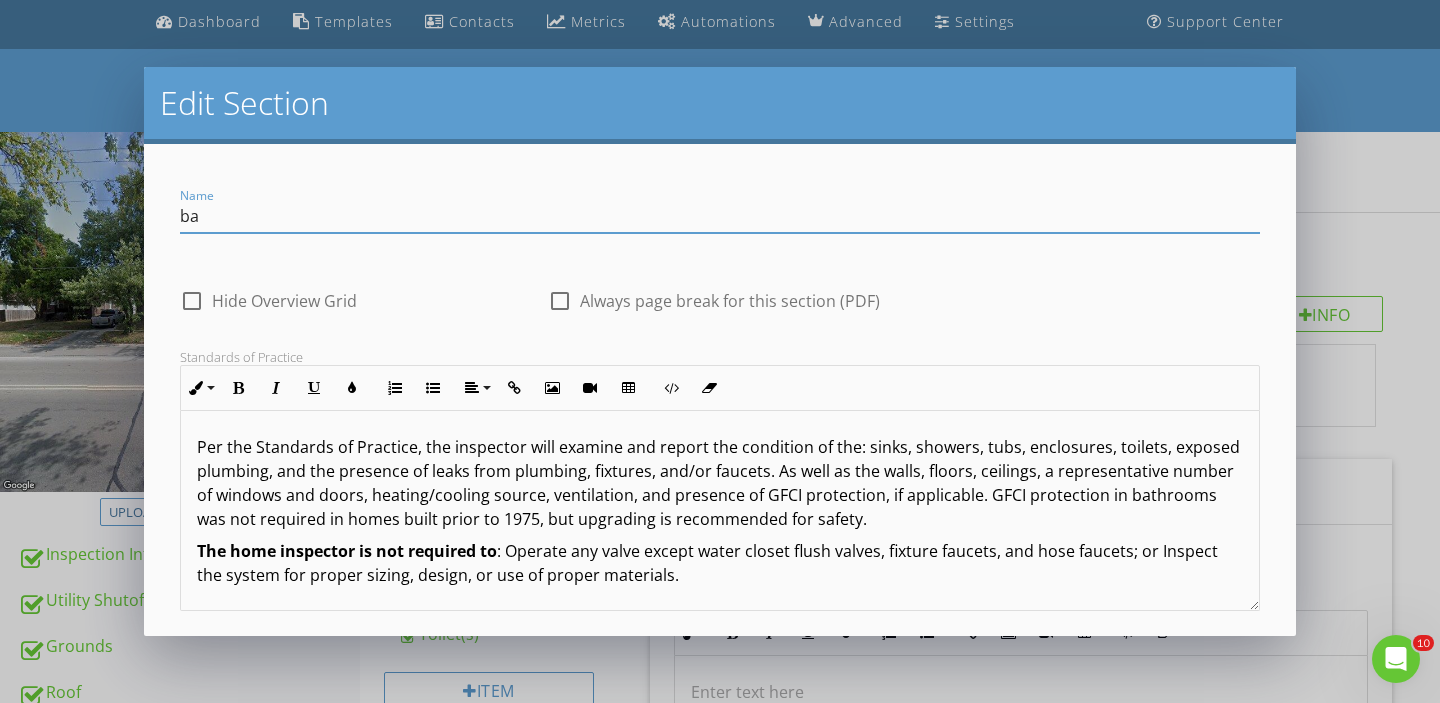 type on "b" 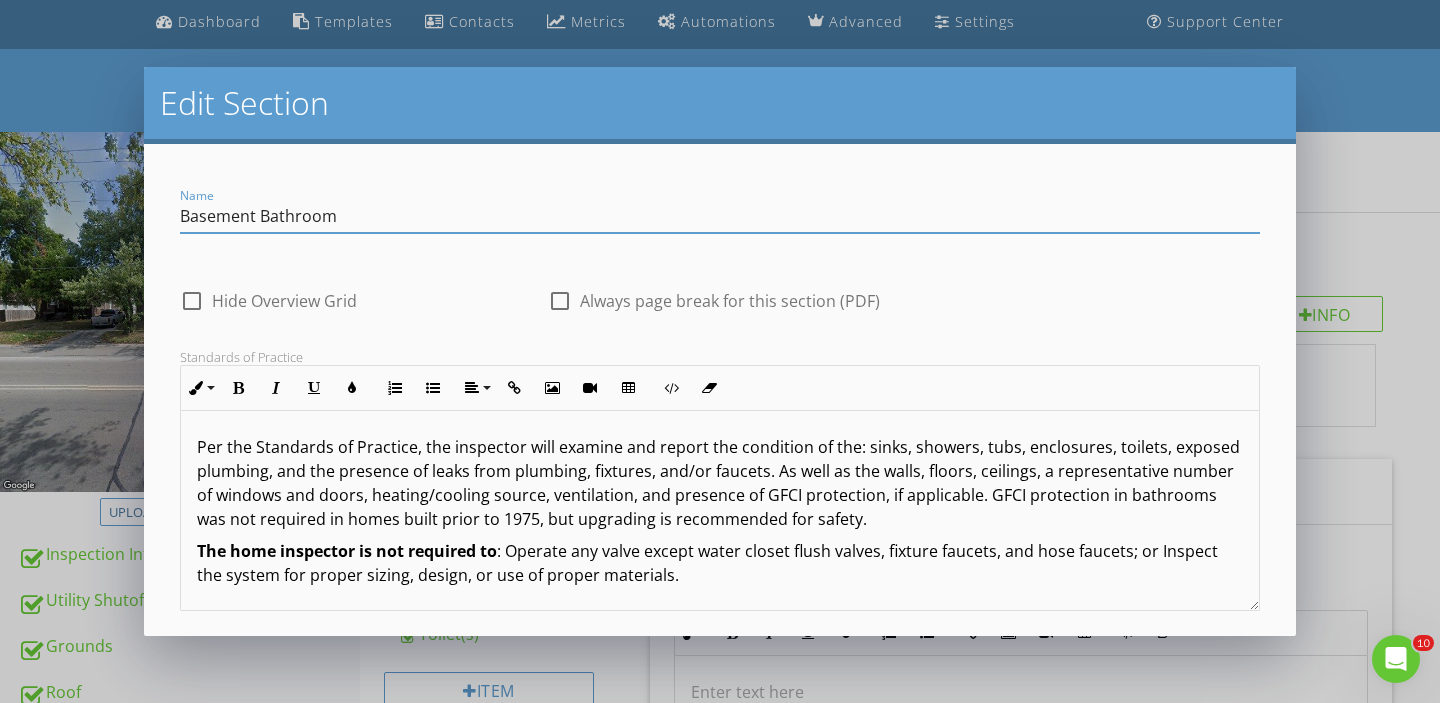 scroll, scrollTop: 1, scrollLeft: 0, axis: vertical 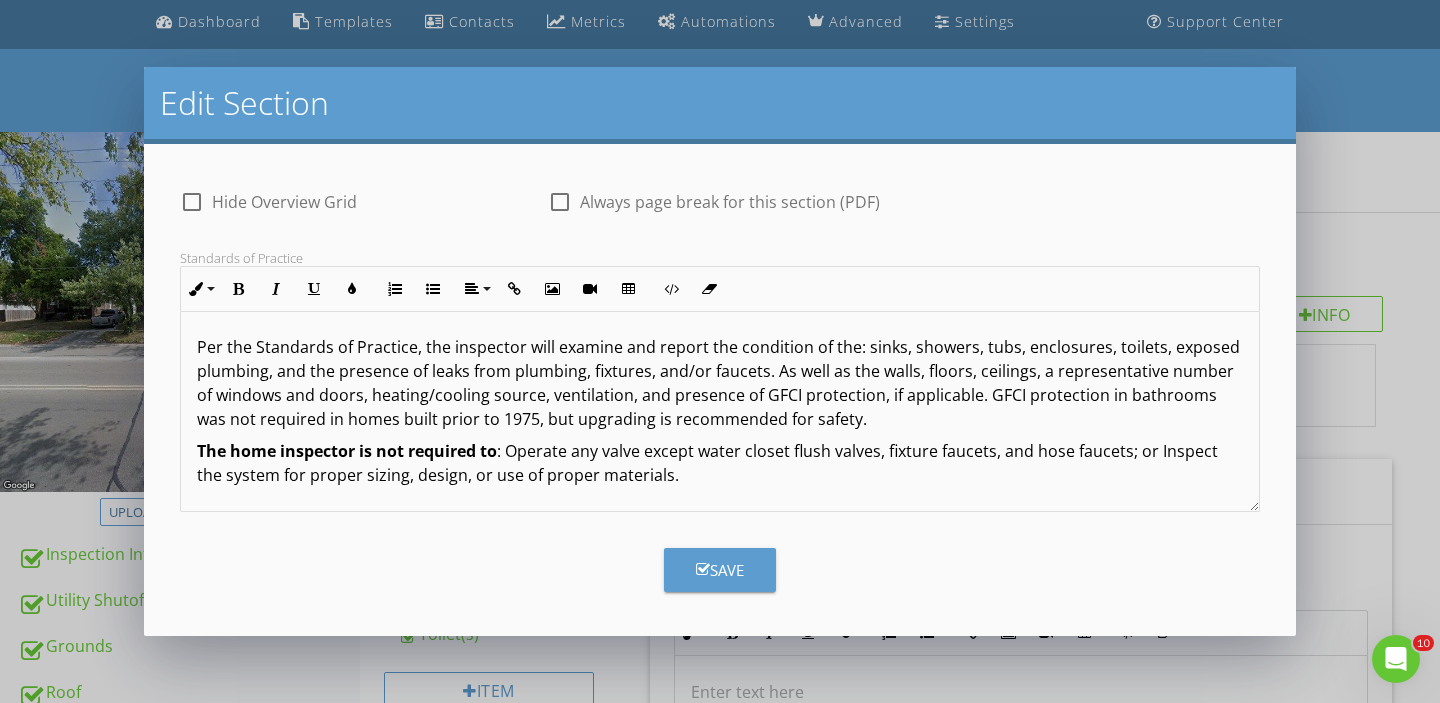type on "Basement Bathroom" 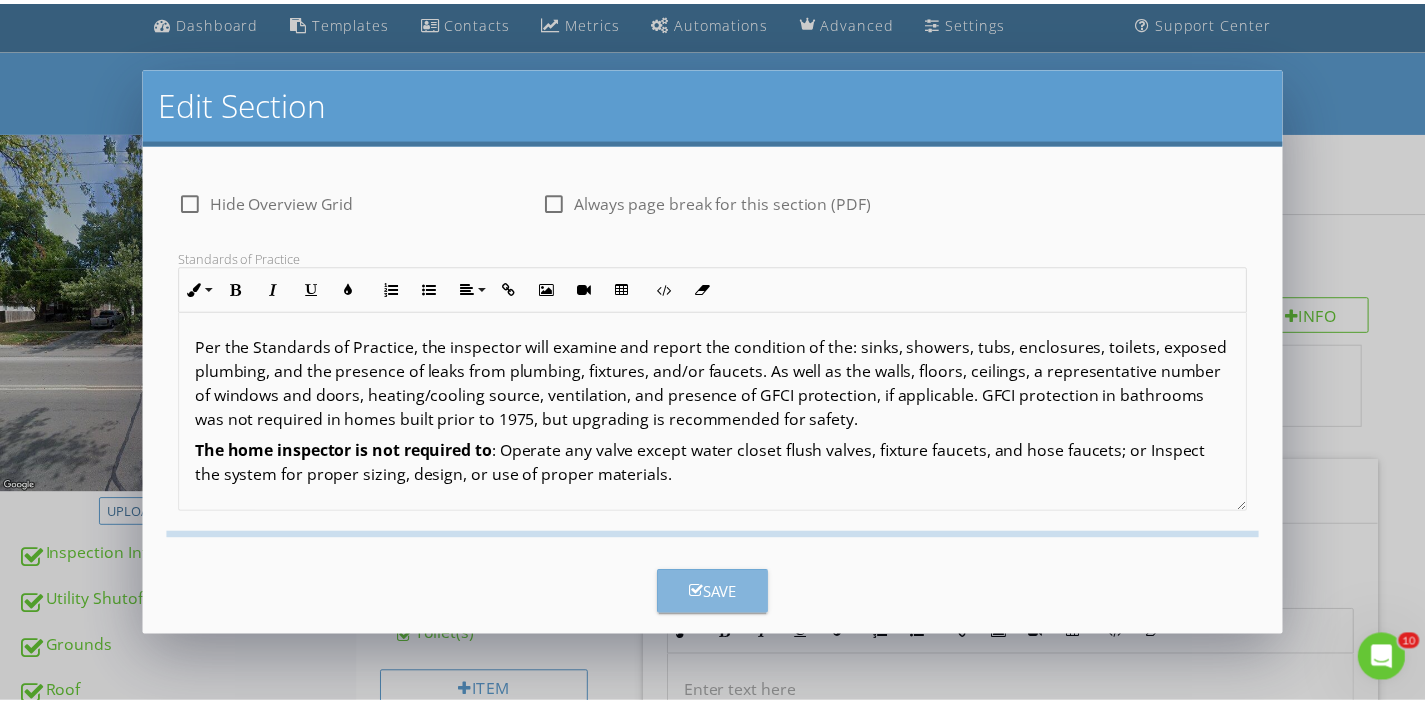 scroll, scrollTop: 2, scrollLeft: 0, axis: vertical 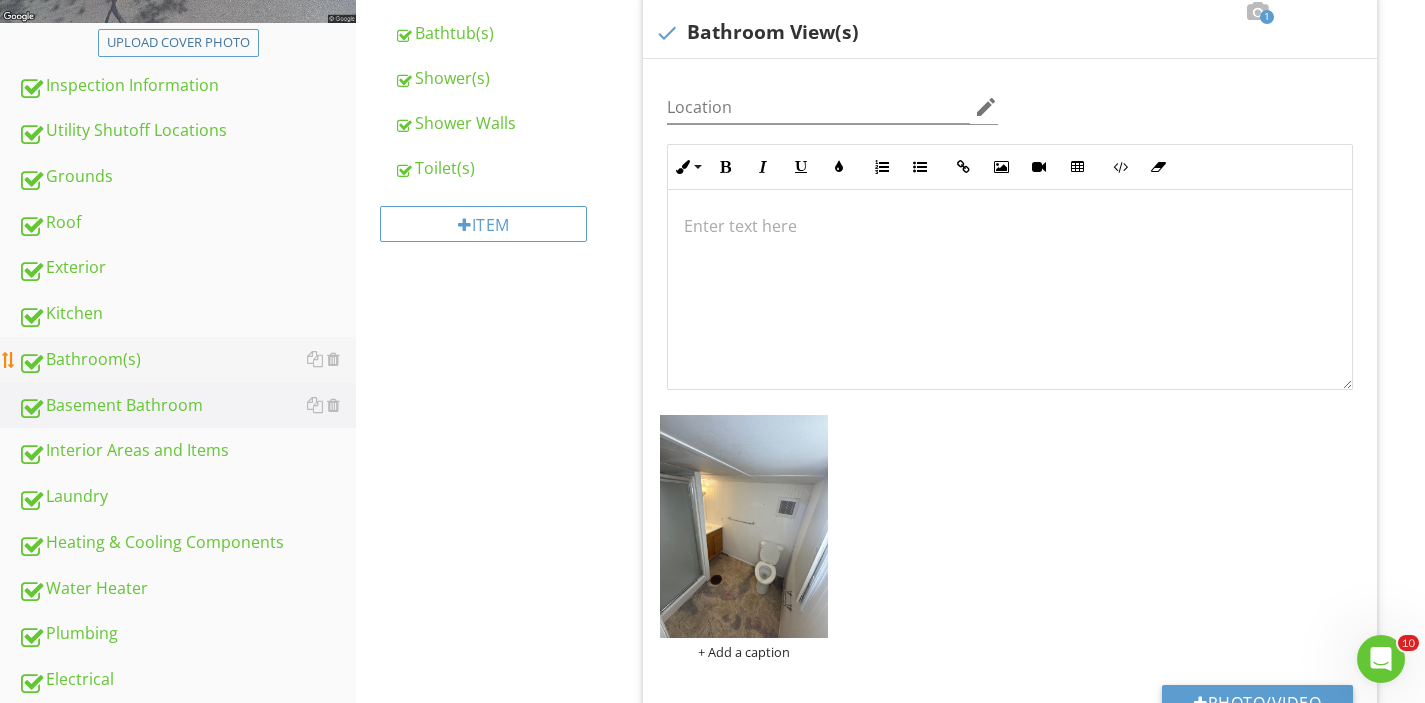 click on "Bathroom(s)" at bounding box center [187, 360] 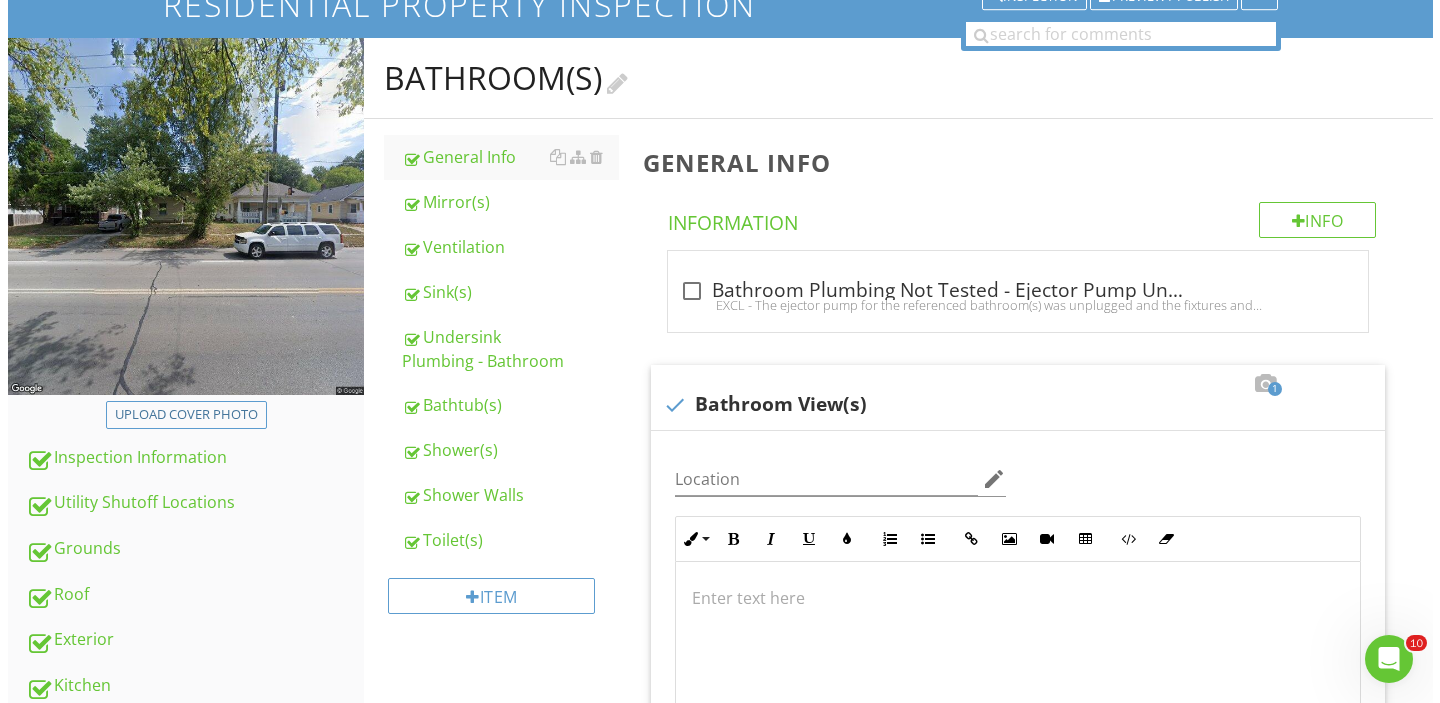 scroll, scrollTop: 156, scrollLeft: 0, axis: vertical 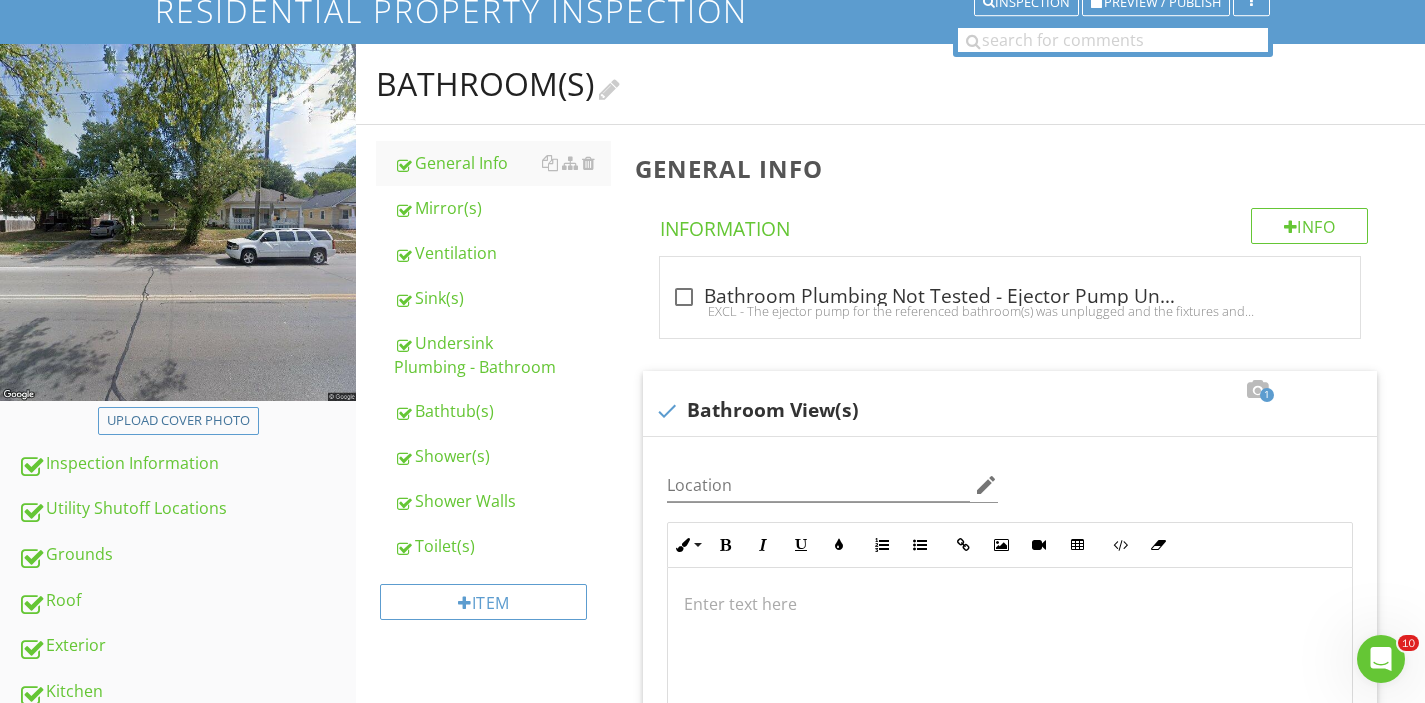 click at bounding box center [609, 87] 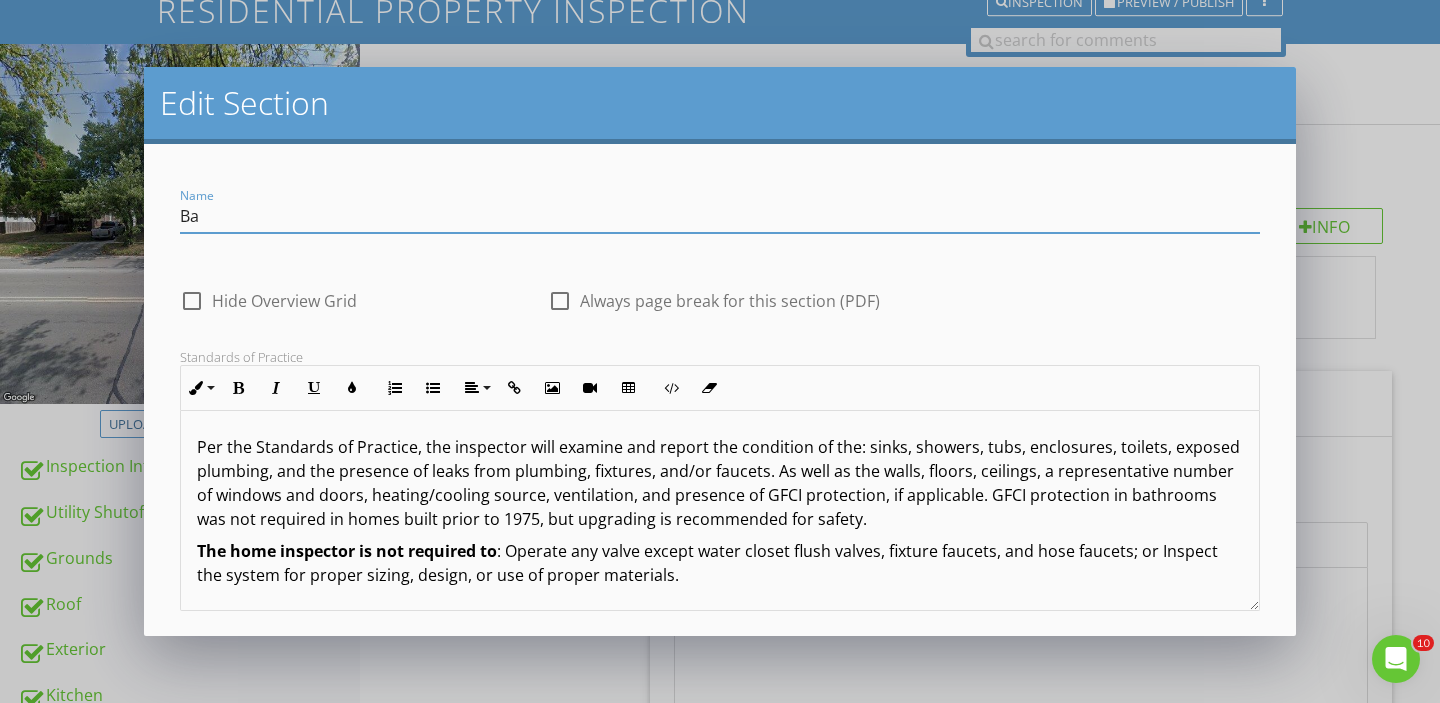 type on "B" 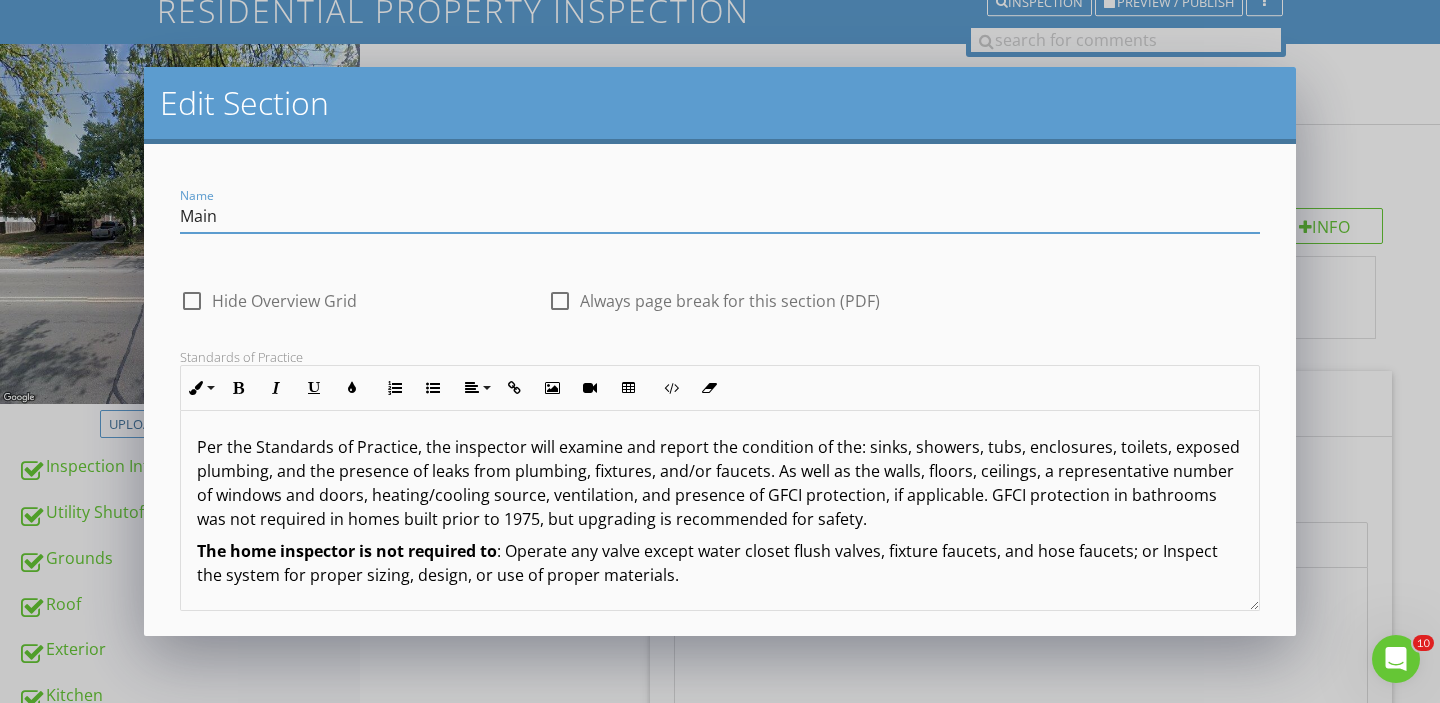 type on "Main Level Bathroom" 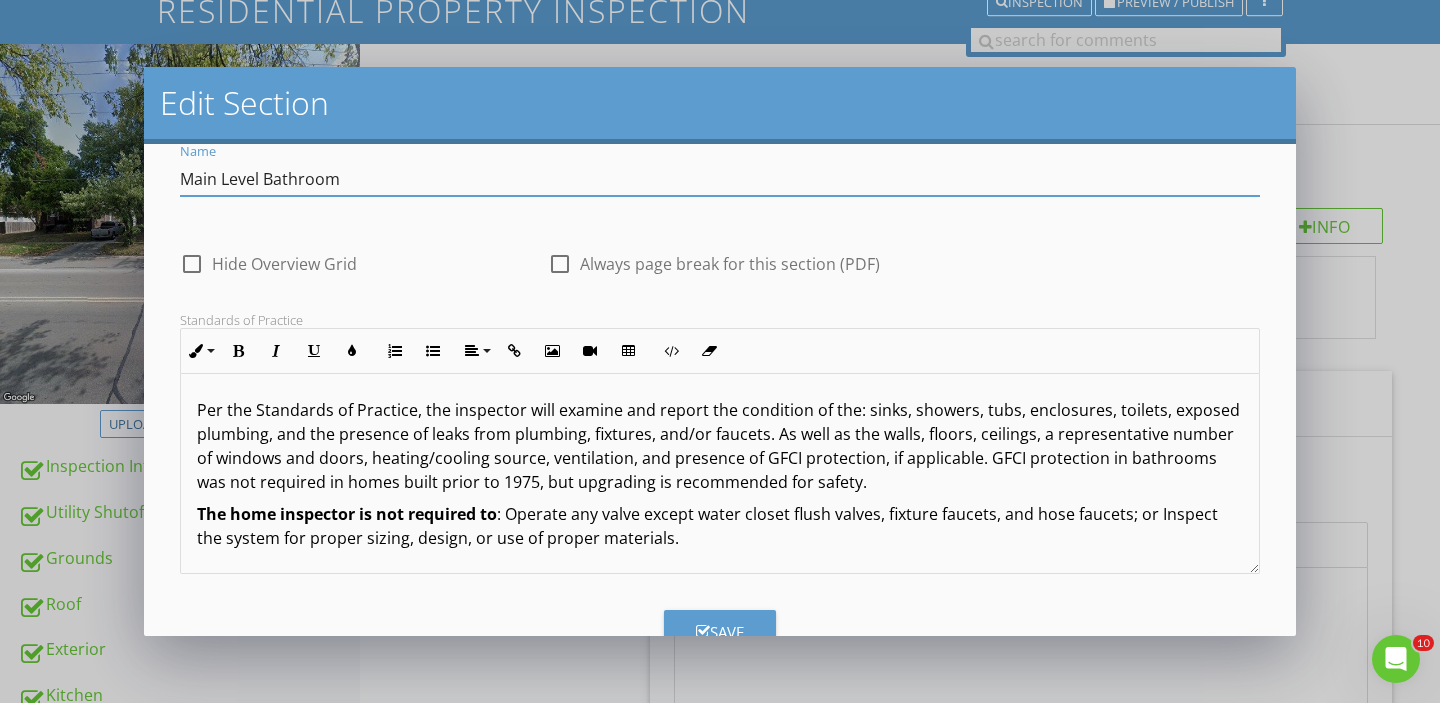 scroll, scrollTop: 99, scrollLeft: 0, axis: vertical 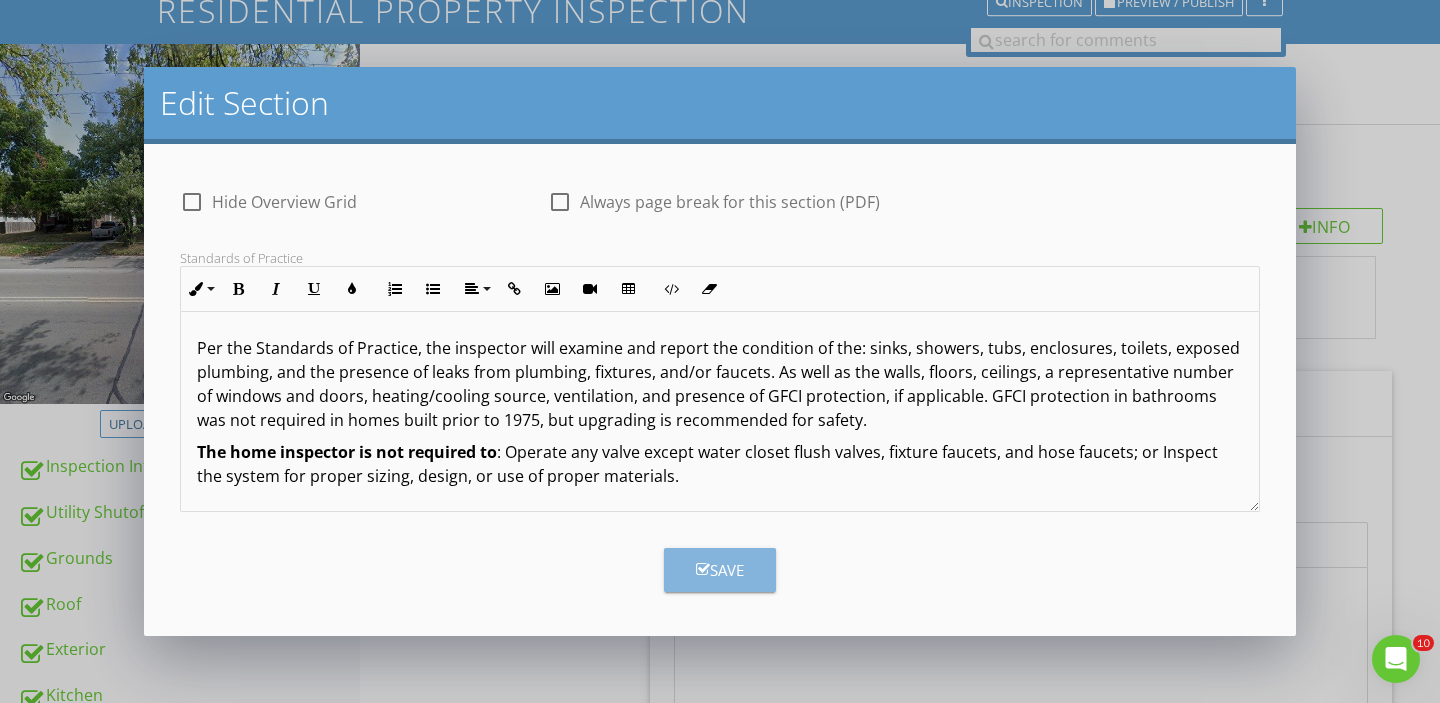 click on "Save" at bounding box center (720, 570) 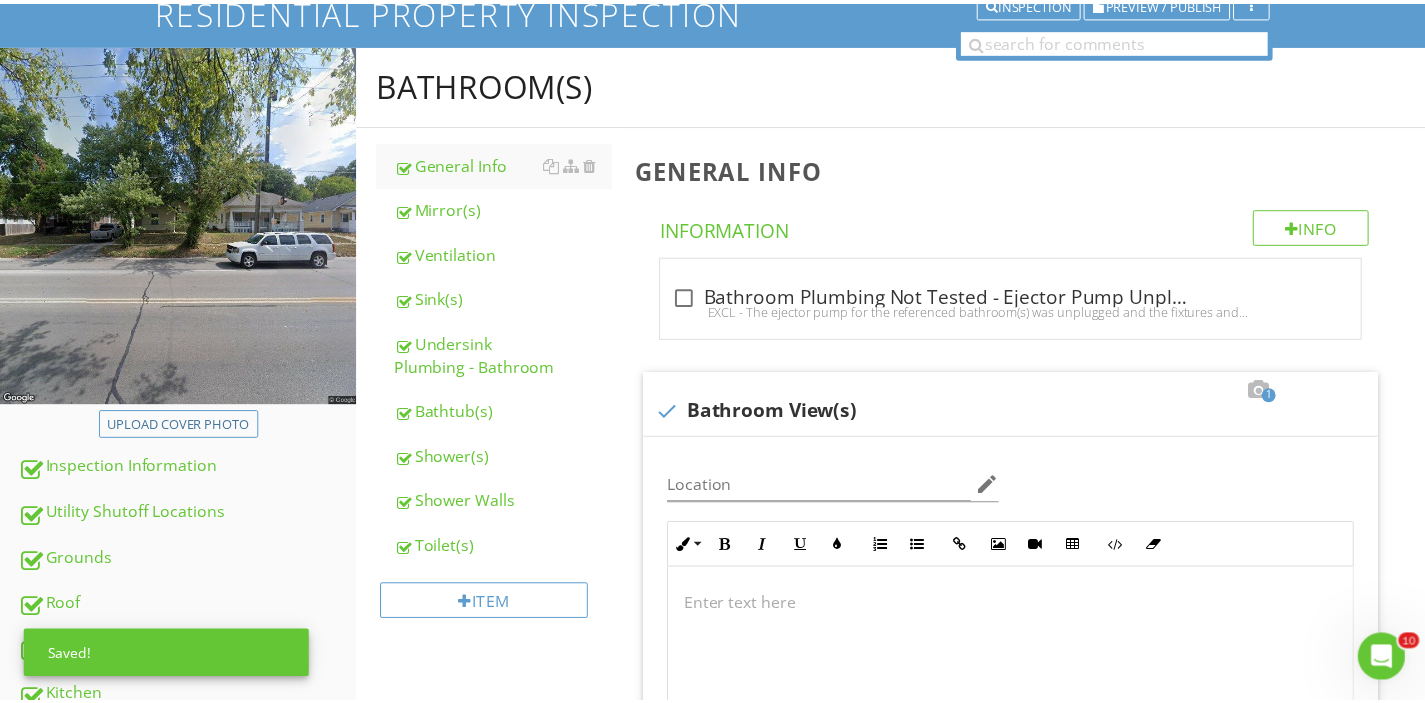 scroll, scrollTop: 2, scrollLeft: 0, axis: vertical 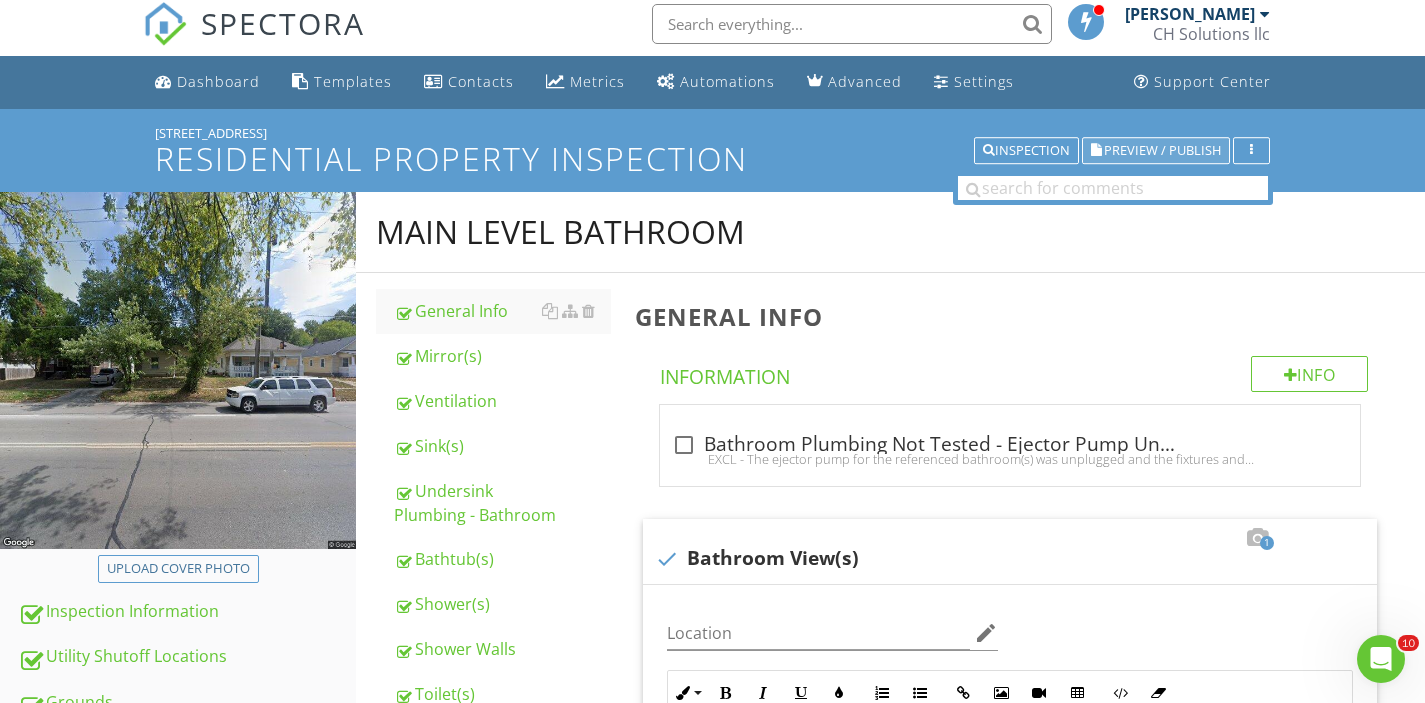 click on "Preview / Publish" at bounding box center [1162, 150] 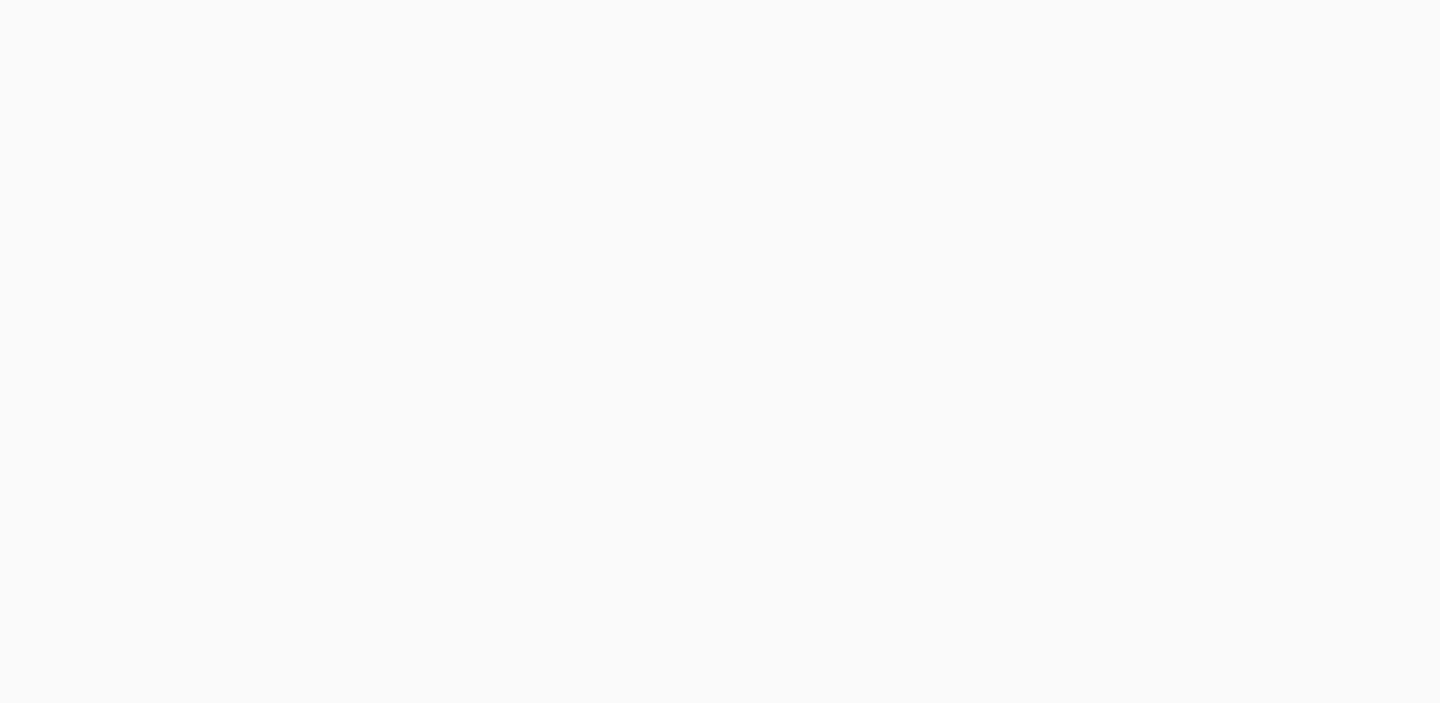scroll, scrollTop: 0, scrollLeft: 0, axis: both 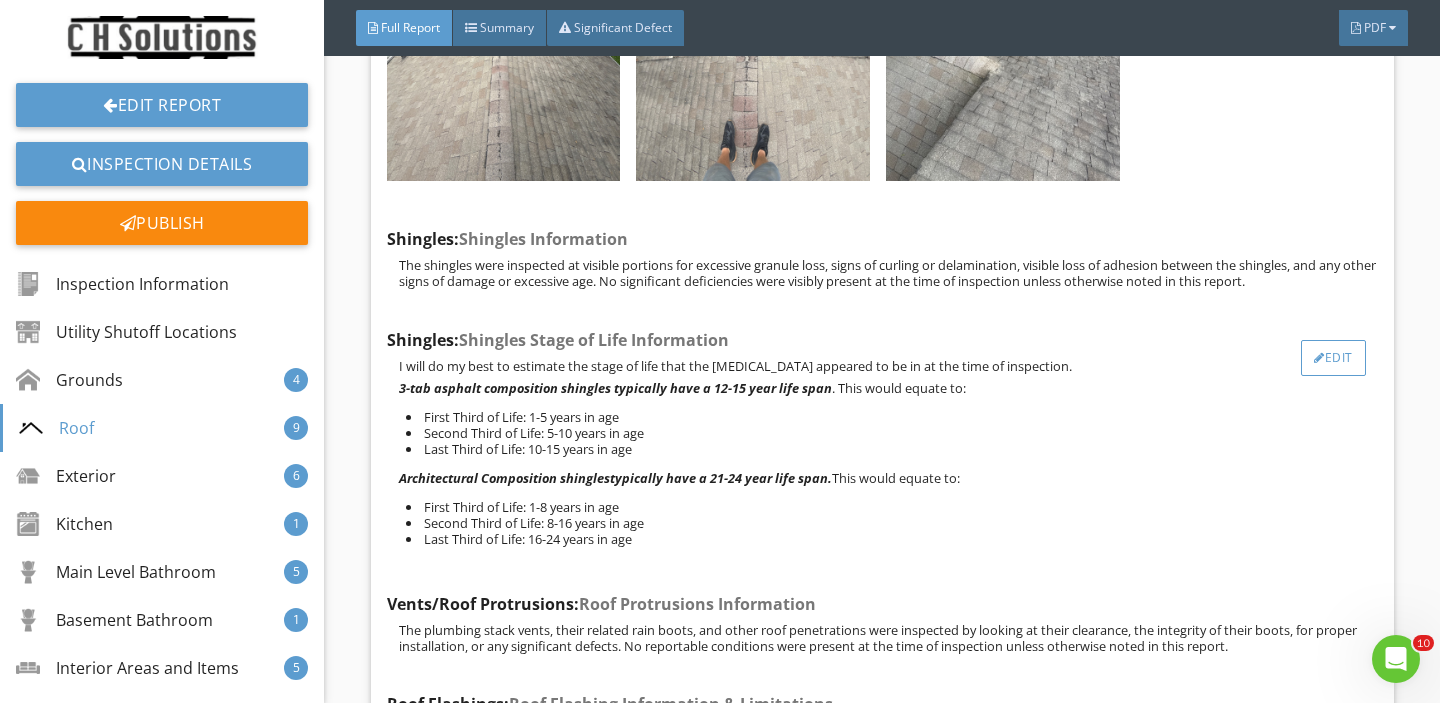 click at bounding box center [1319, 358] 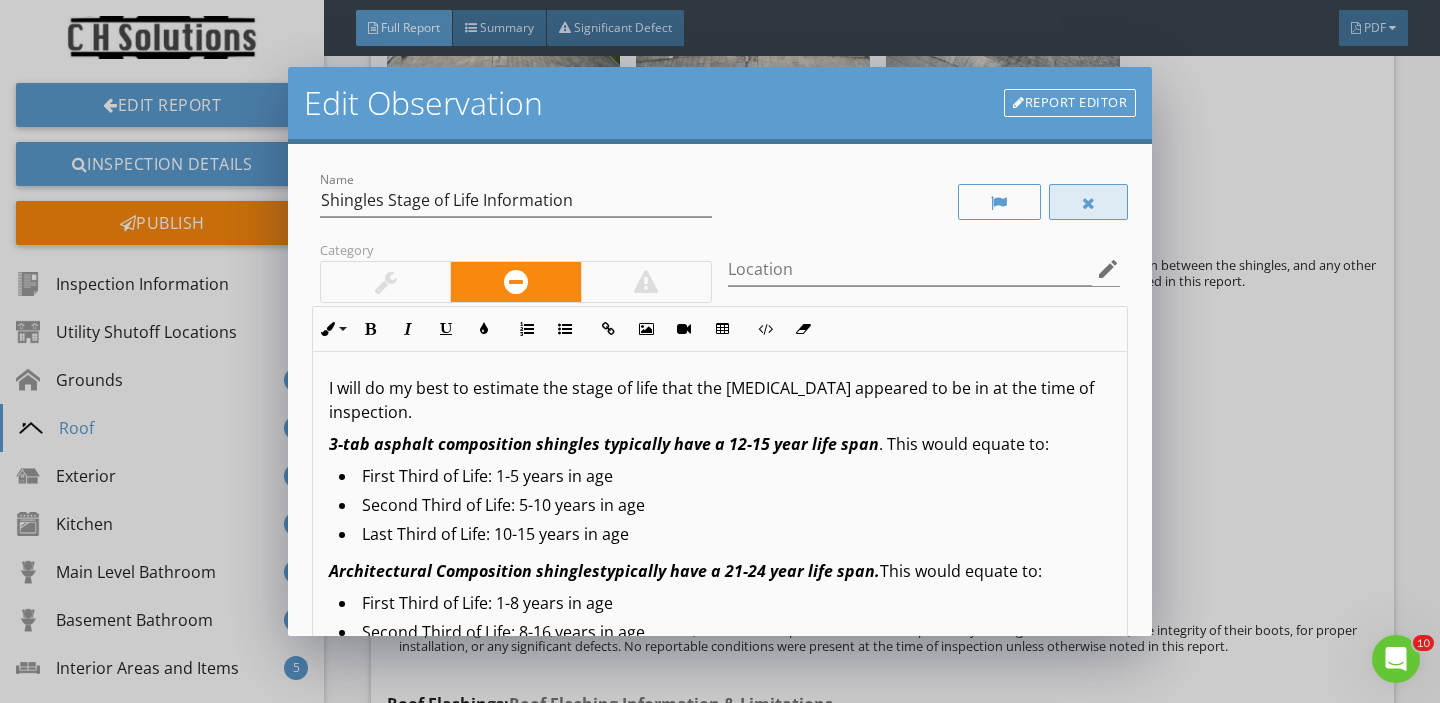 click at bounding box center [1089, 202] 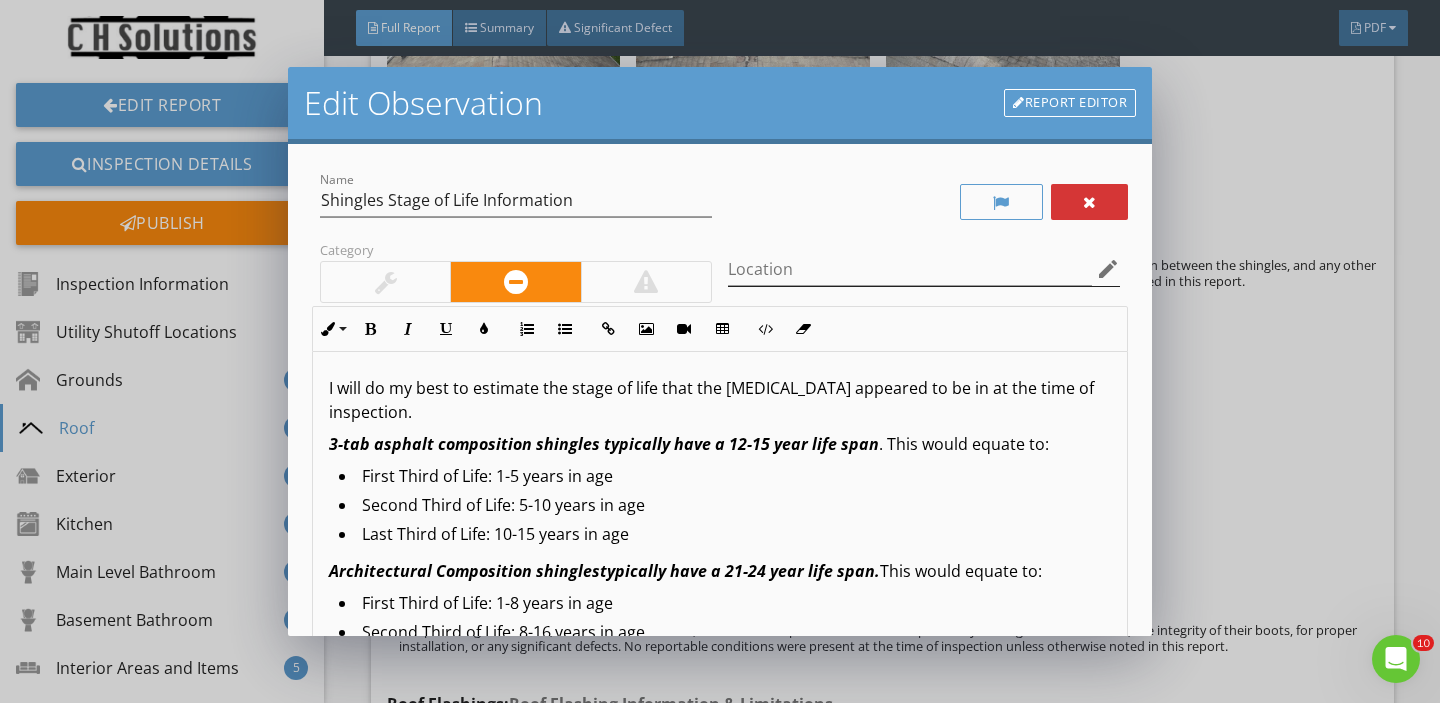 scroll, scrollTop: 226, scrollLeft: 0, axis: vertical 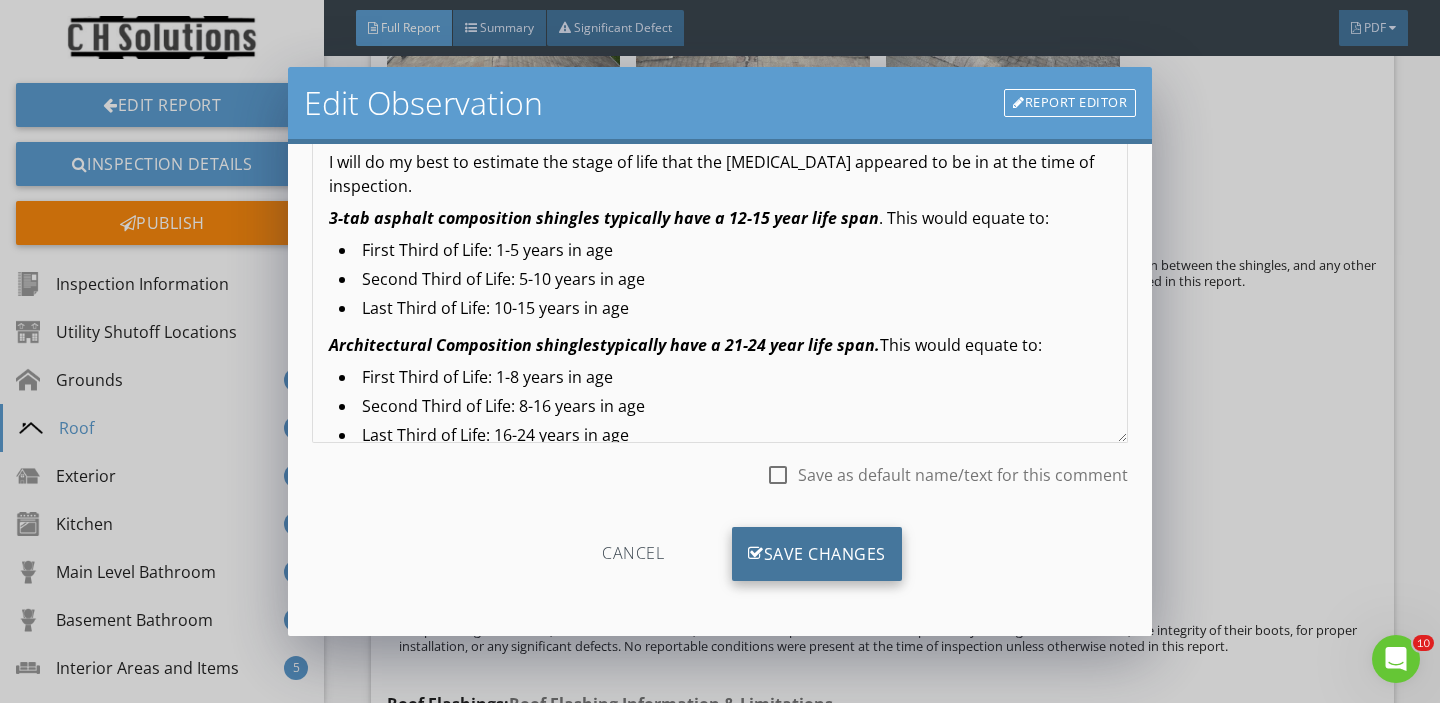 click on "Save Changes" at bounding box center [817, 554] 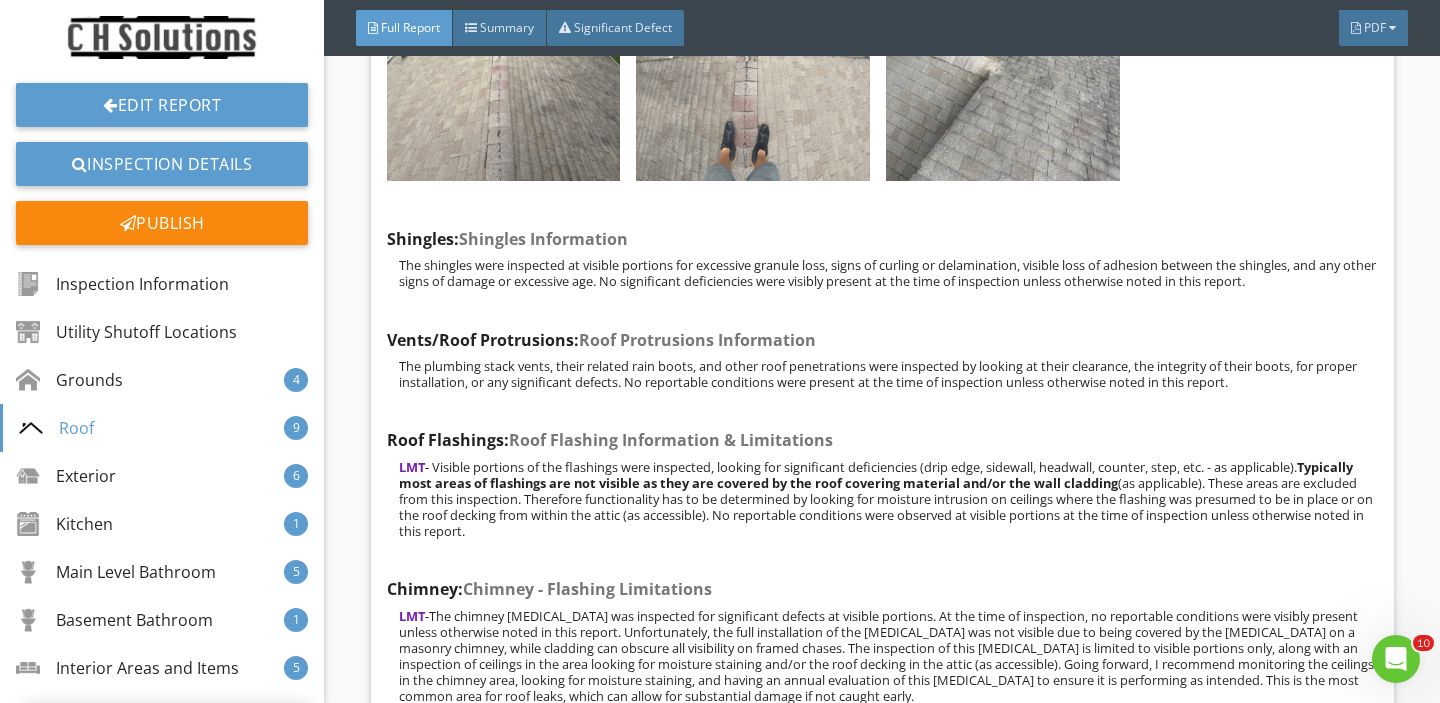 scroll, scrollTop: 0, scrollLeft: 0, axis: both 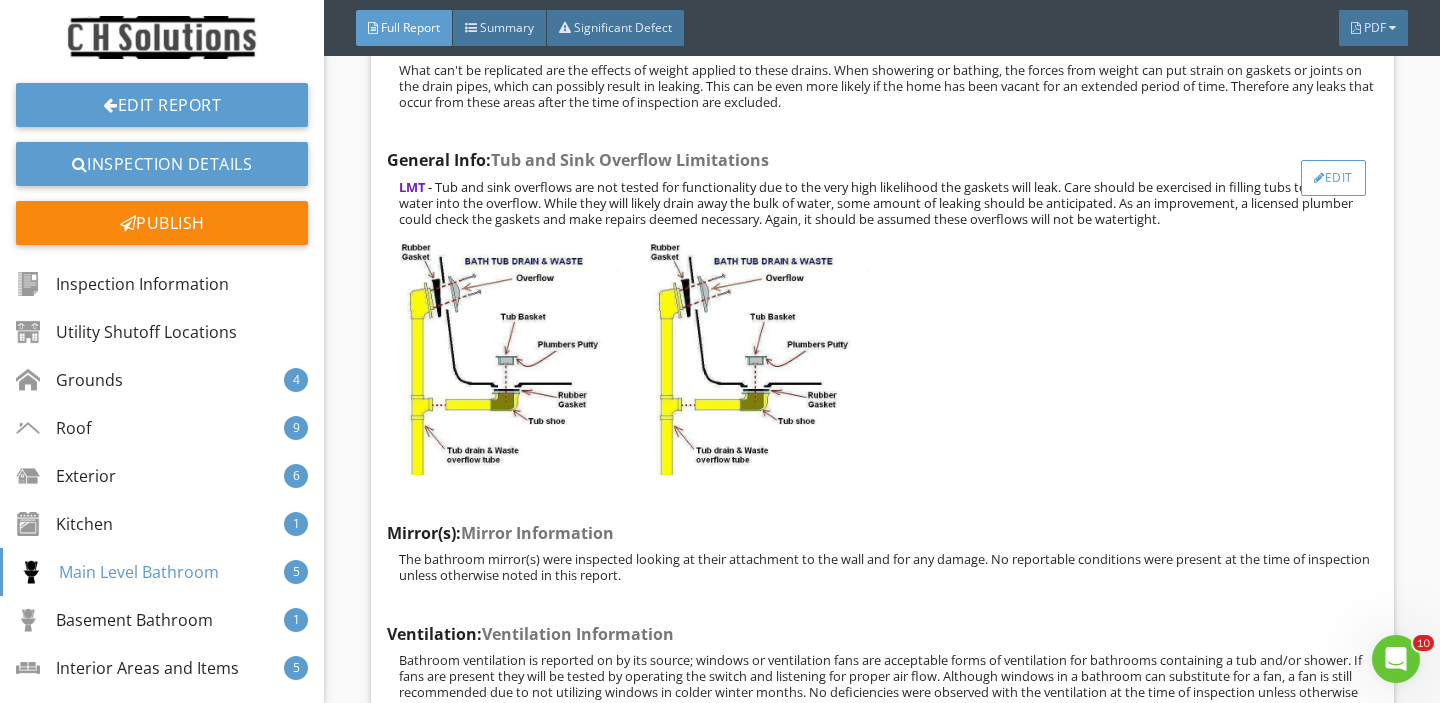 click on "Edit" at bounding box center (1333, 178) 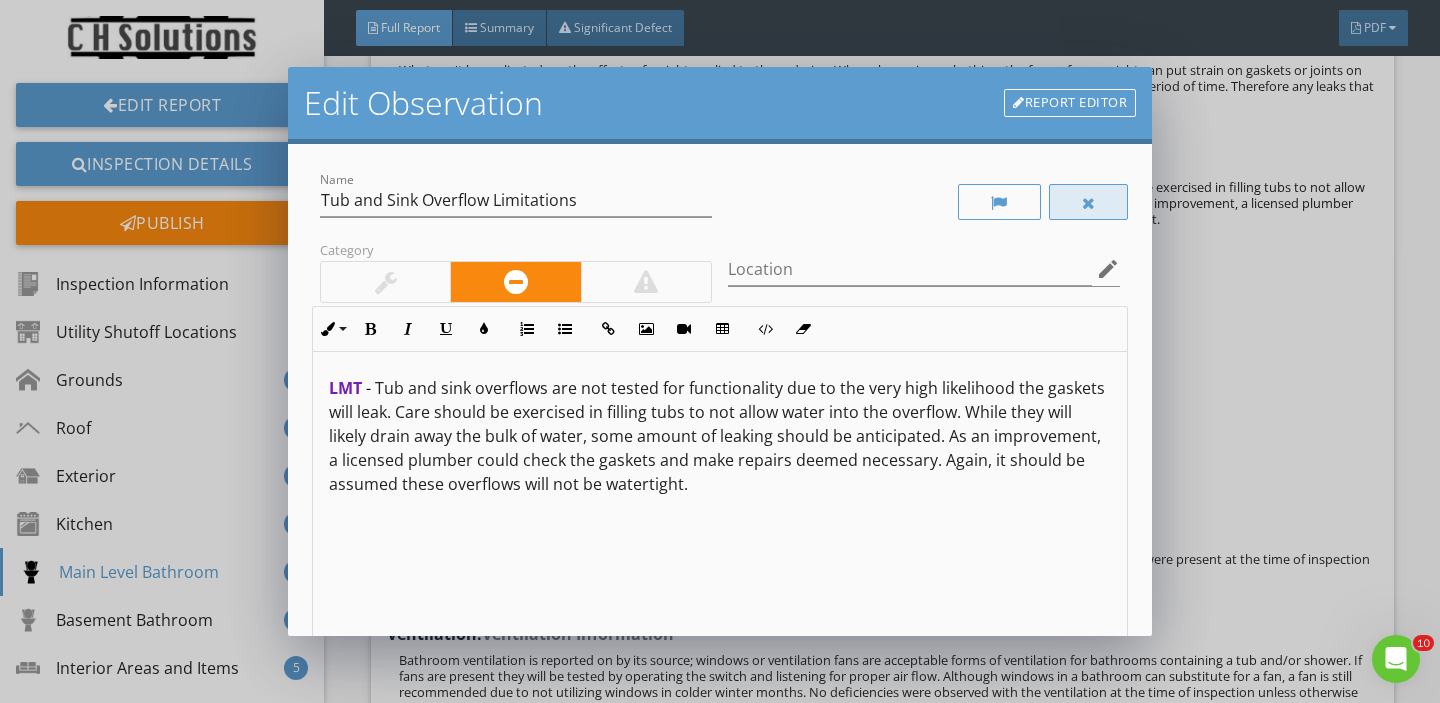 click at bounding box center [1089, 202] 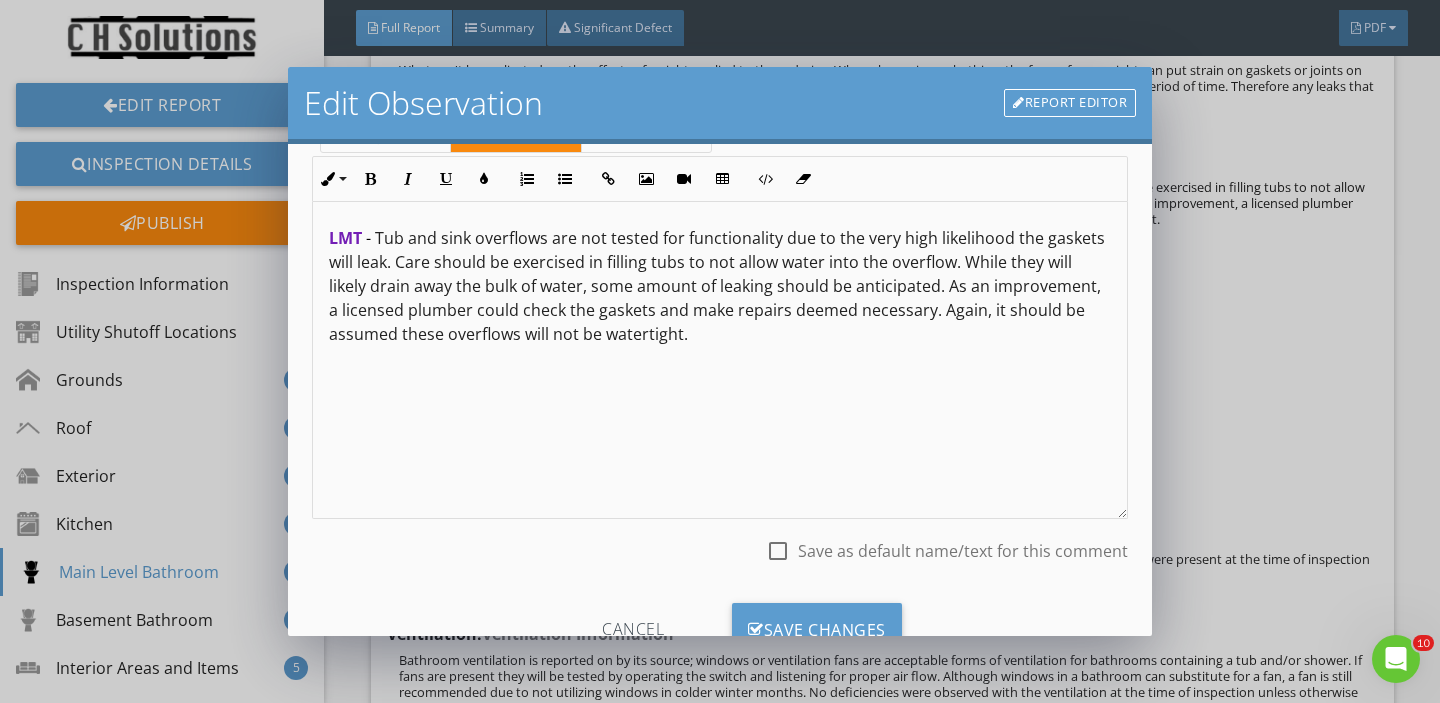 scroll, scrollTop: 226, scrollLeft: 0, axis: vertical 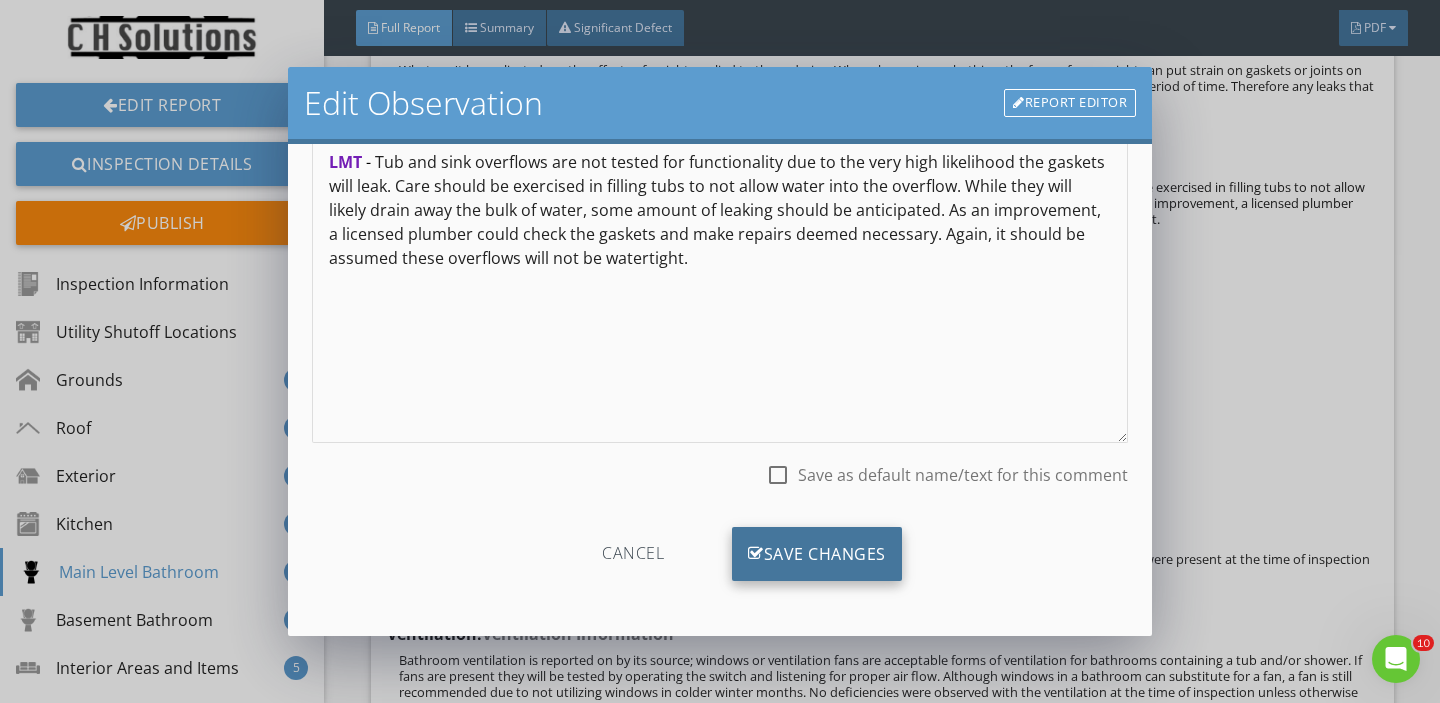 click on "Save Changes" at bounding box center (817, 554) 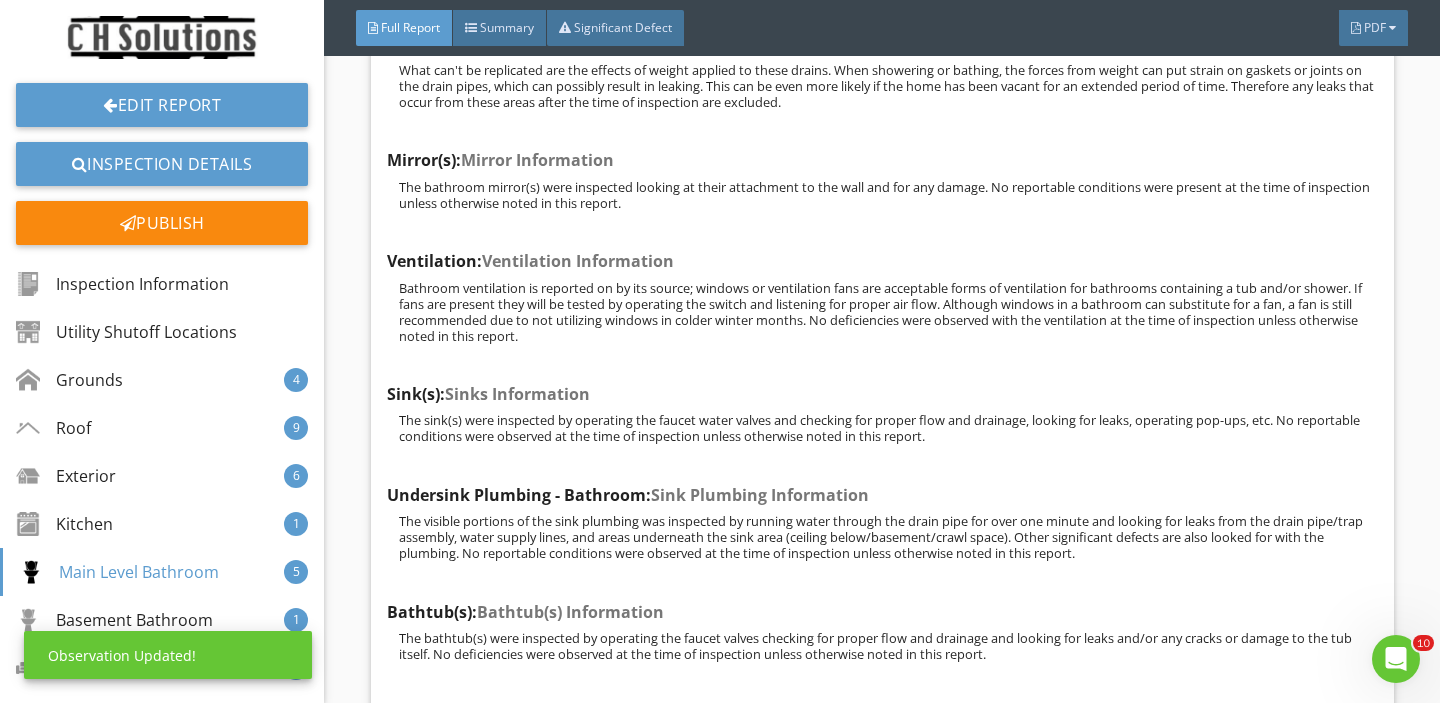 scroll, scrollTop: 0, scrollLeft: 0, axis: both 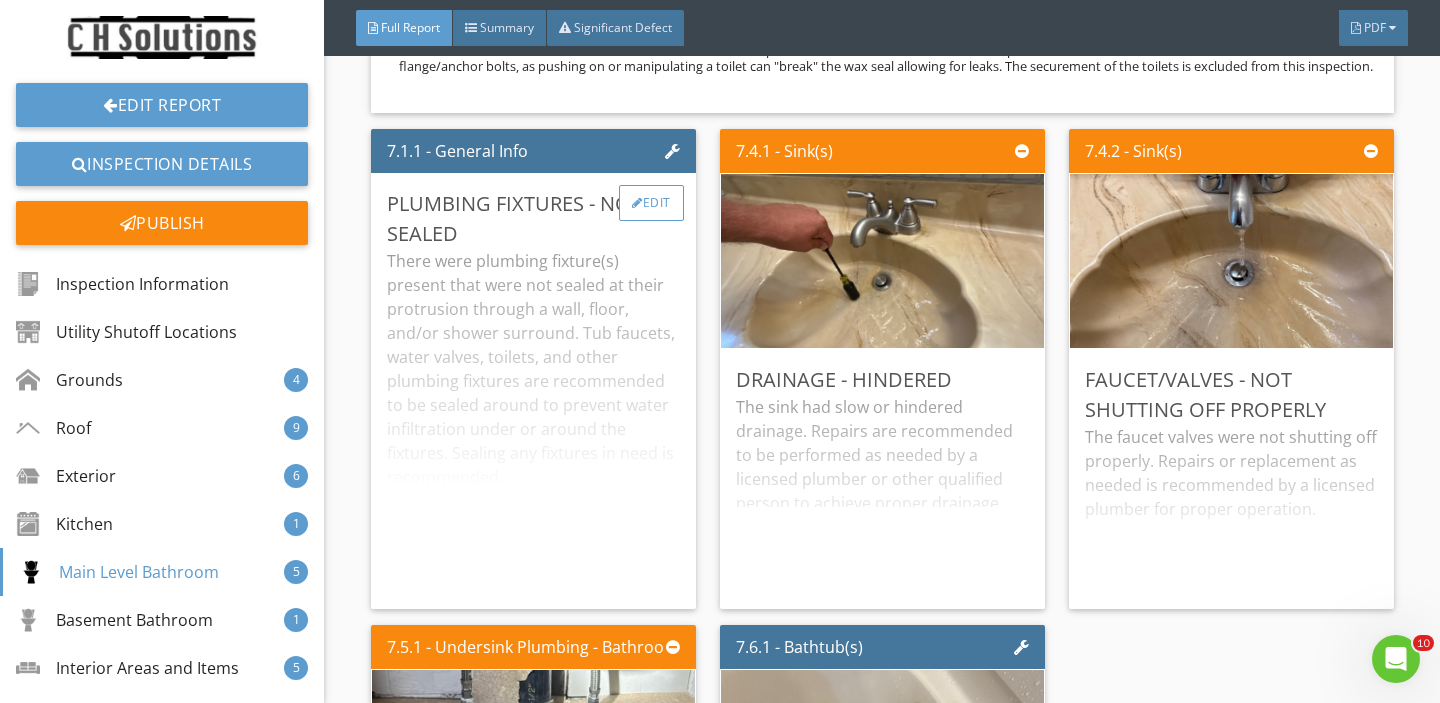click on "Edit" at bounding box center (651, 203) 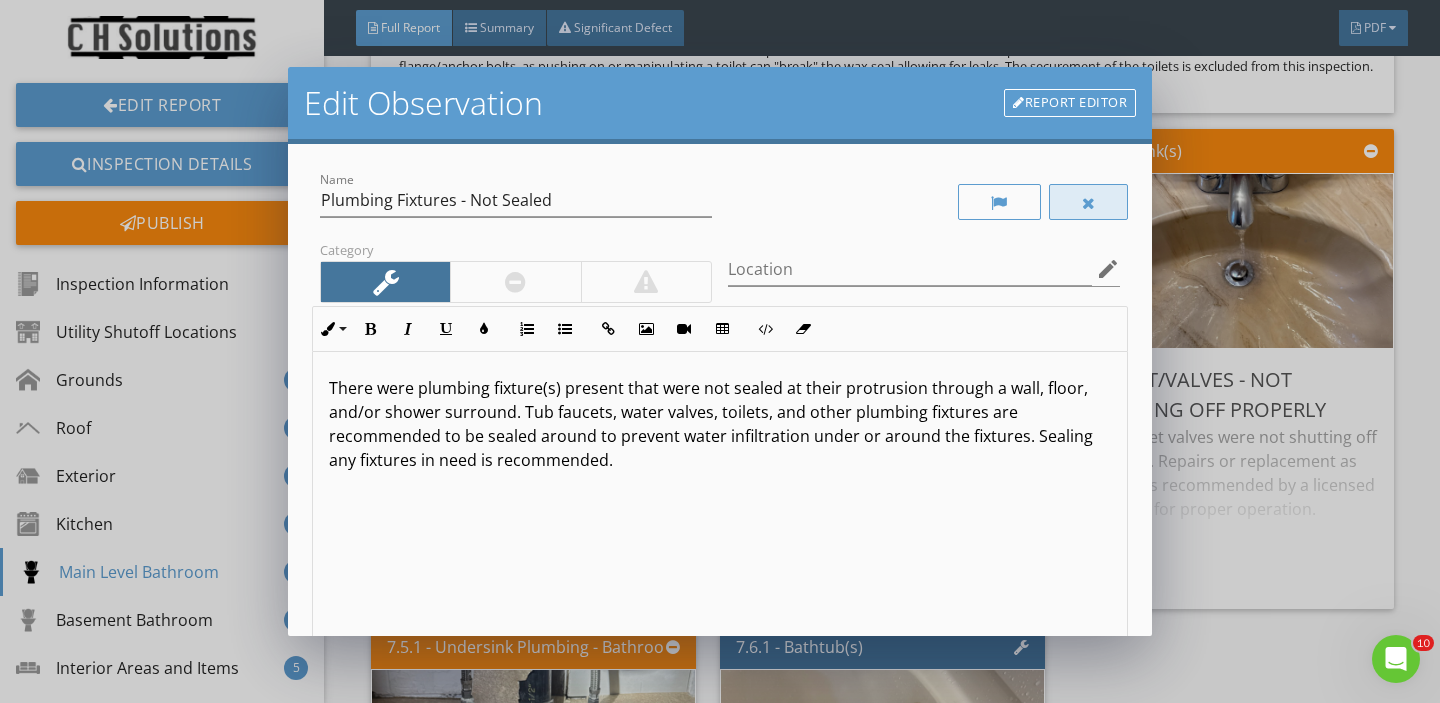 click at bounding box center [1089, 202] 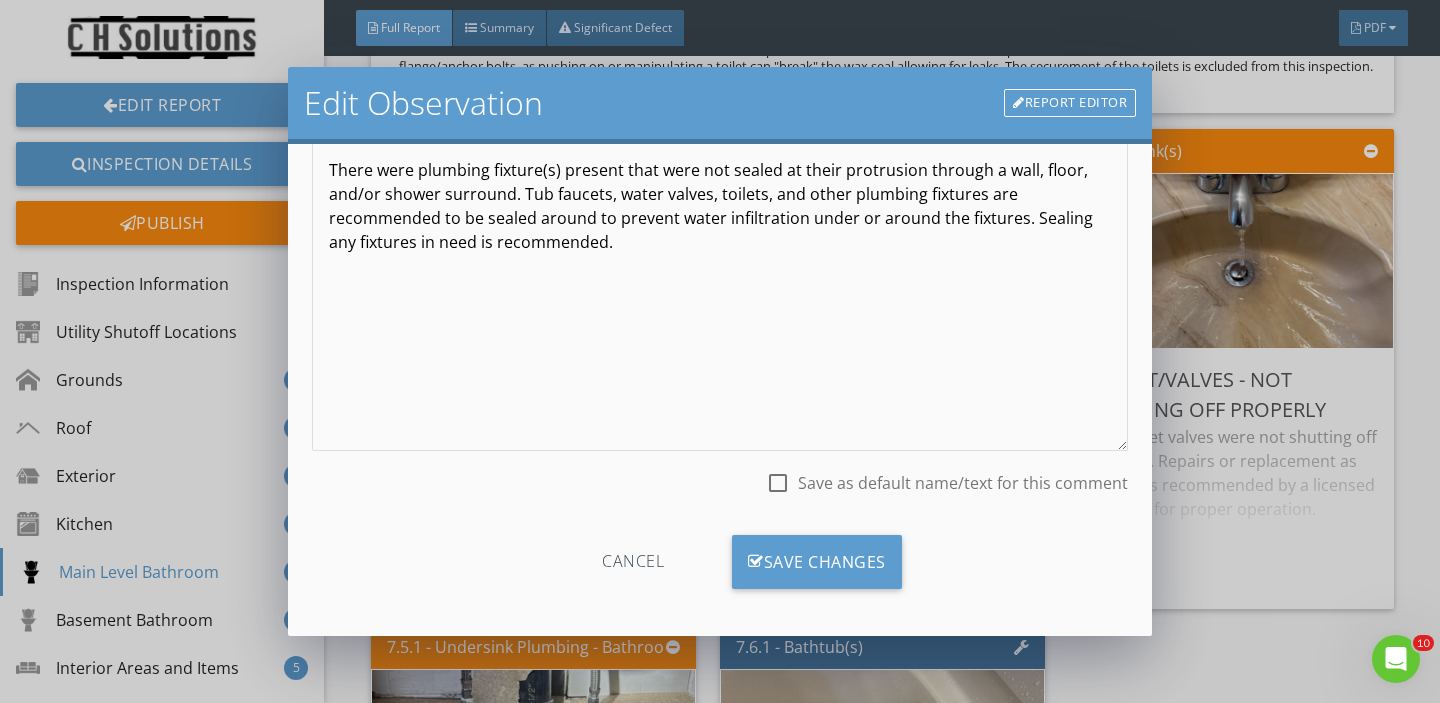 scroll, scrollTop: 226, scrollLeft: 0, axis: vertical 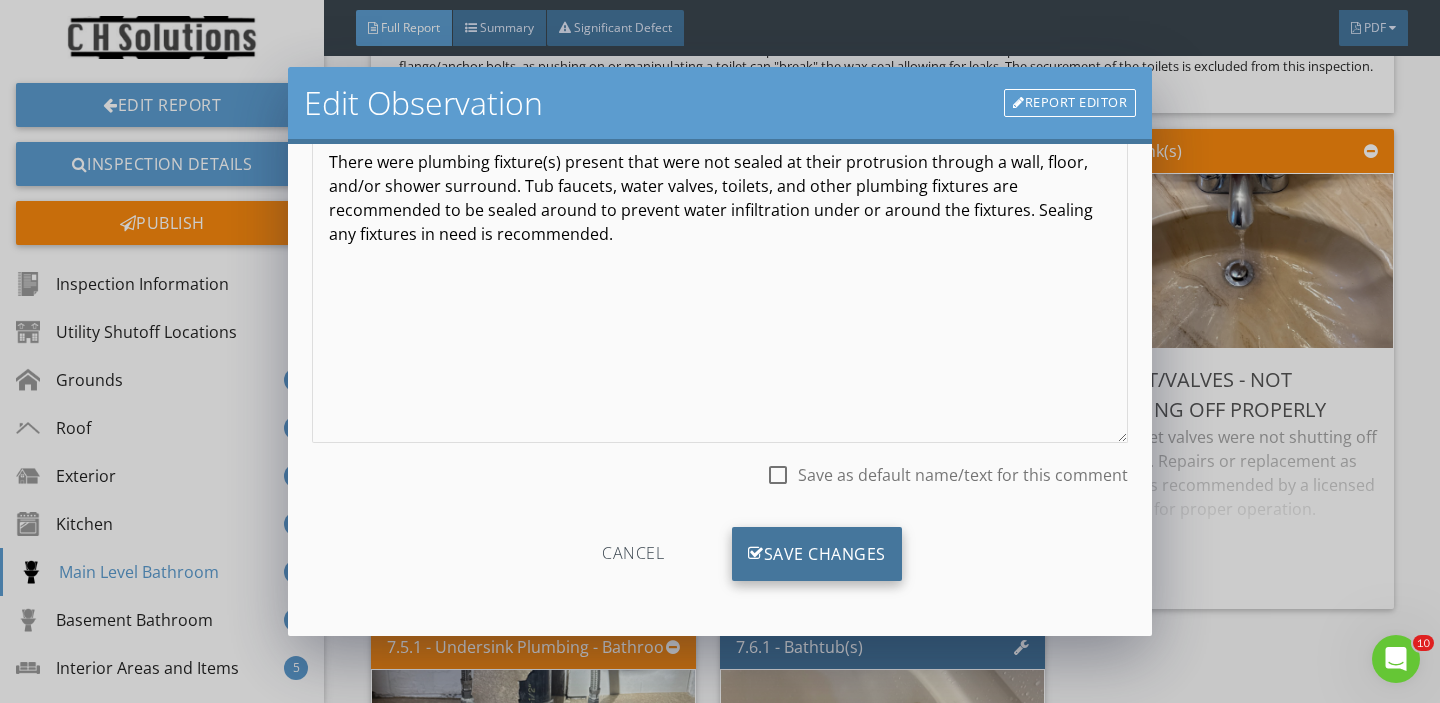 click on "Save Changes" at bounding box center [817, 554] 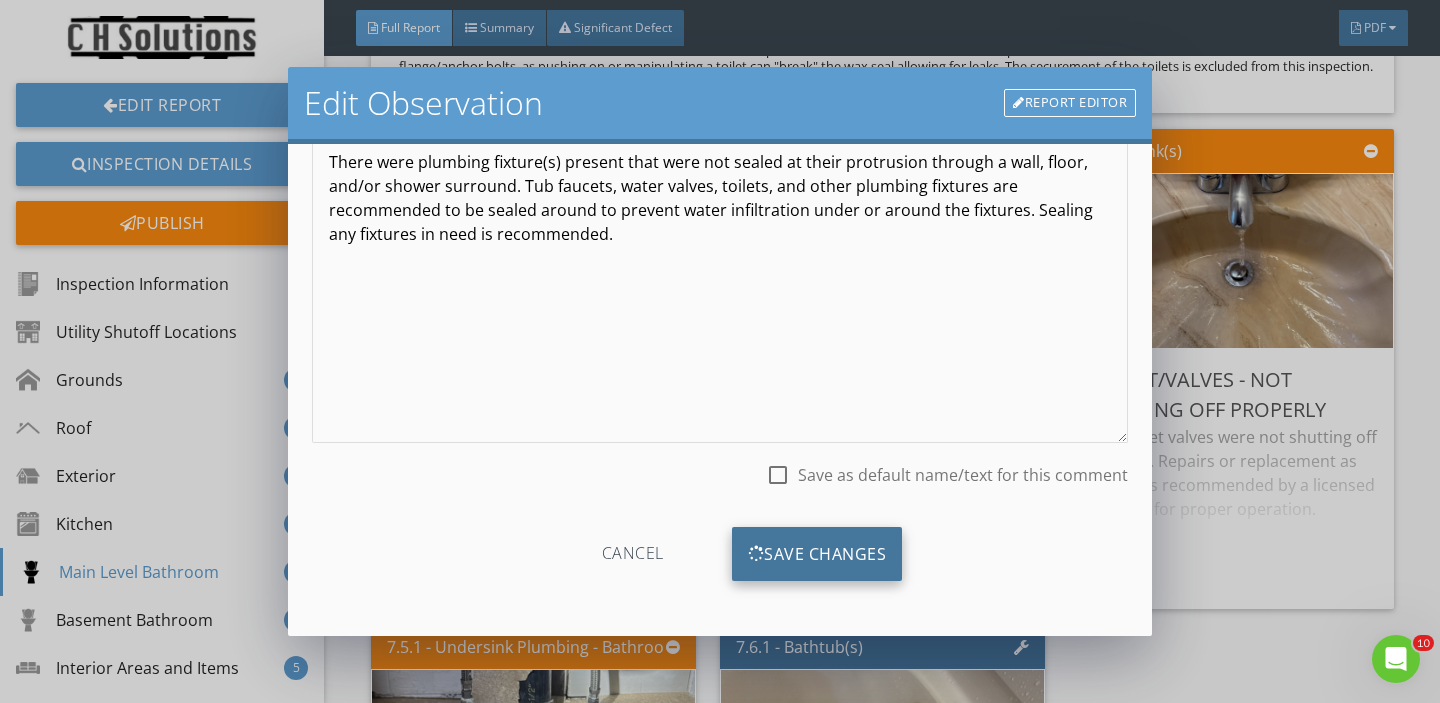 scroll, scrollTop: 0, scrollLeft: 0, axis: both 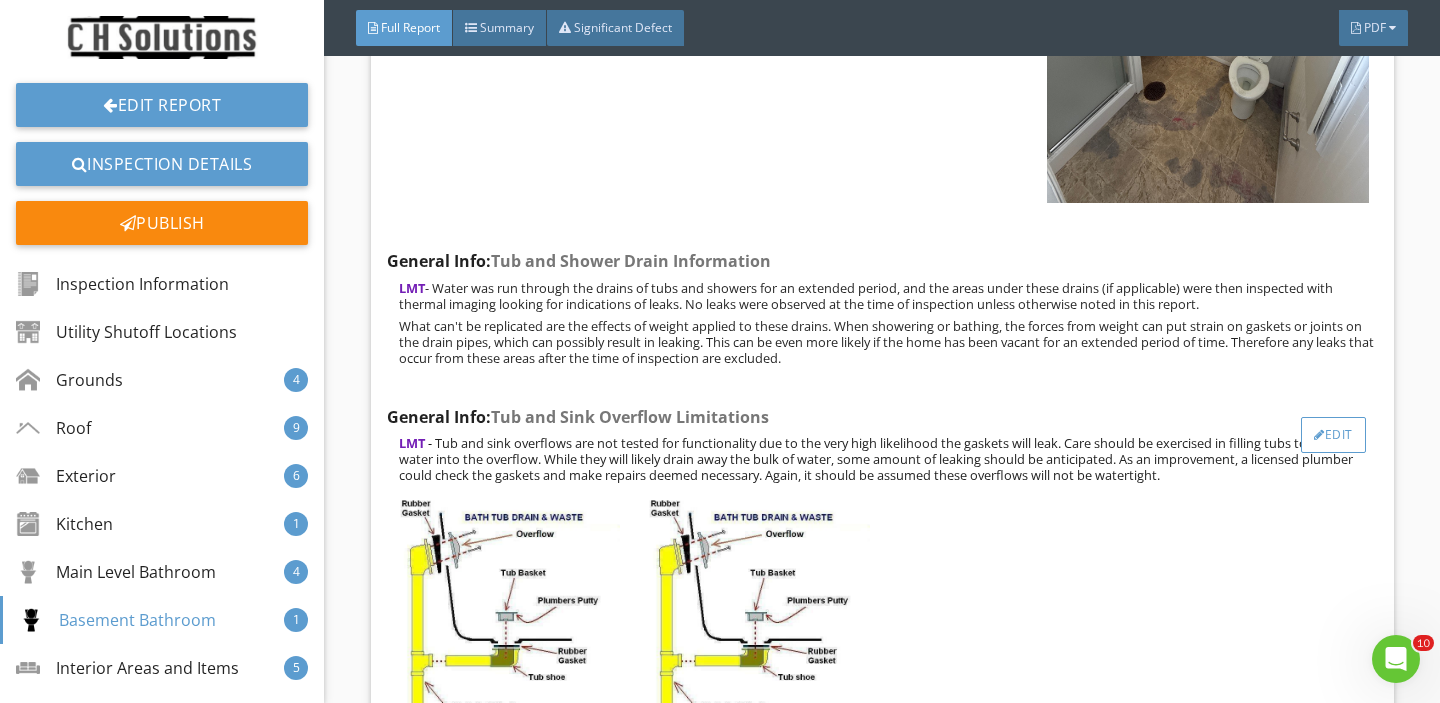 click on "Edit" at bounding box center [1333, 435] 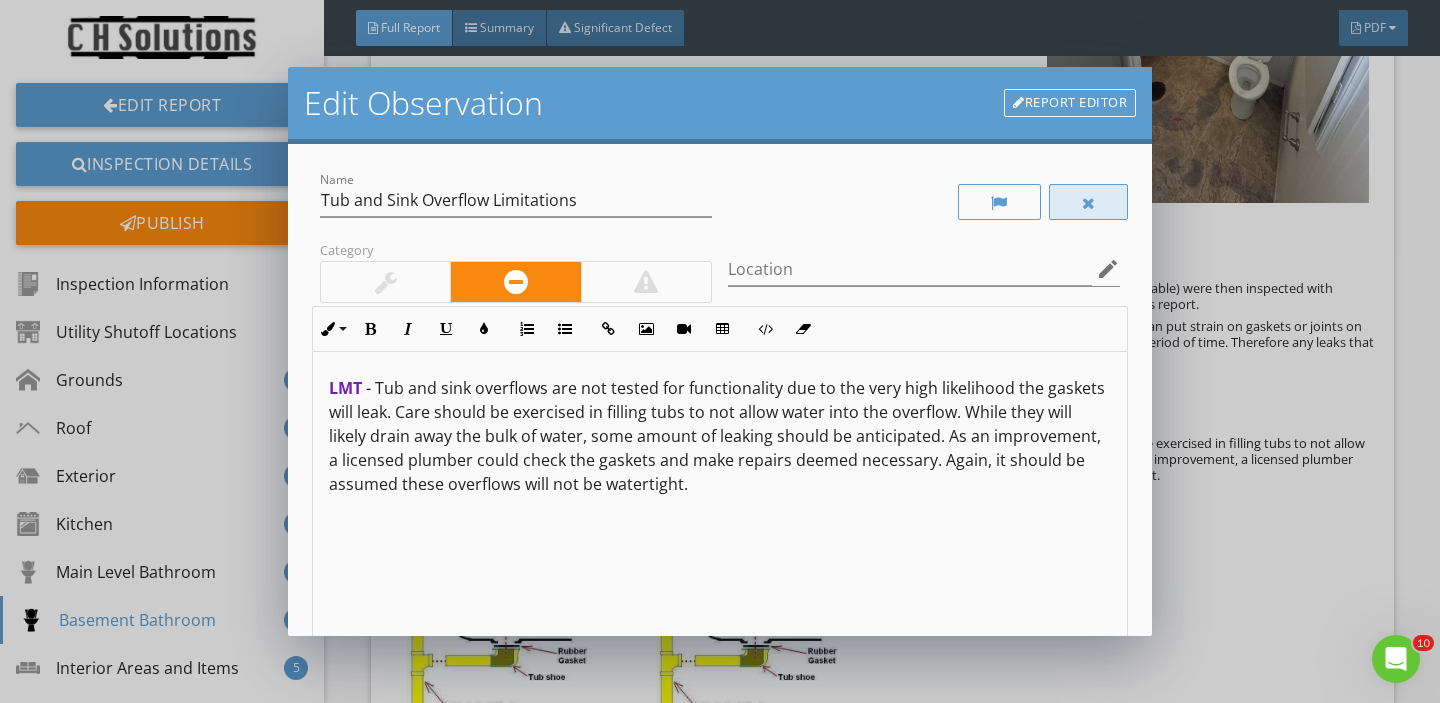 click at bounding box center (1089, 202) 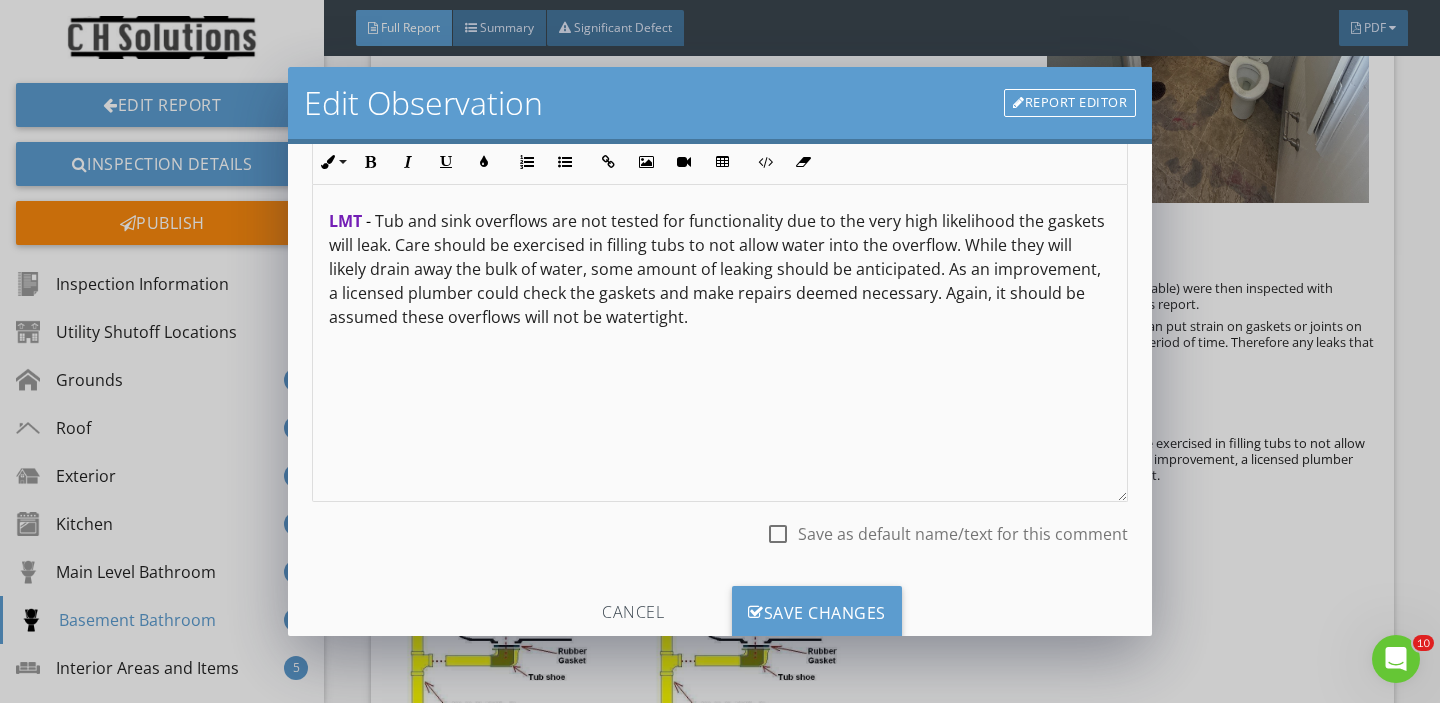 scroll, scrollTop: 226, scrollLeft: 0, axis: vertical 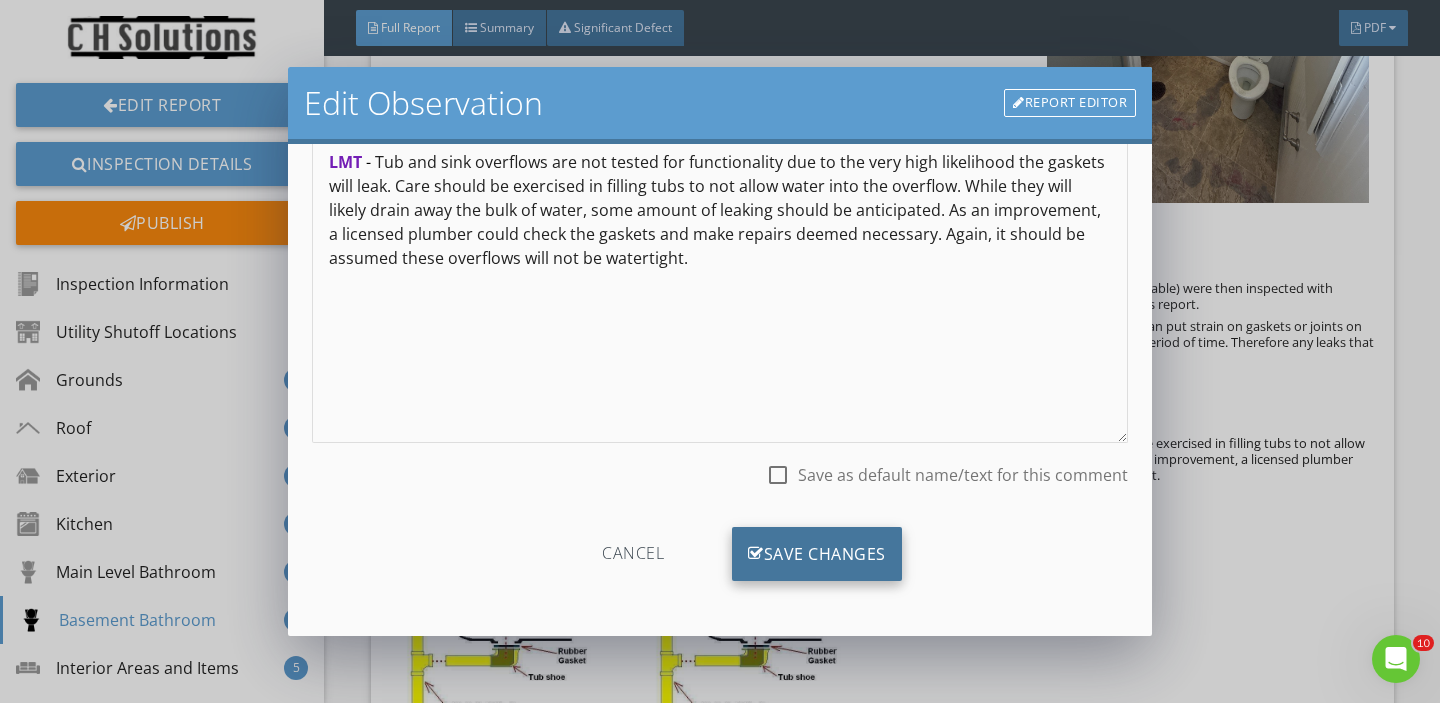 click on "Save Changes" at bounding box center [817, 554] 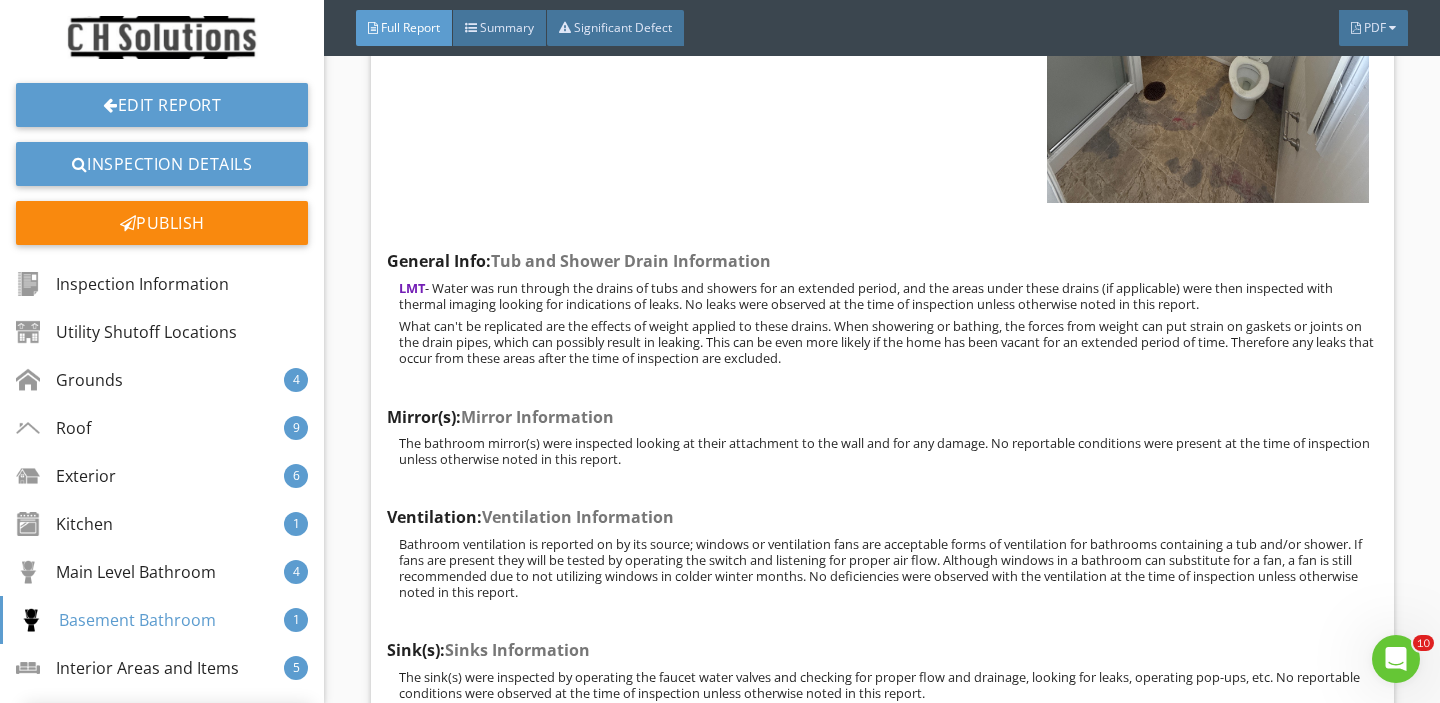 scroll, scrollTop: 0, scrollLeft: 0, axis: both 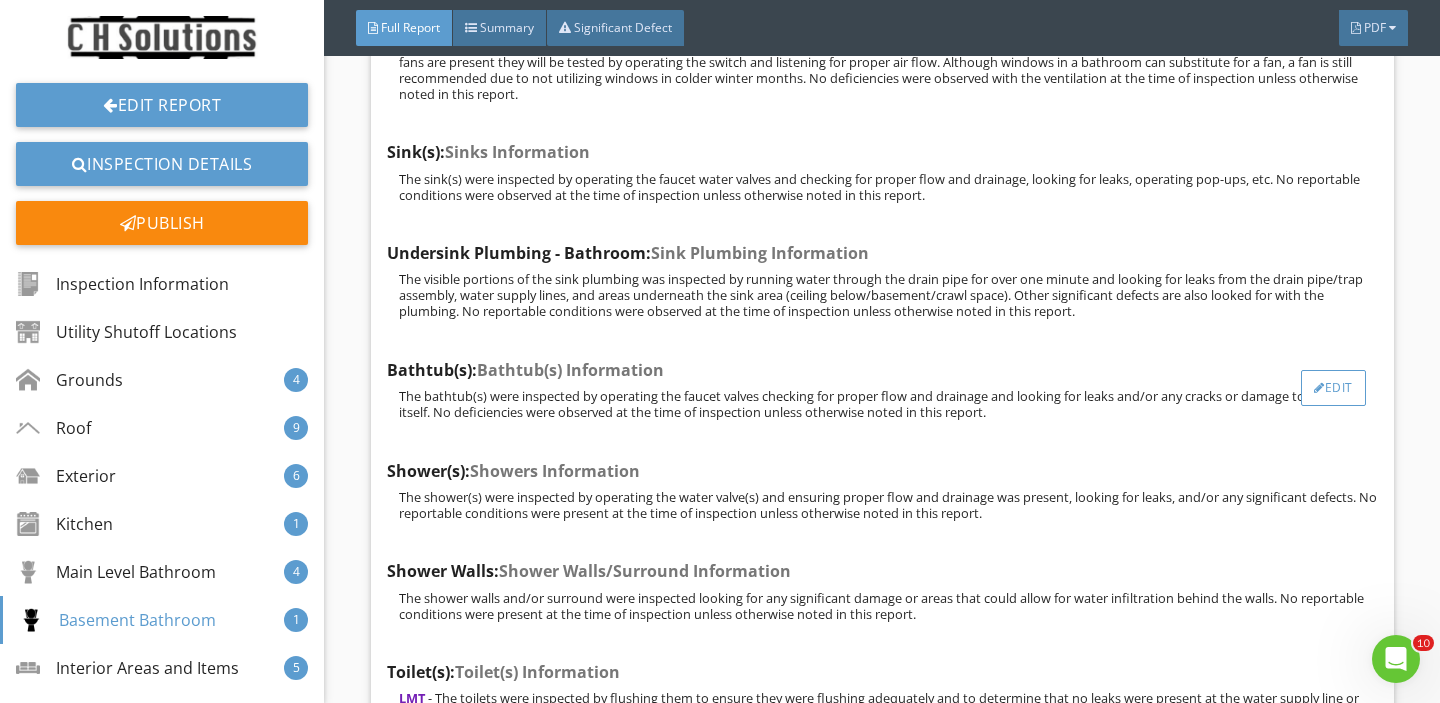 click on "Edit" at bounding box center (1333, 388) 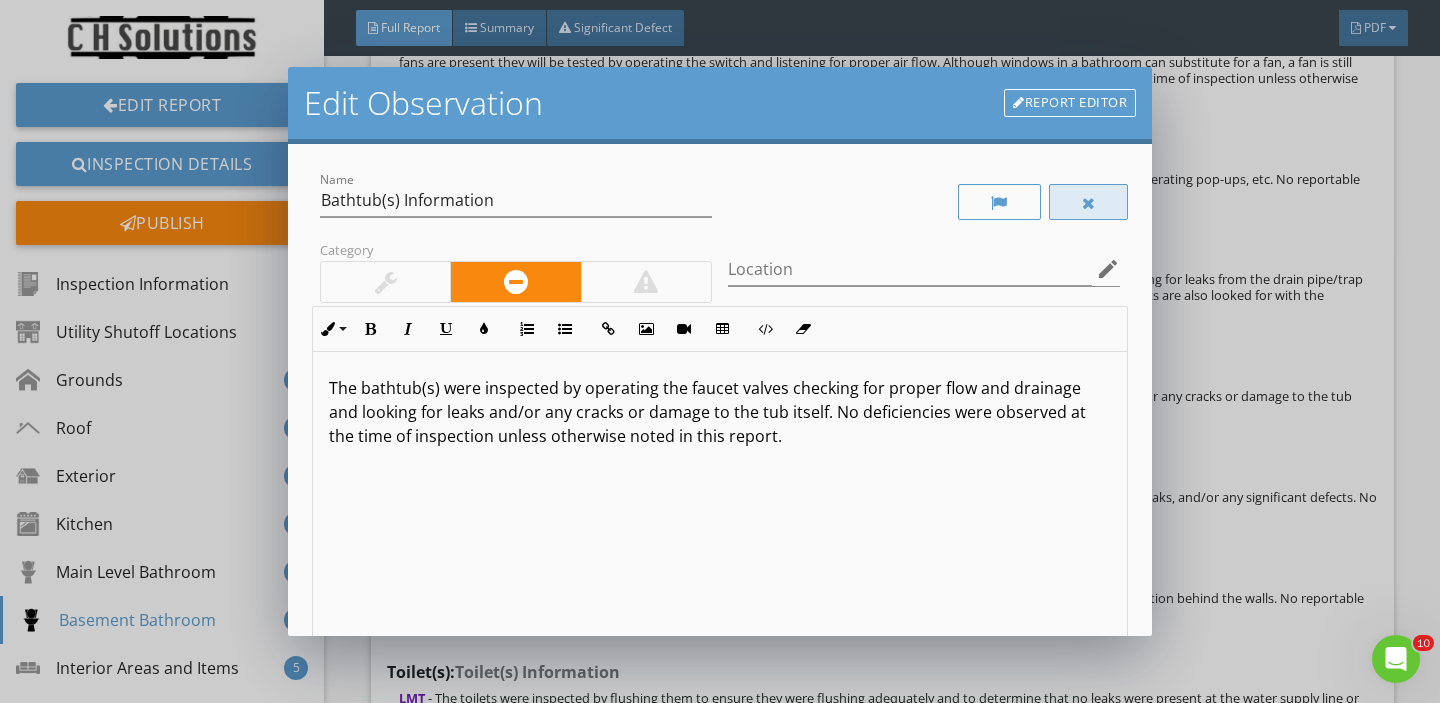 click at bounding box center (1089, 202) 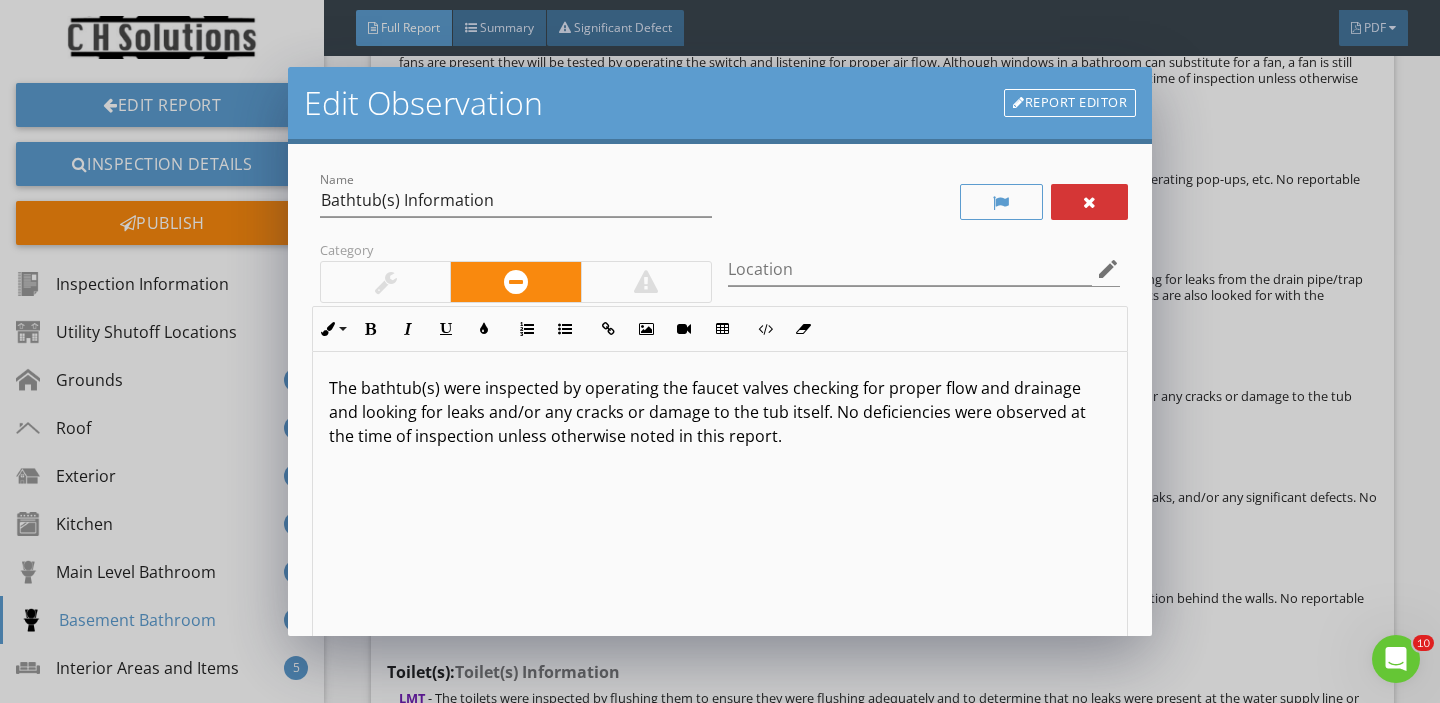 scroll, scrollTop: 1, scrollLeft: 0, axis: vertical 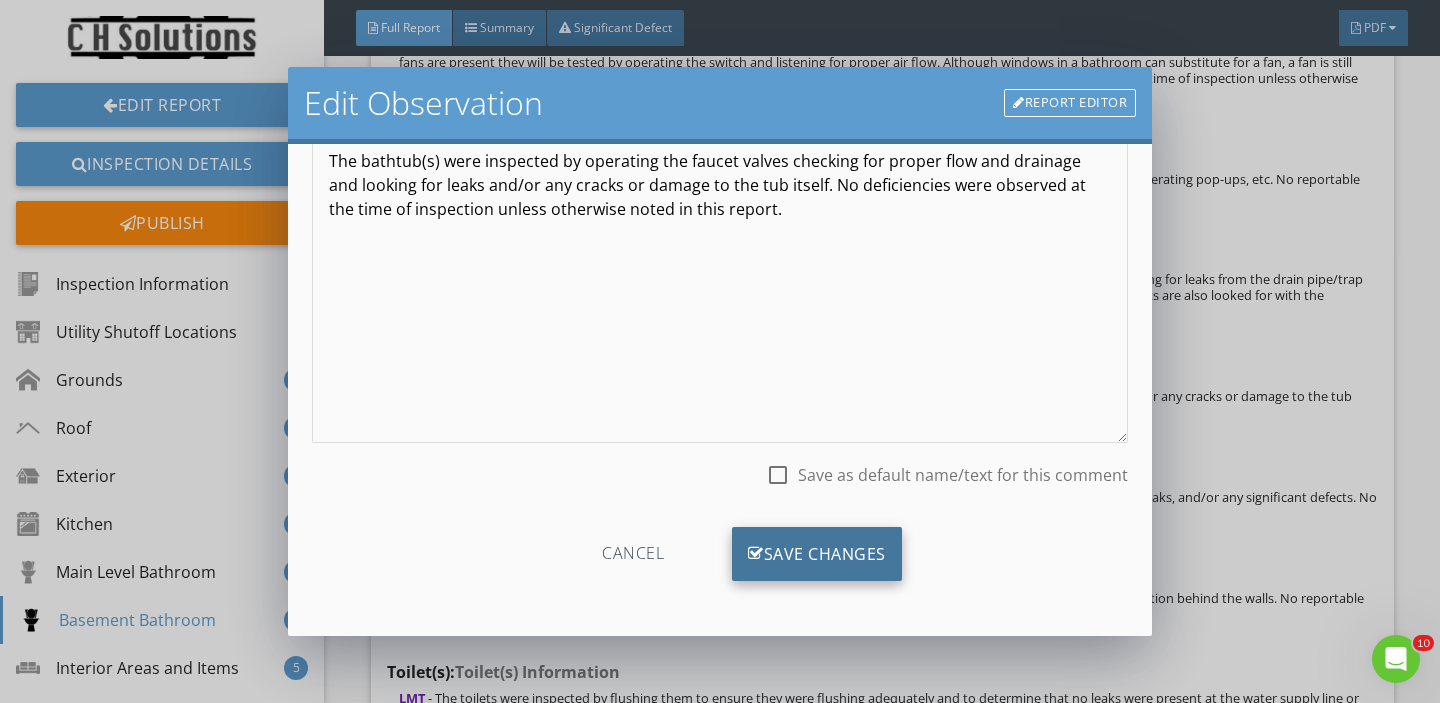 click on "Save Changes" at bounding box center (817, 554) 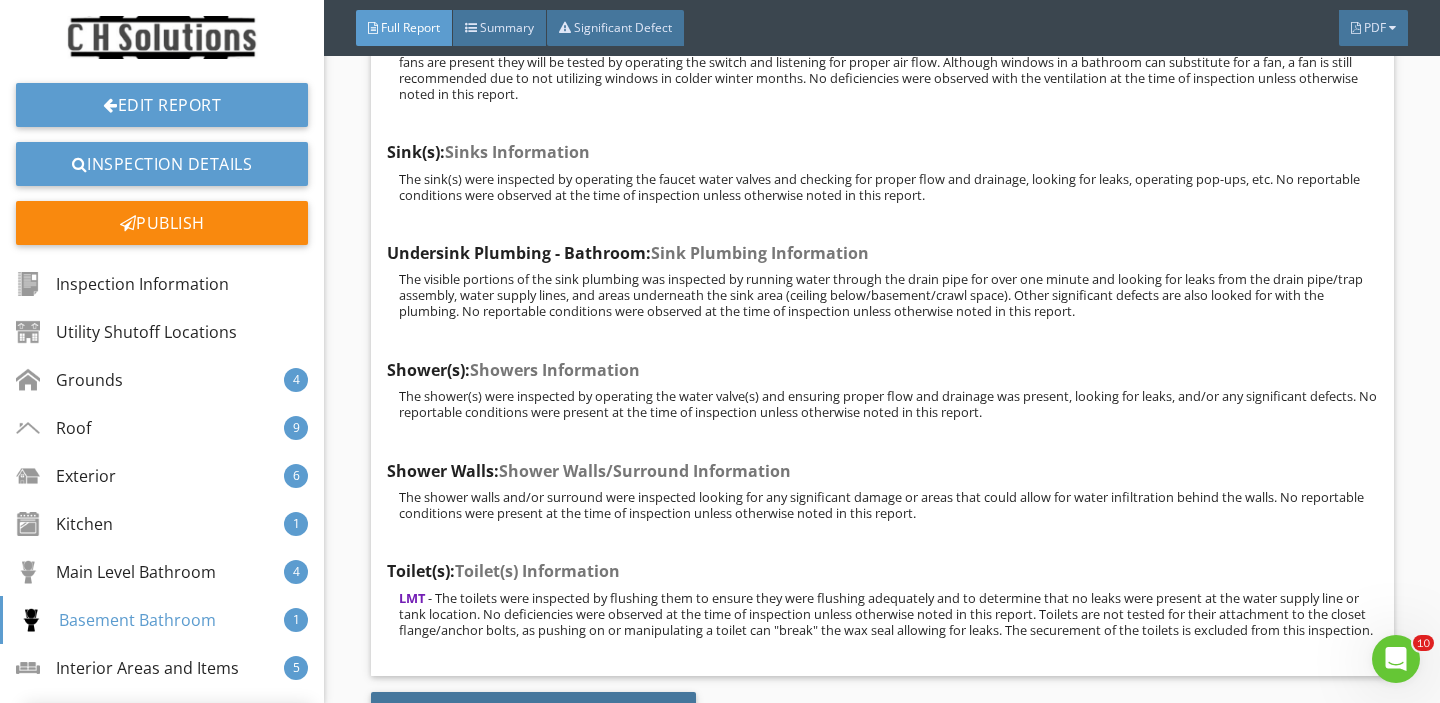 scroll, scrollTop: 0, scrollLeft: 0, axis: both 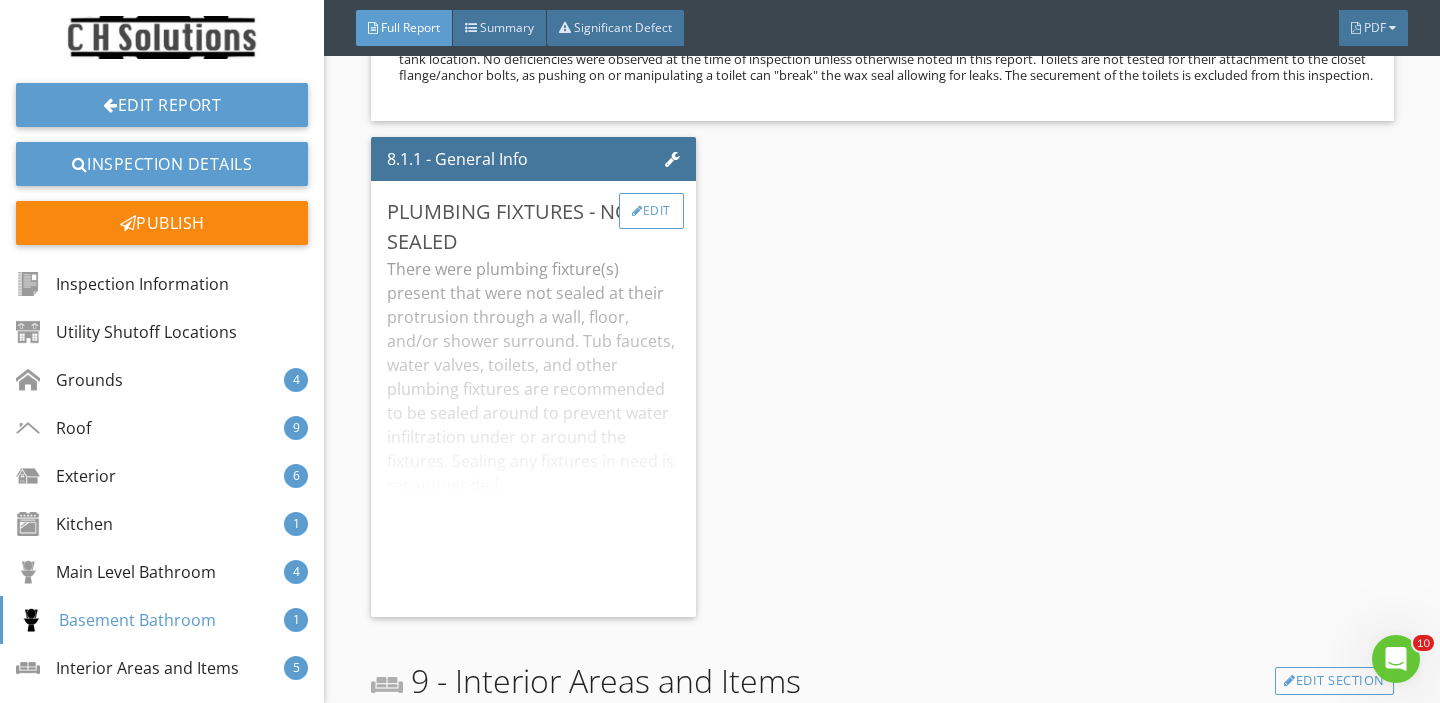click on "Edit" at bounding box center (651, 211) 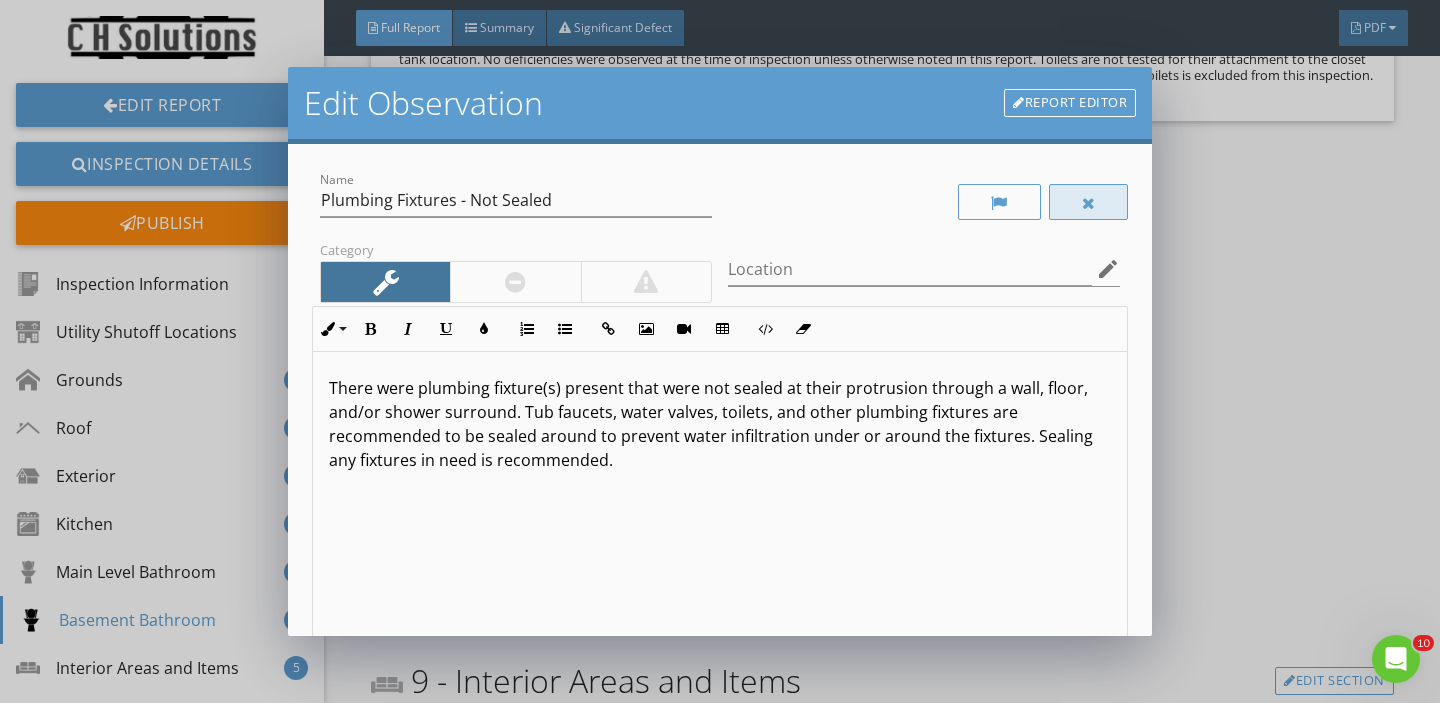 click at bounding box center (1089, 202) 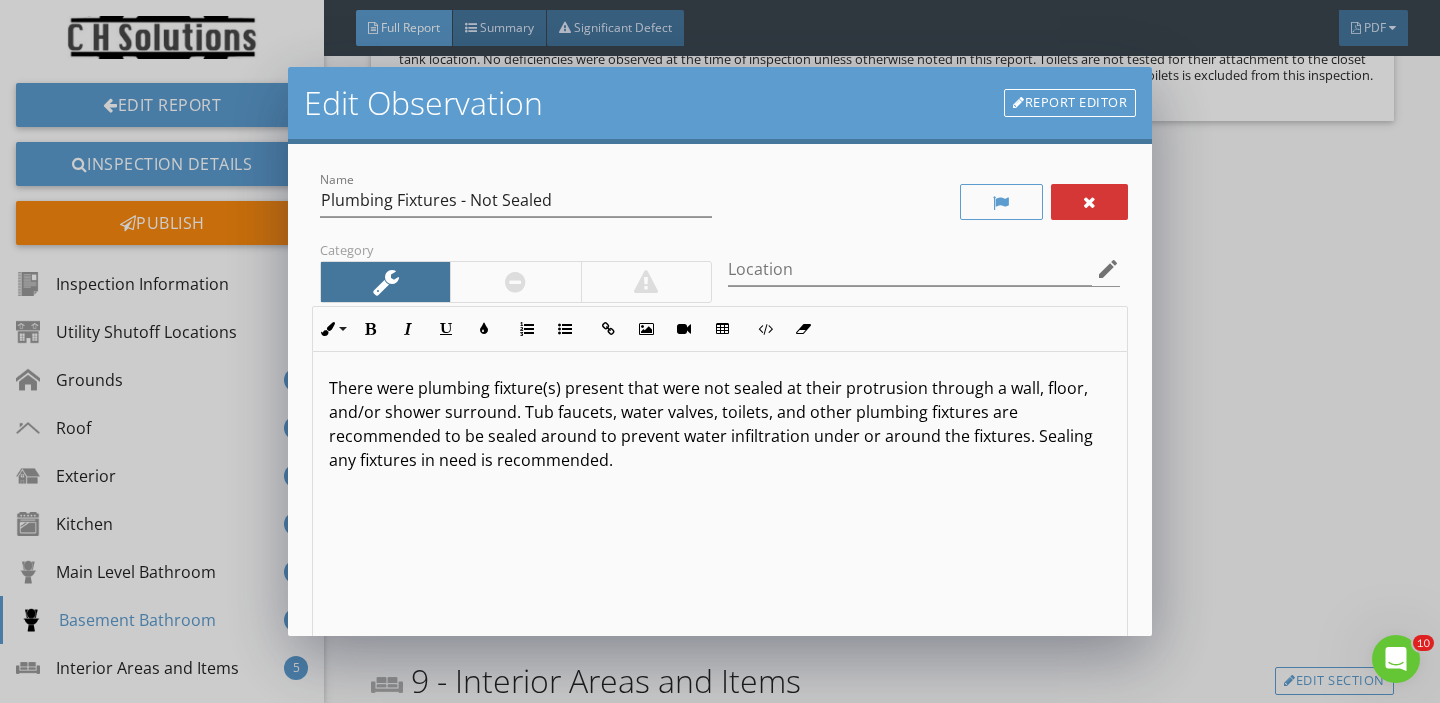 scroll, scrollTop: 1, scrollLeft: 0, axis: vertical 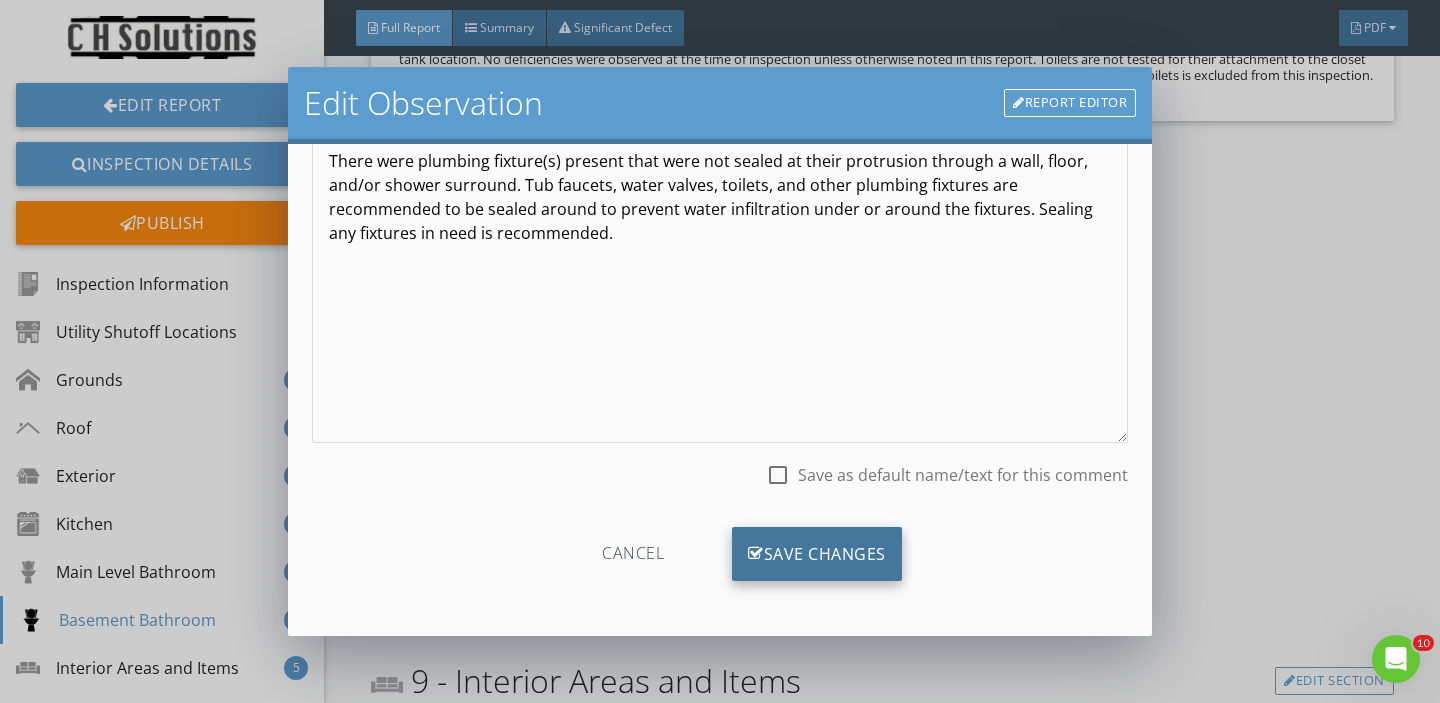 click on "Save Changes" at bounding box center (817, 554) 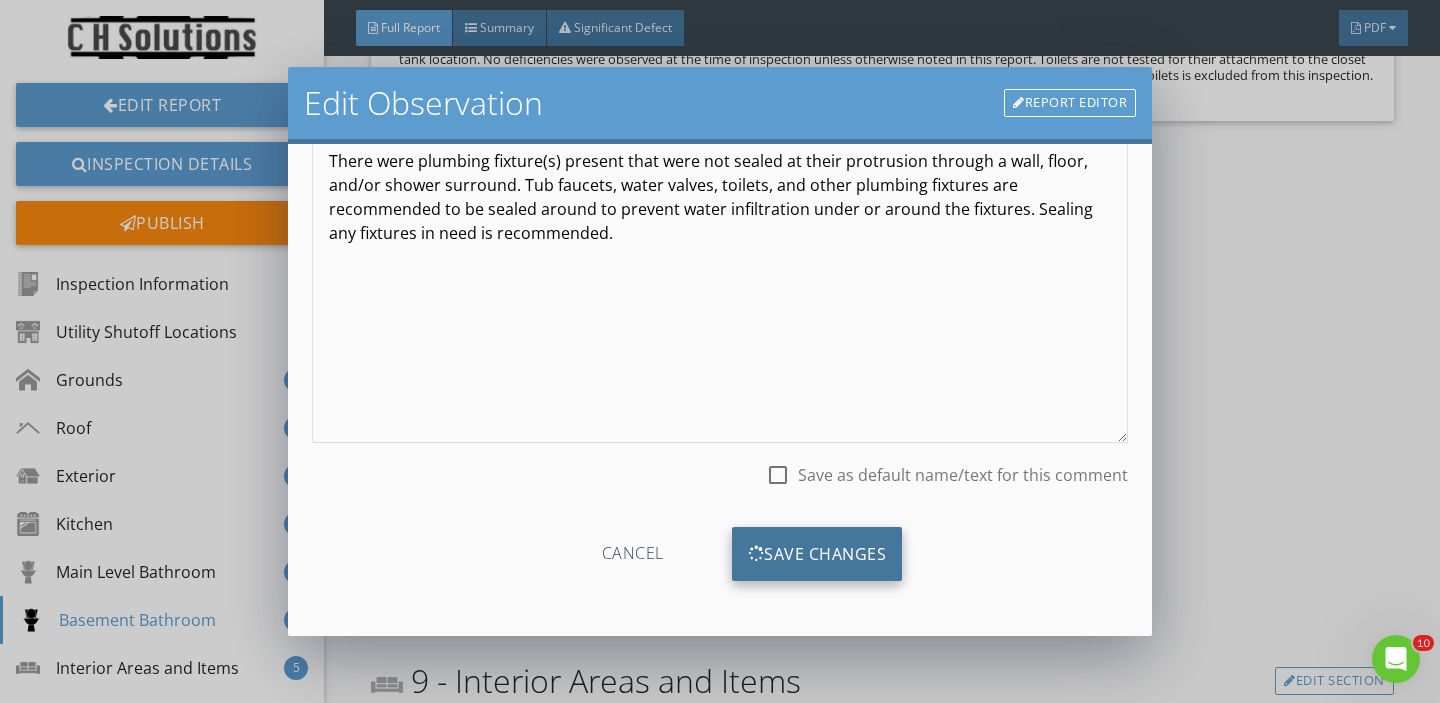 scroll, scrollTop: 0, scrollLeft: 0, axis: both 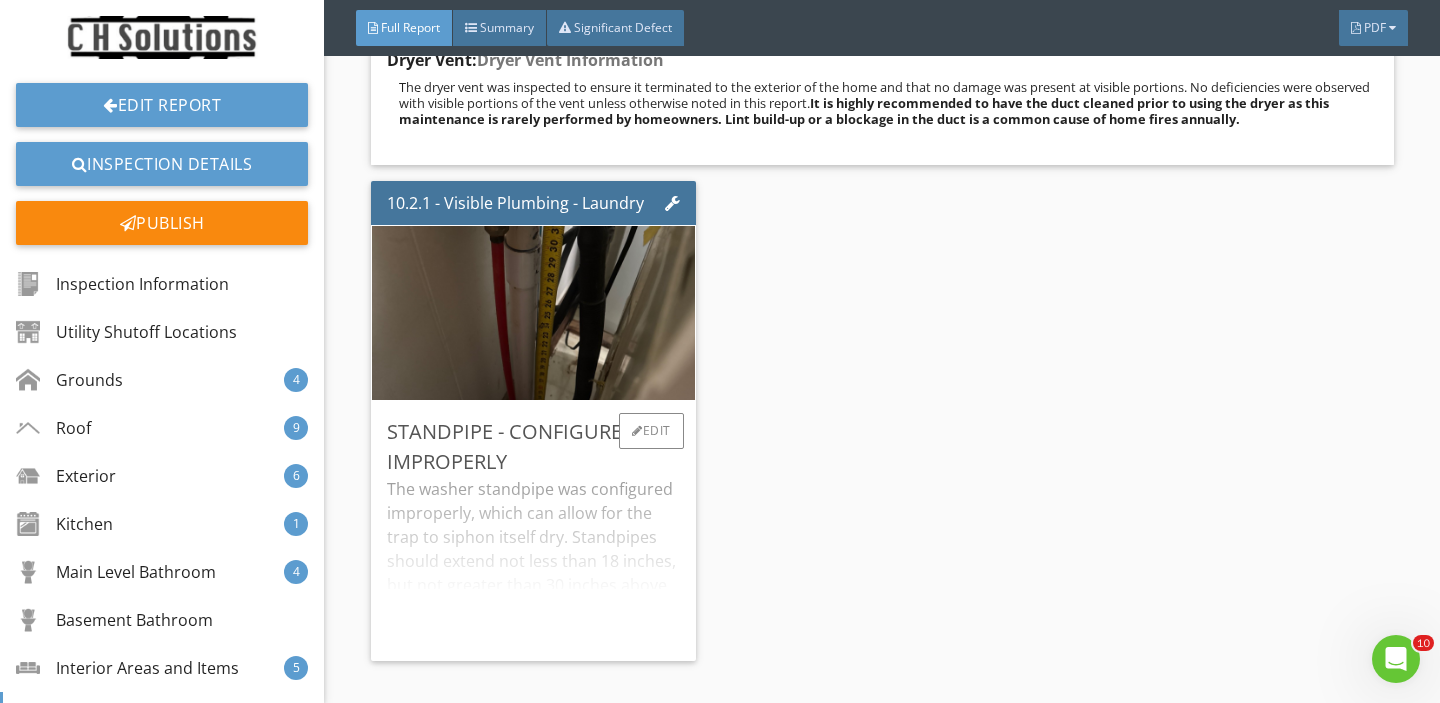 click on "Standpipe - Configured Improperly" at bounding box center (533, 447) 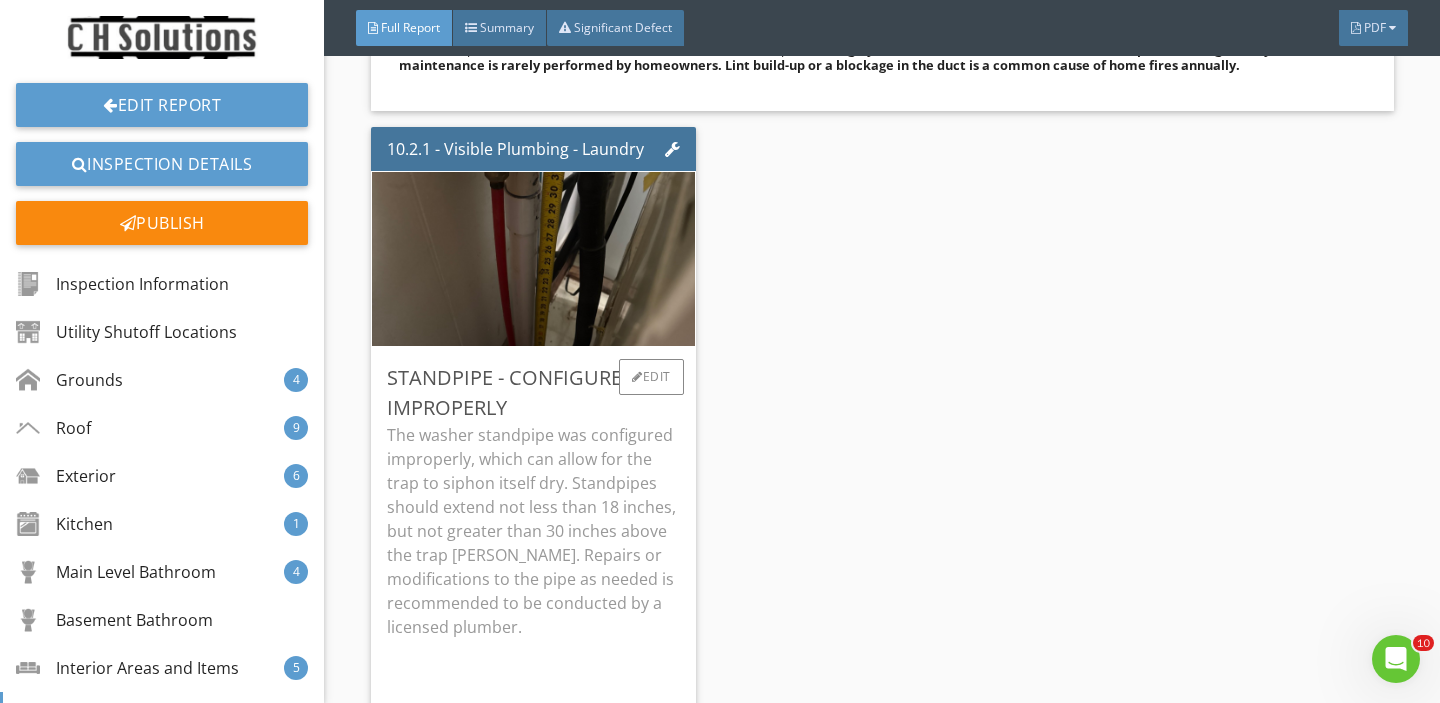 scroll, scrollTop: 24300, scrollLeft: 0, axis: vertical 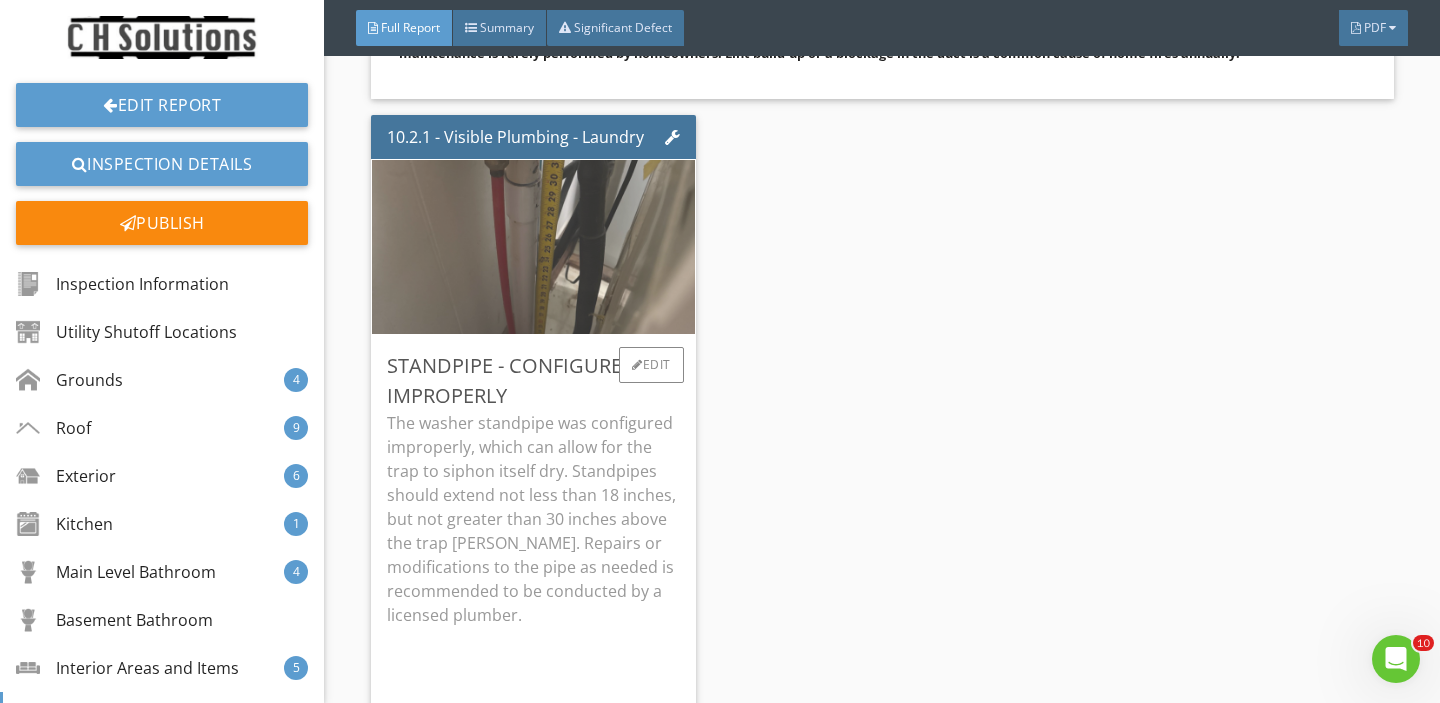 click at bounding box center (533, 247) 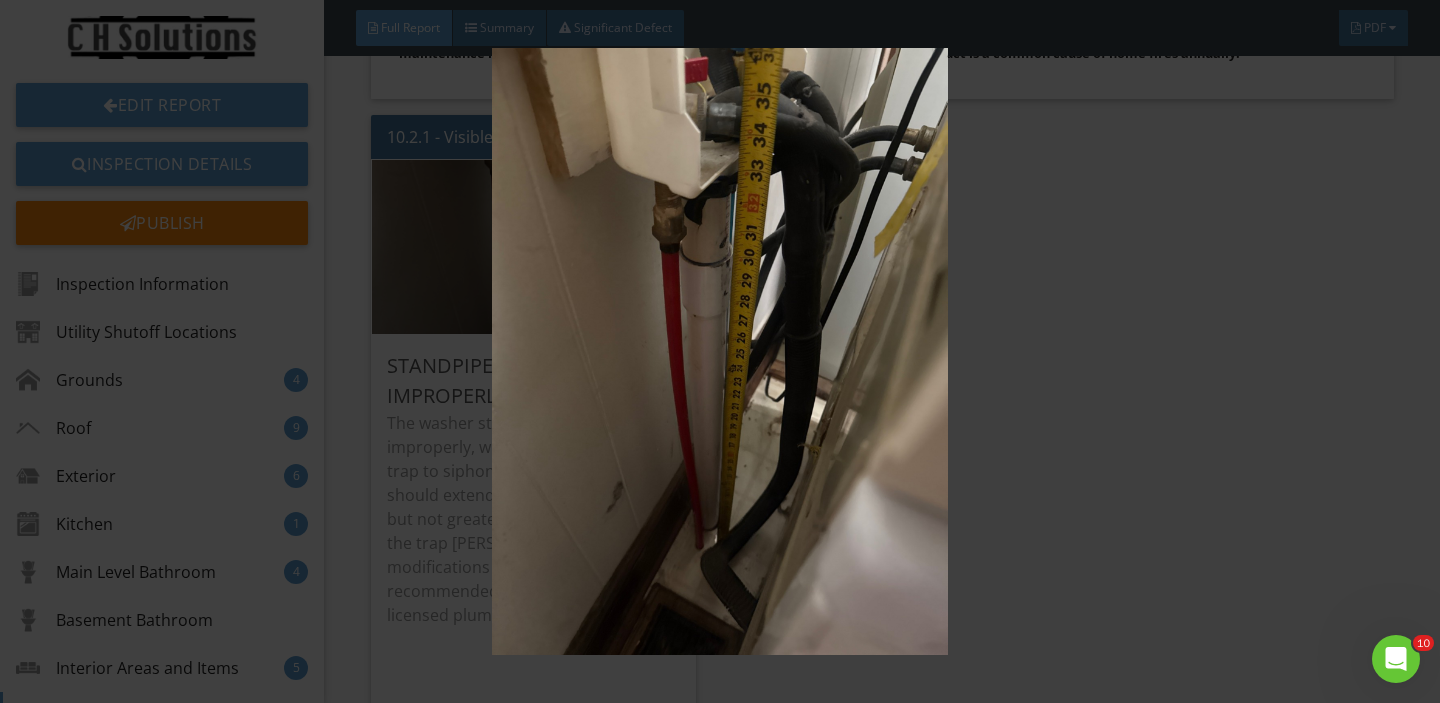 click at bounding box center [719, 351] 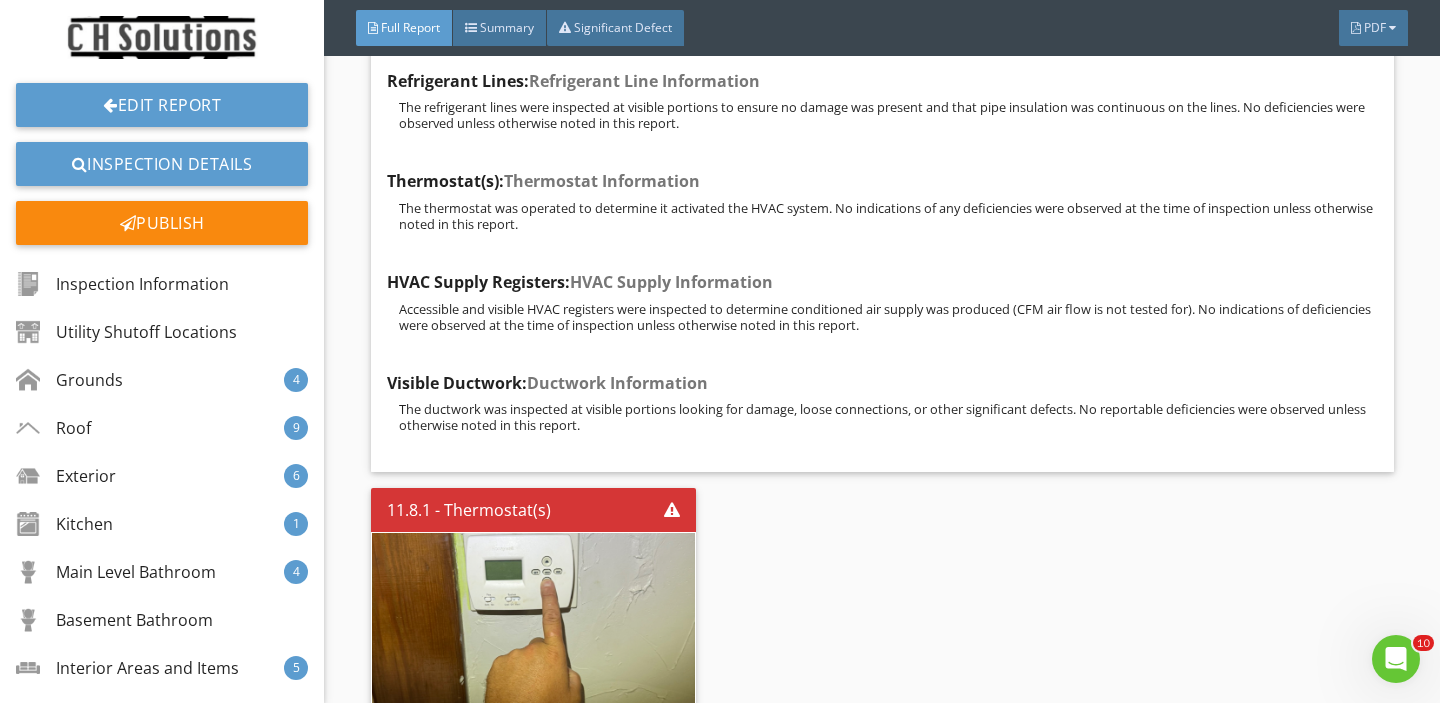 scroll, scrollTop: 27212, scrollLeft: 0, axis: vertical 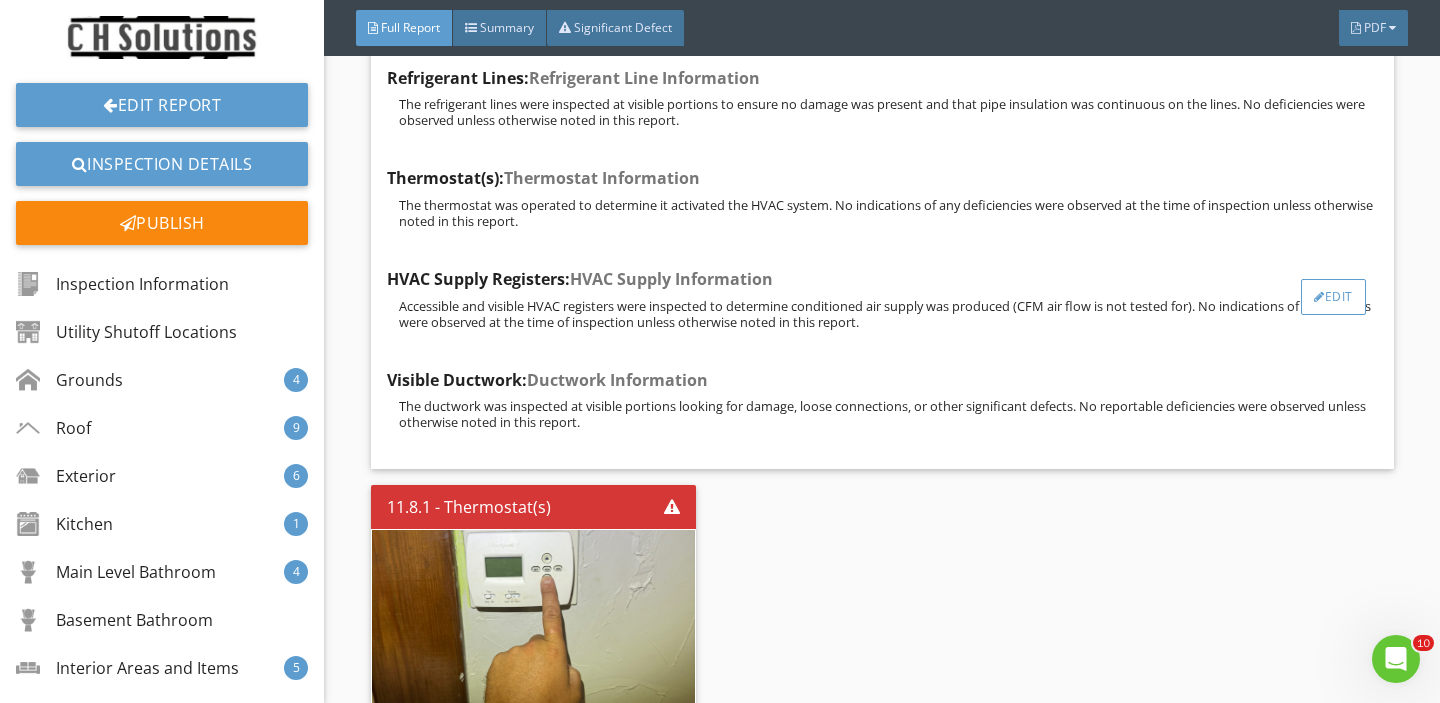 click on "Edit" at bounding box center (1333, 297) 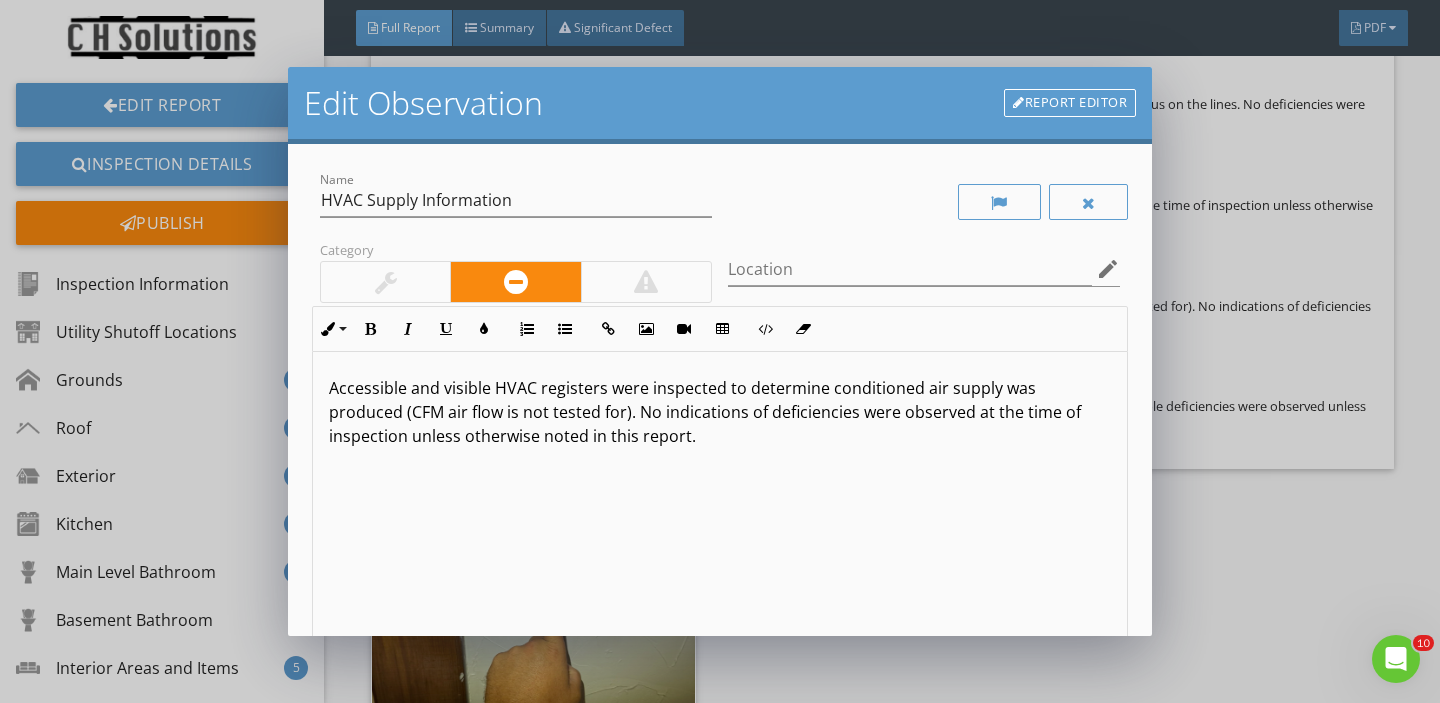 click on "Edit Observation
Report Editor
Name HVAC Supply Information                 Category               Location edit   Inline Style XLarge Large Normal Small Light Small/Light Bold Italic Underline Colors Ordered List Unordered List Insert Link Insert Image Insert Video Insert Table Code View Clear Formatting Accessible and visible HVAC registers were inspected to determine conditioned air supply was produced (CFM air flow is not tested for). No indications of deficiencies were observed at the time of inspection unless otherwise noted in this report. Enter text here <p>Accessible and visible HVAC registers were inspected to determine conditioned air supply was produced (CFM air flow is not tested for). No indications of deficiencies were observed at the time of inspection unless otherwise noted in this report.</p>       check_box_outline_blank Save as default name/text for this comment   Cancel
Save Changes" at bounding box center (720, 351) 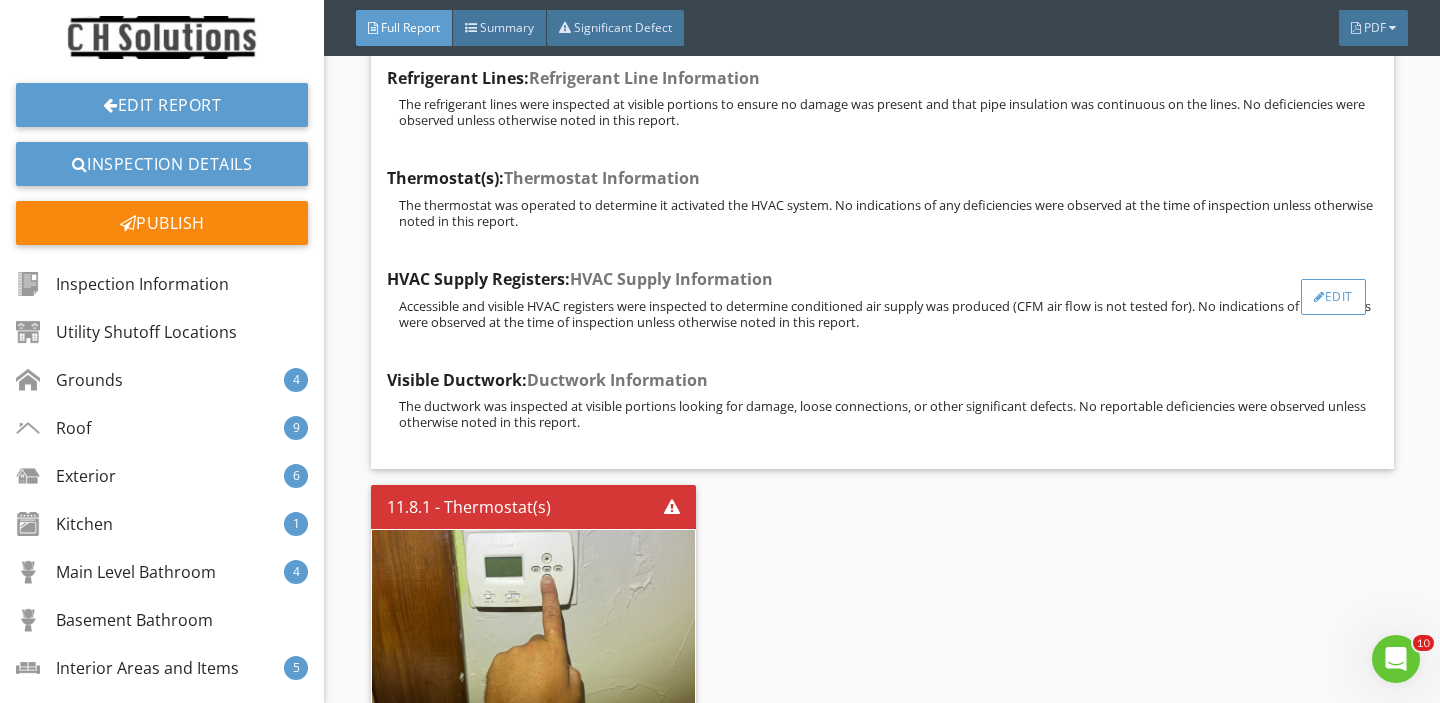 click on "Edit" at bounding box center [1333, 297] 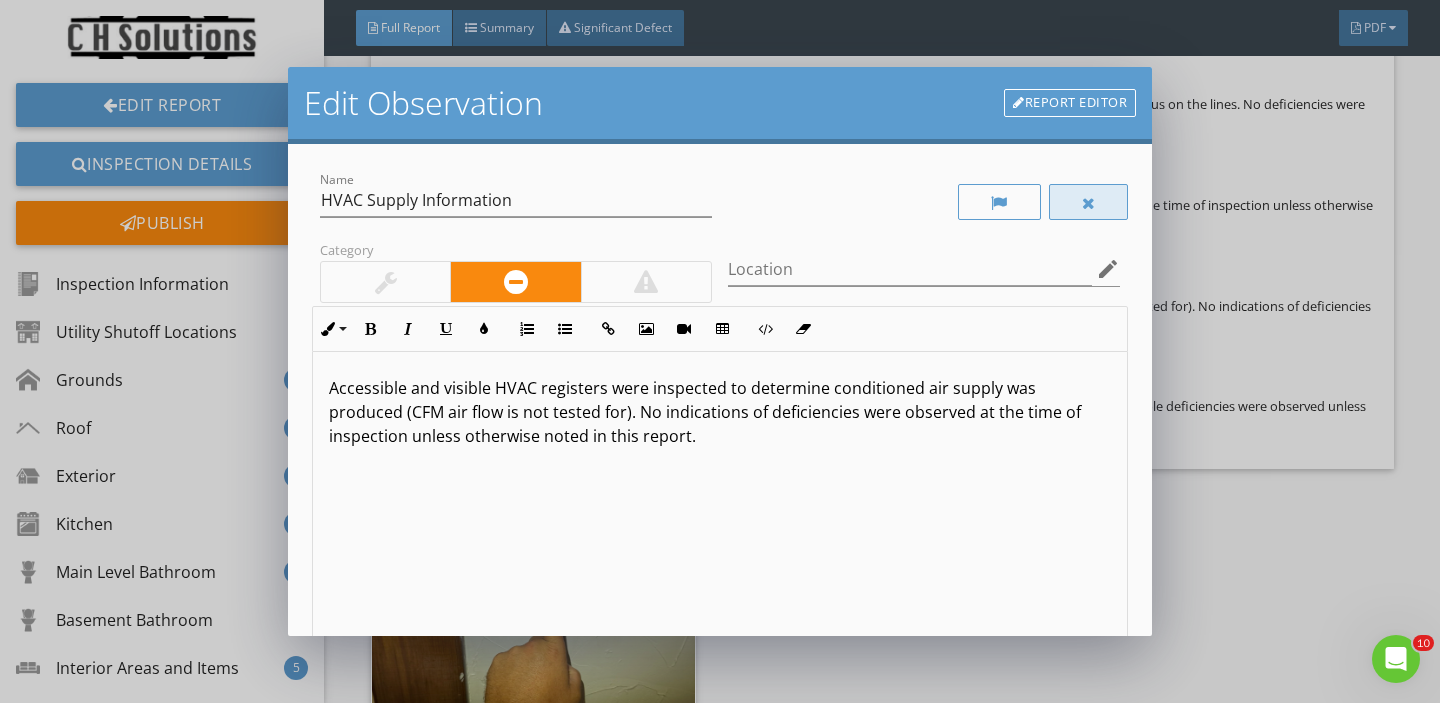 click at bounding box center (1089, 202) 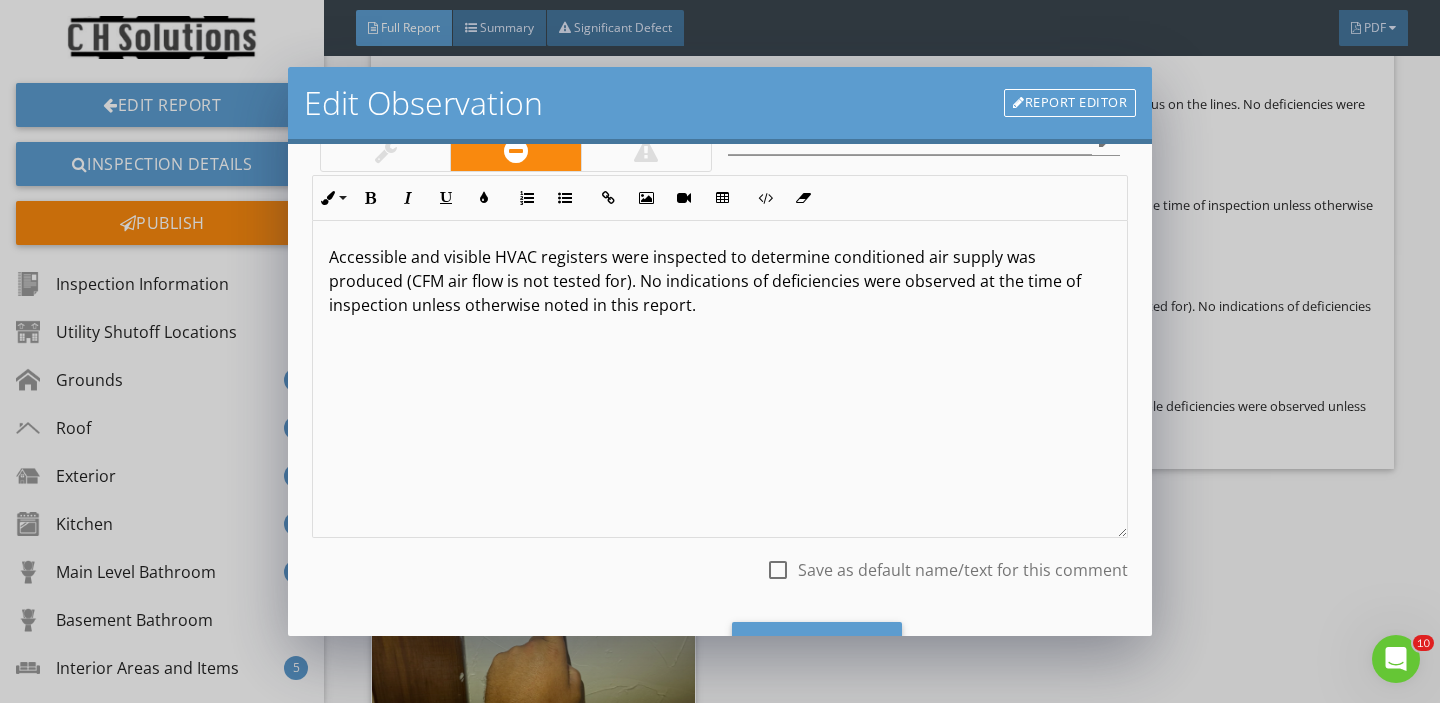 scroll, scrollTop: 226, scrollLeft: 0, axis: vertical 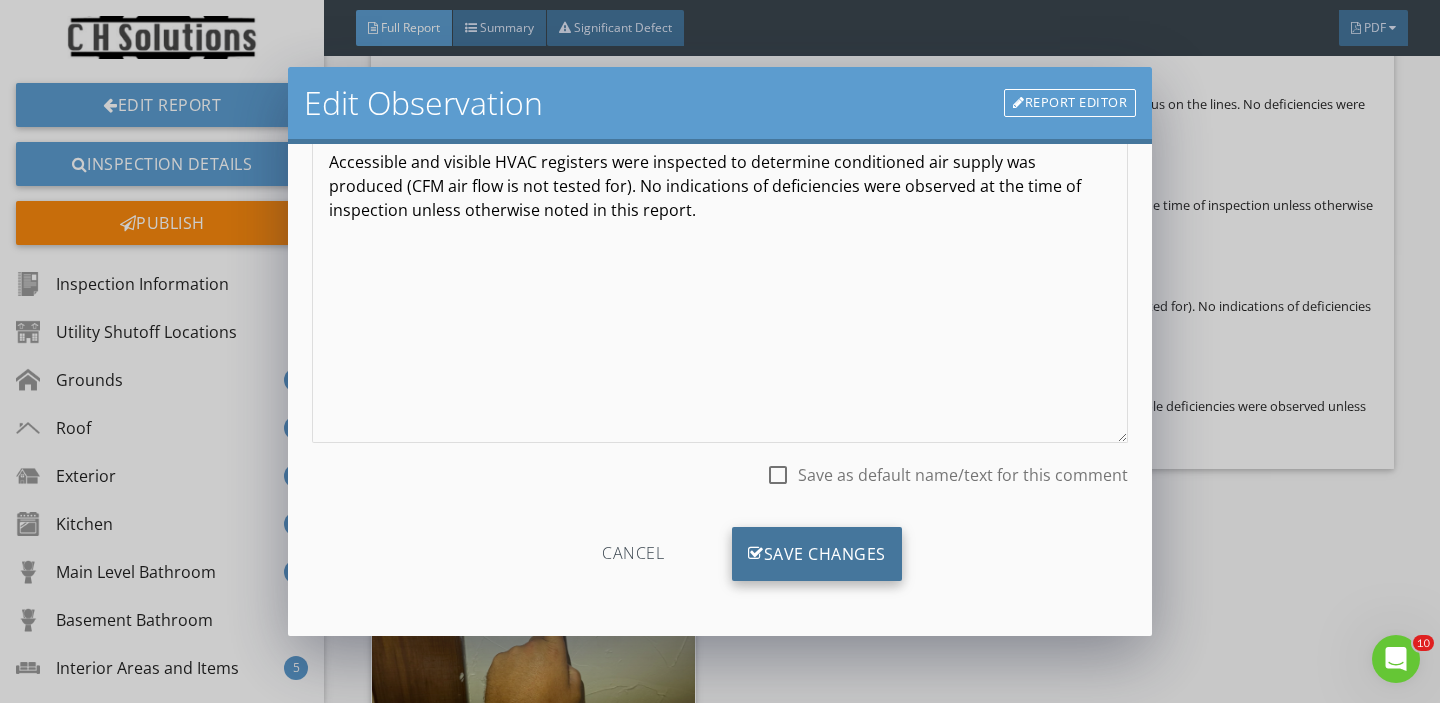 click on "Save Changes" at bounding box center [817, 554] 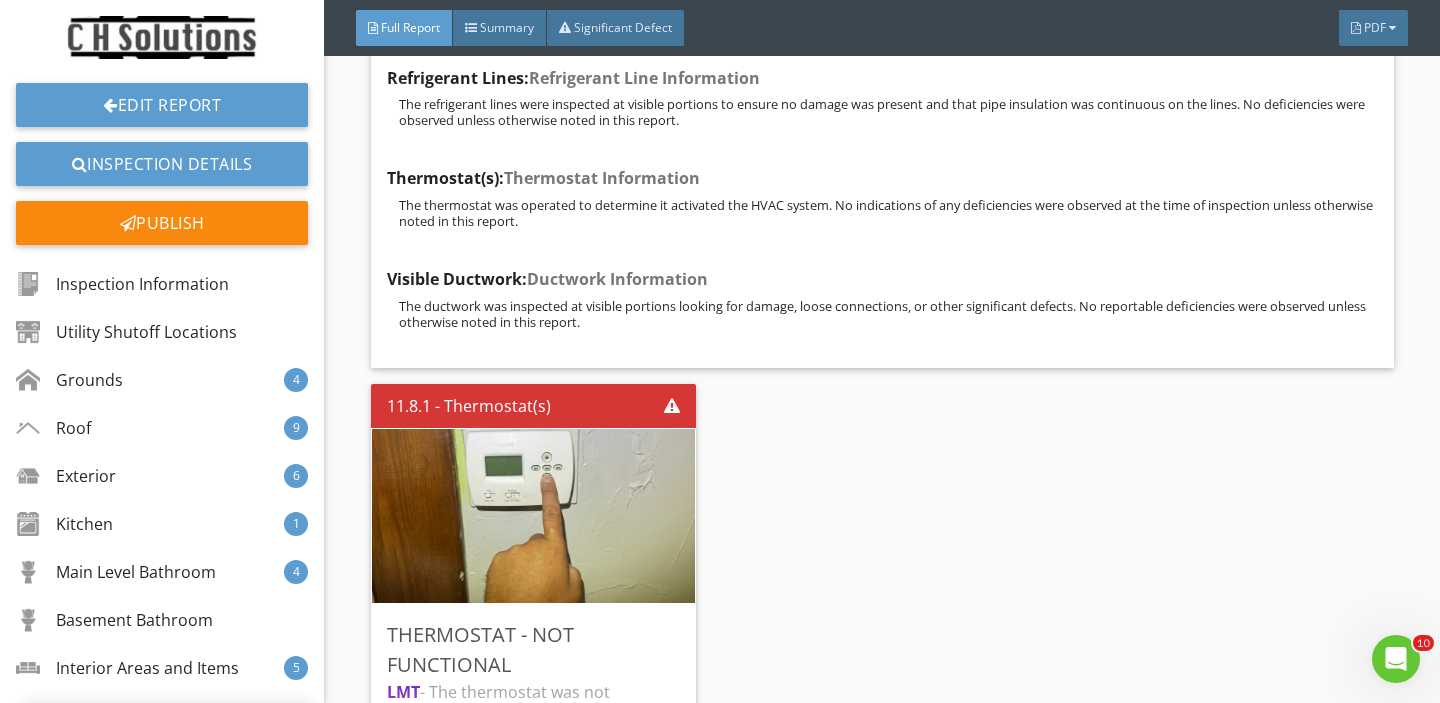 scroll, scrollTop: 0, scrollLeft: 0, axis: both 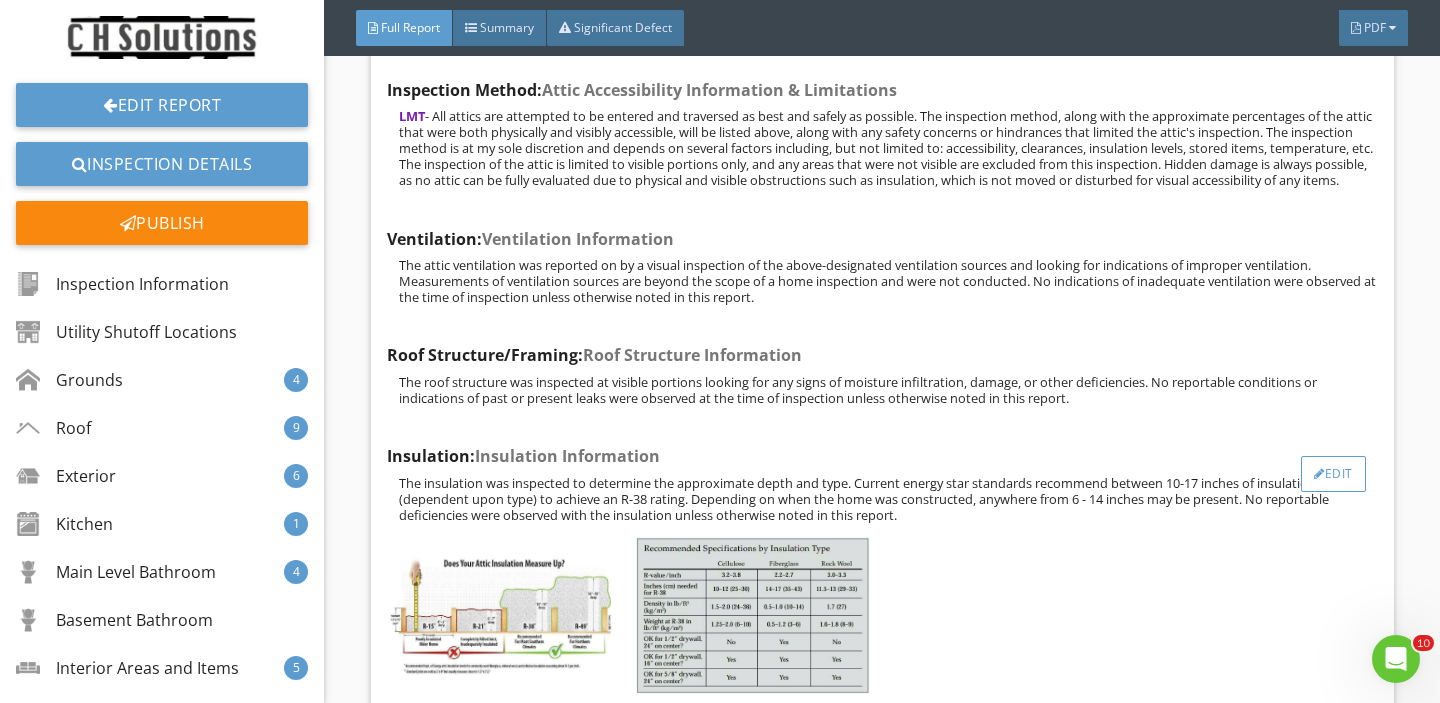 click on "Edit" at bounding box center [1333, 474] 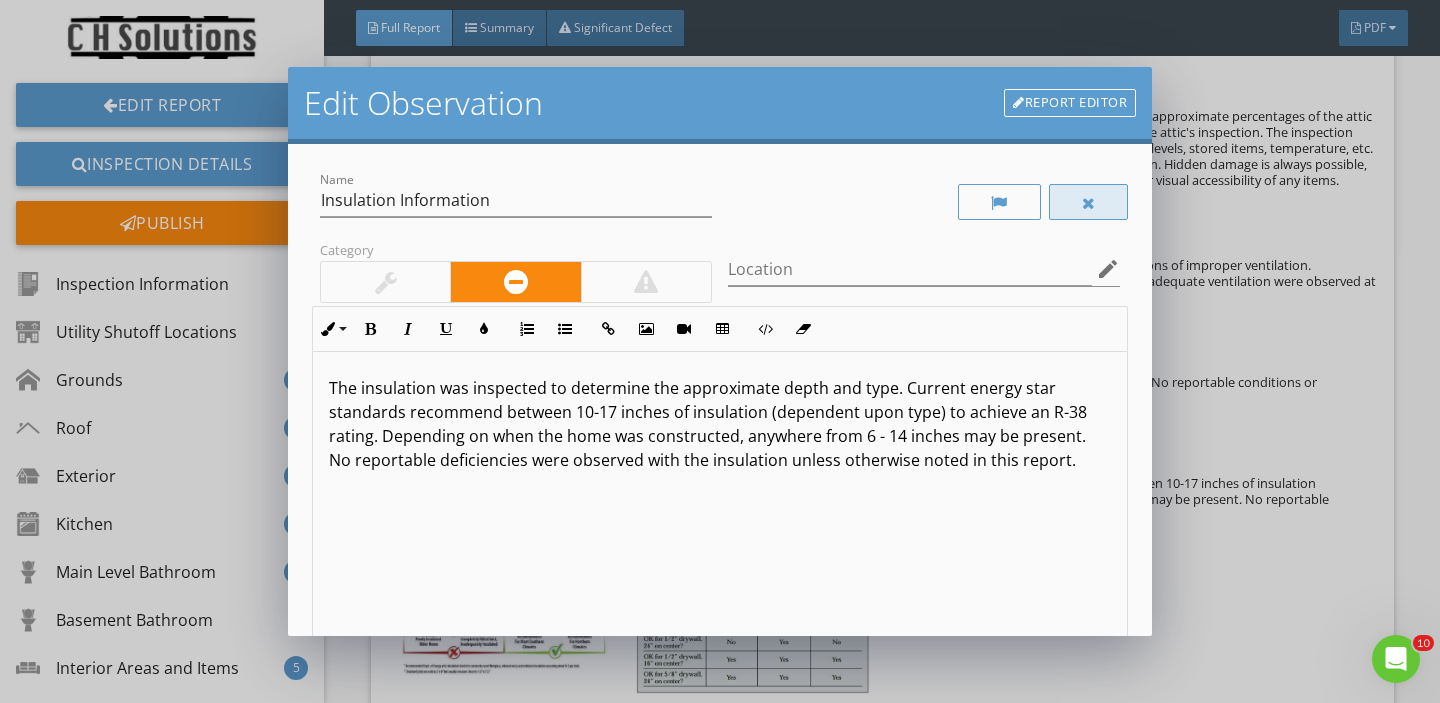 click at bounding box center (1089, 202) 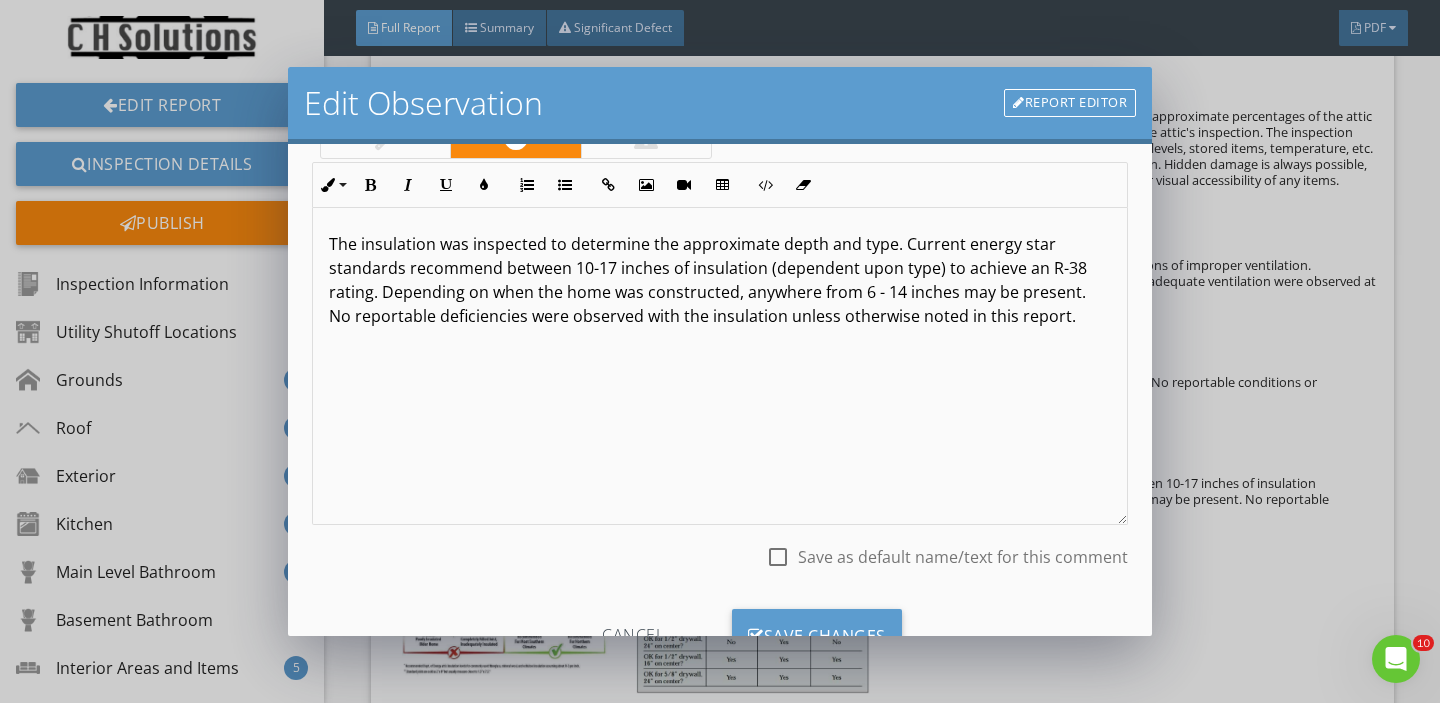 scroll, scrollTop: 226, scrollLeft: 0, axis: vertical 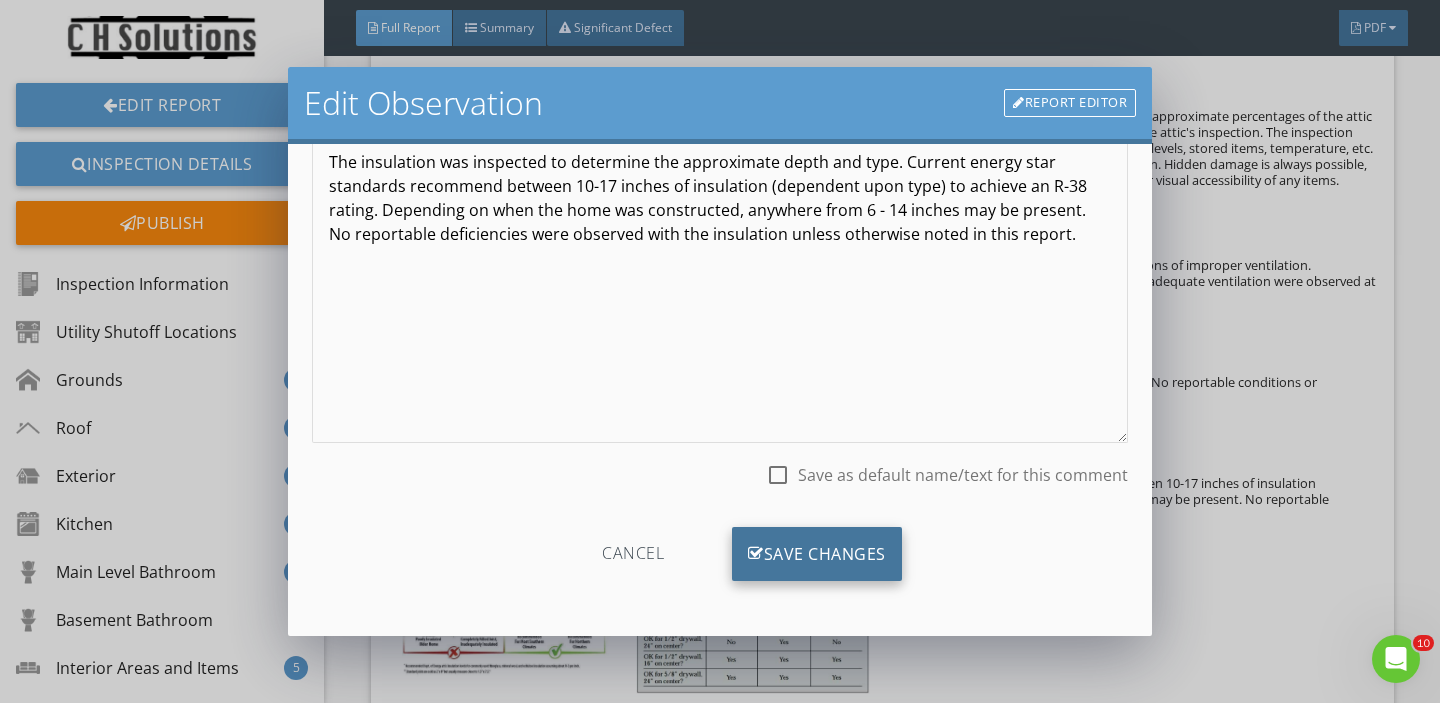 click on "Save Changes" at bounding box center [817, 554] 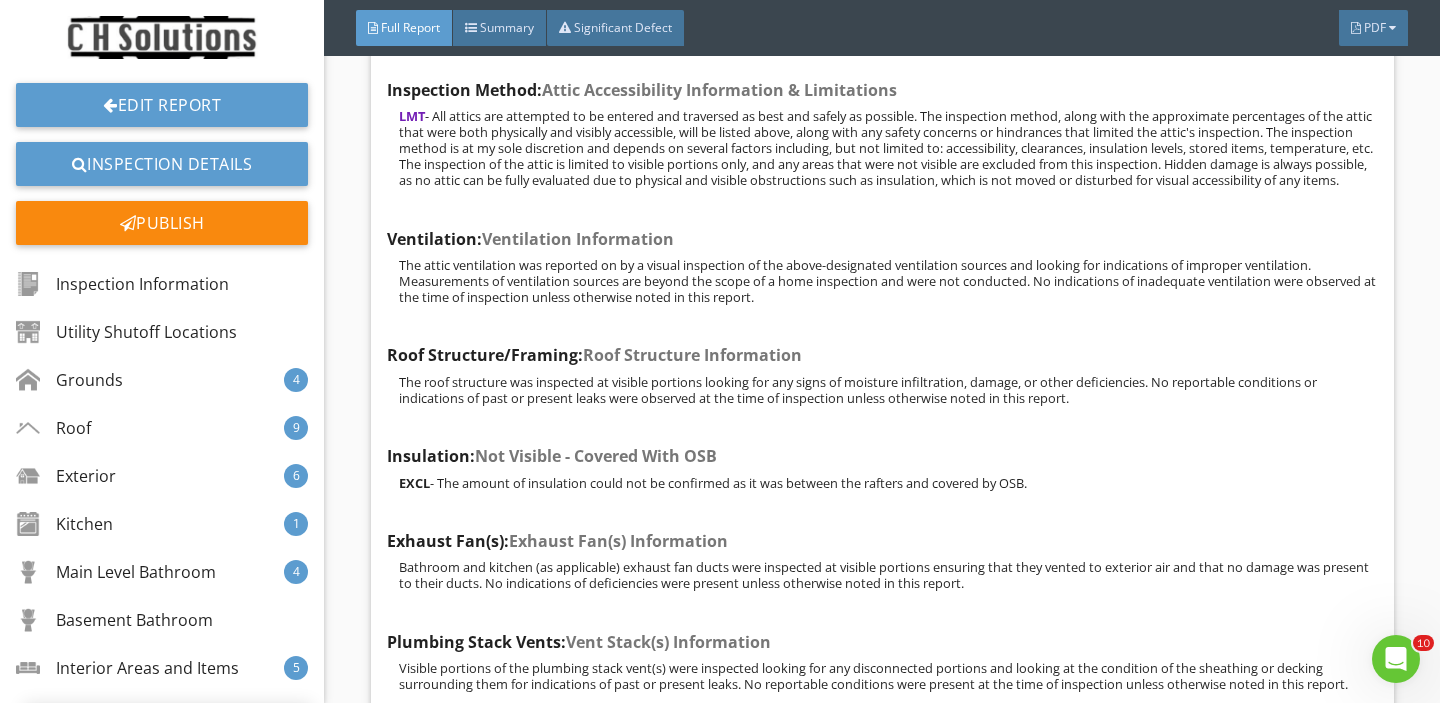 scroll, scrollTop: 0, scrollLeft: 0, axis: both 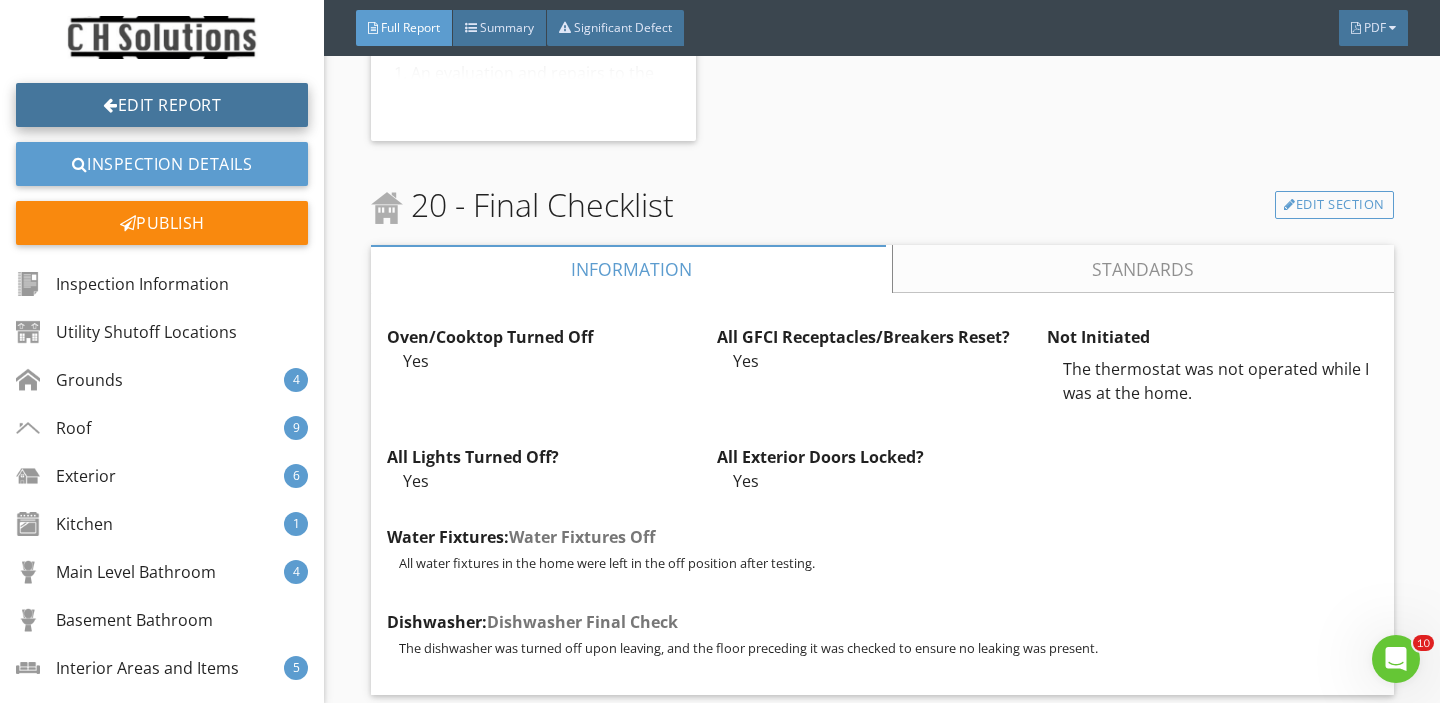 click on "Edit Report" at bounding box center (162, 105) 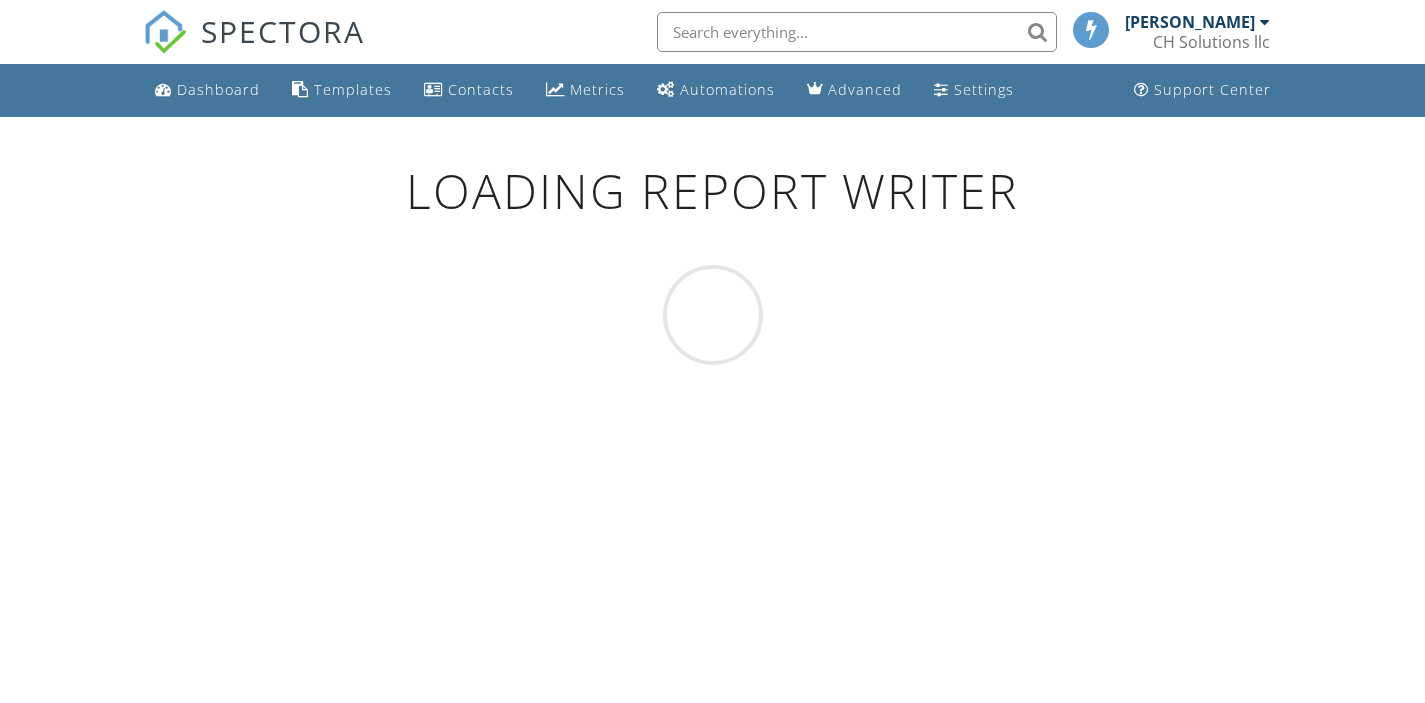 scroll, scrollTop: 0, scrollLeft: 0, axis: both 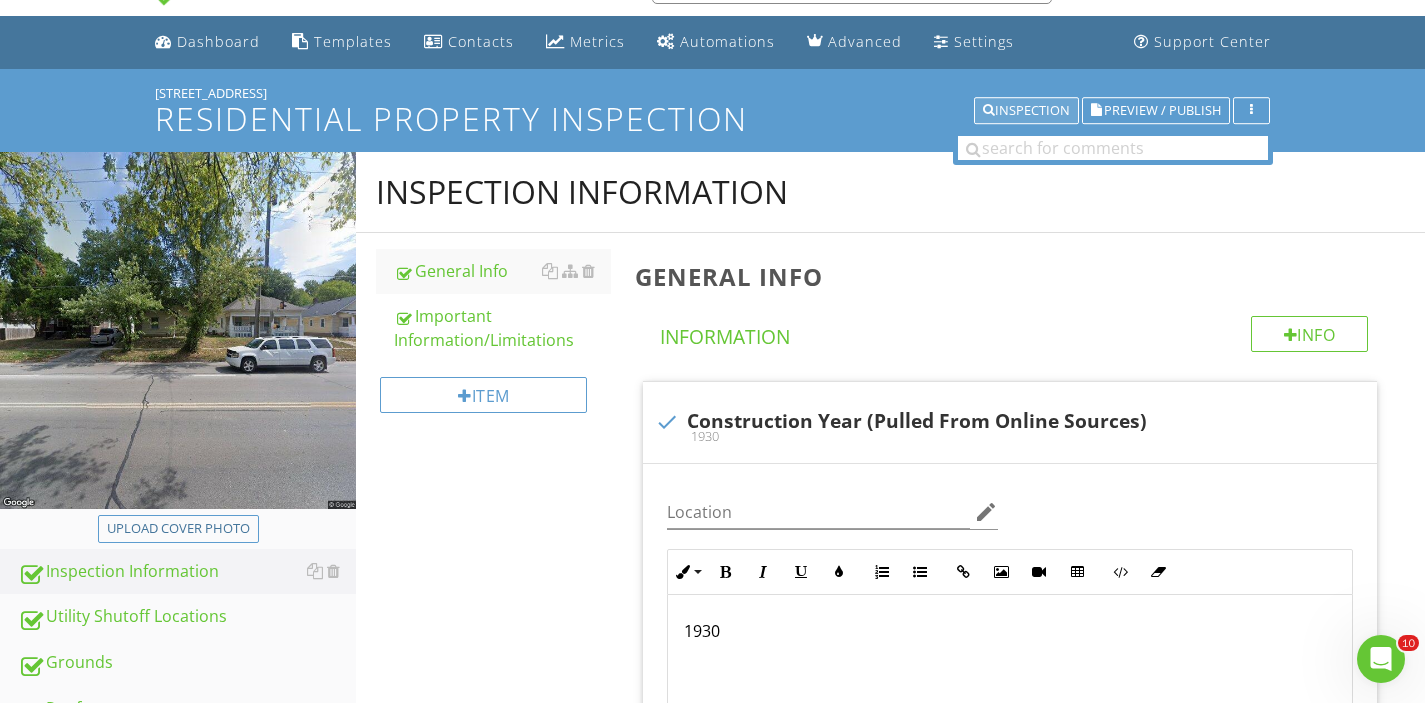click on "Inspection" at bounding box center [1026, 111] 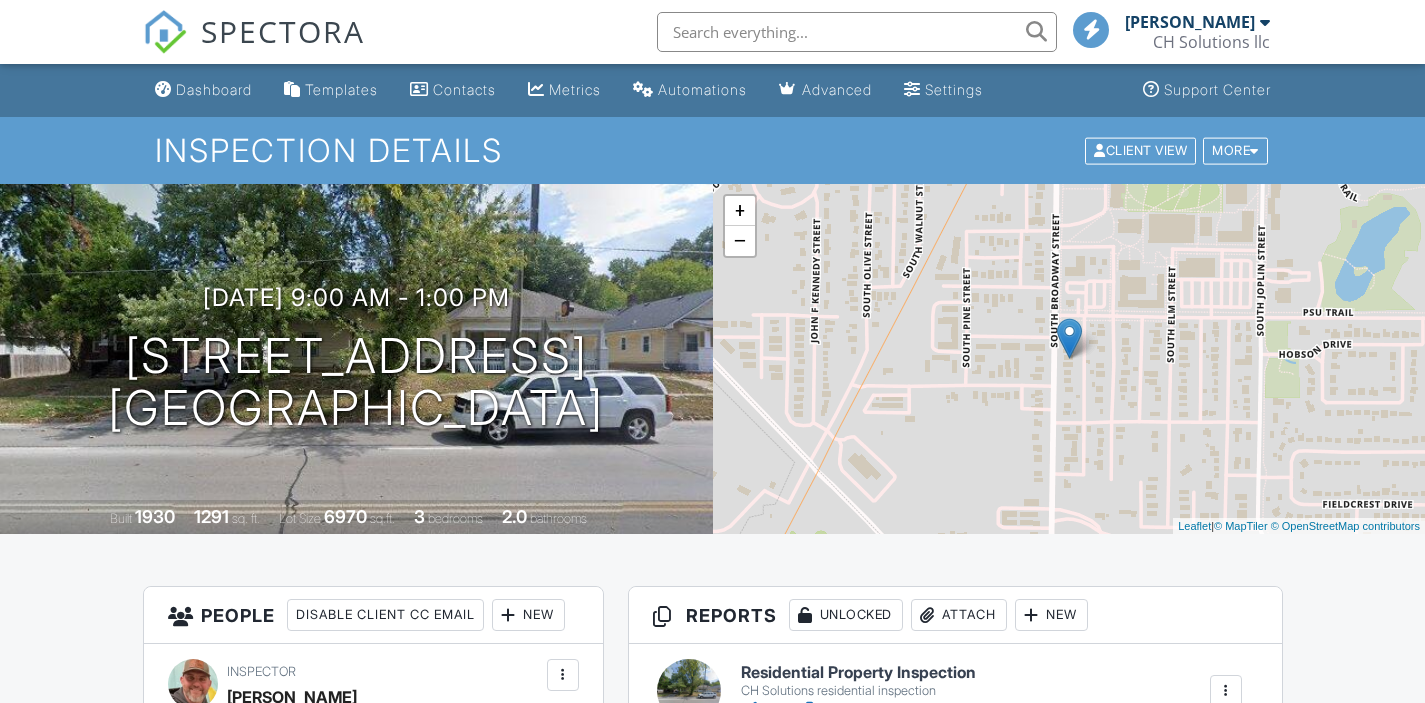 scroll, scrollTop: 242, scrollLeft: 0, axis: vertical 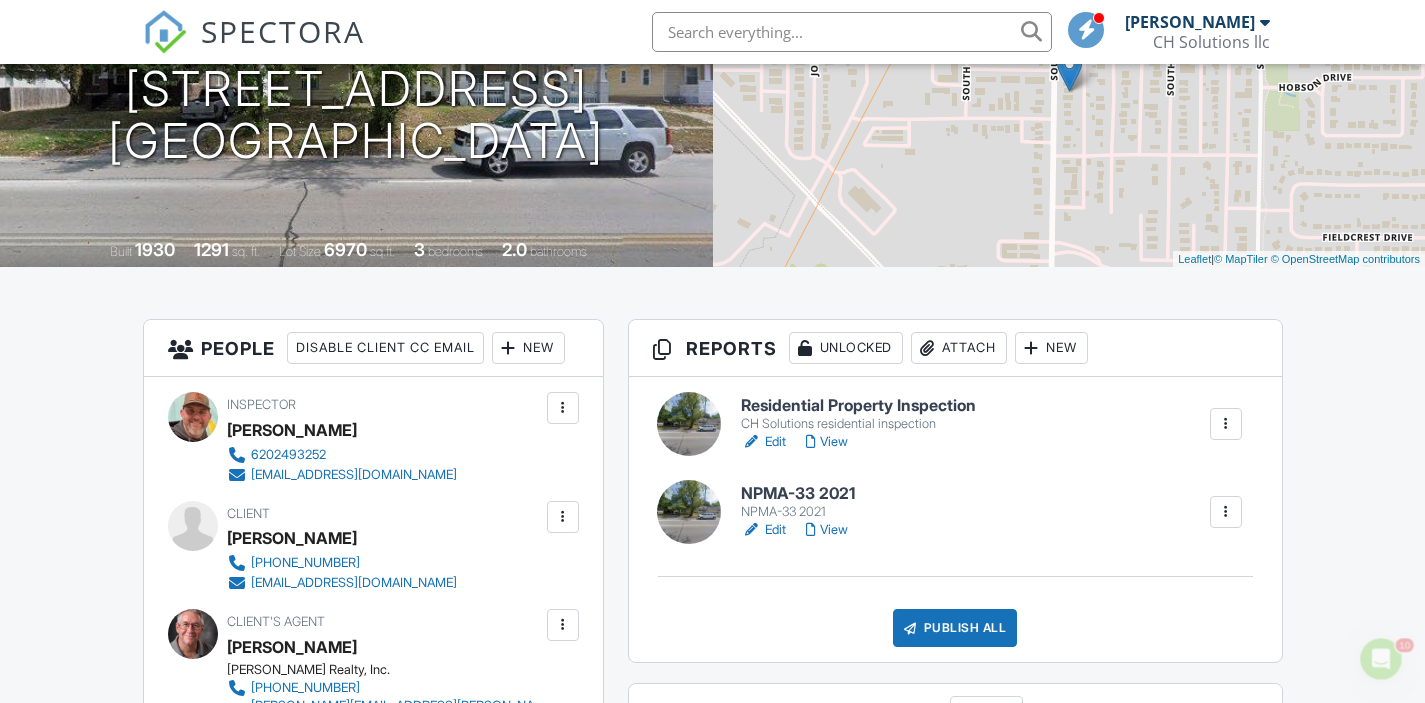 click on "NPMA-33 2021" at bounding box center [798, 494] 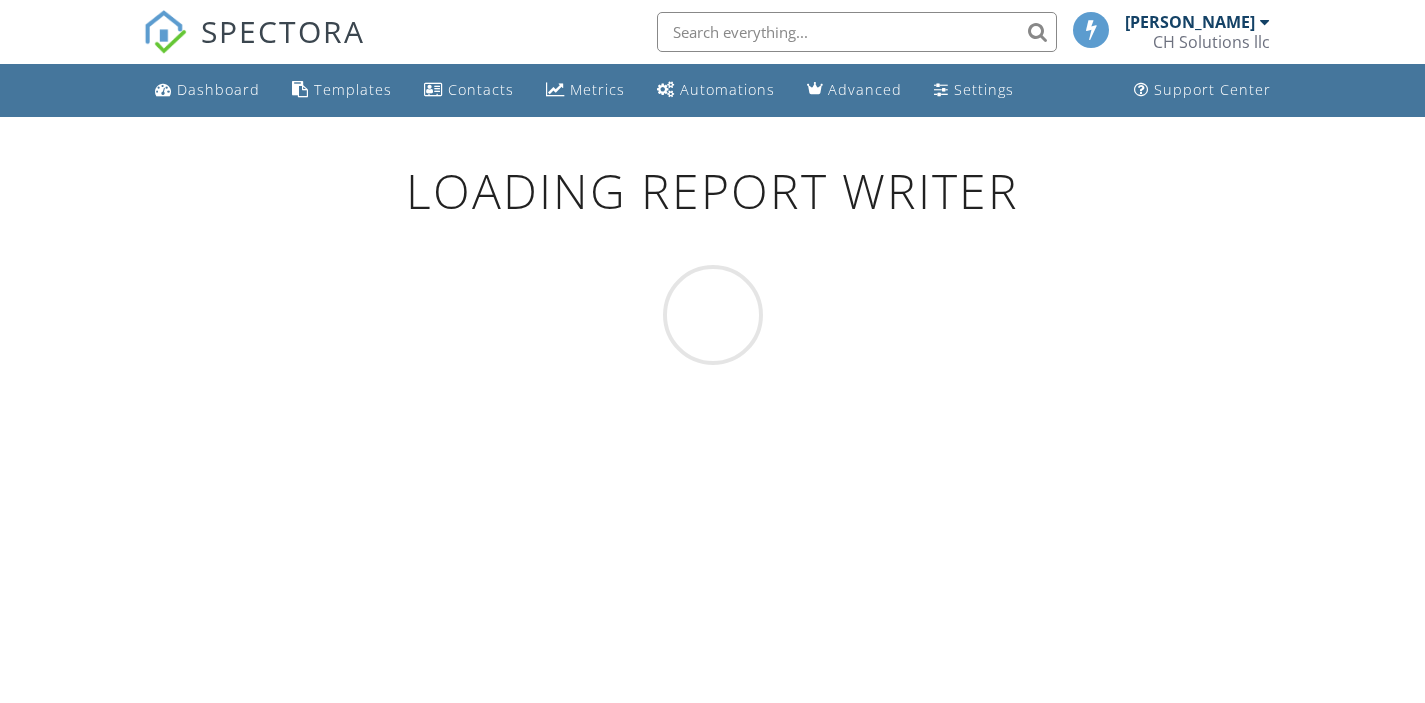 scroll, scrollTop: 0, scrollLeft: 0, axis: both 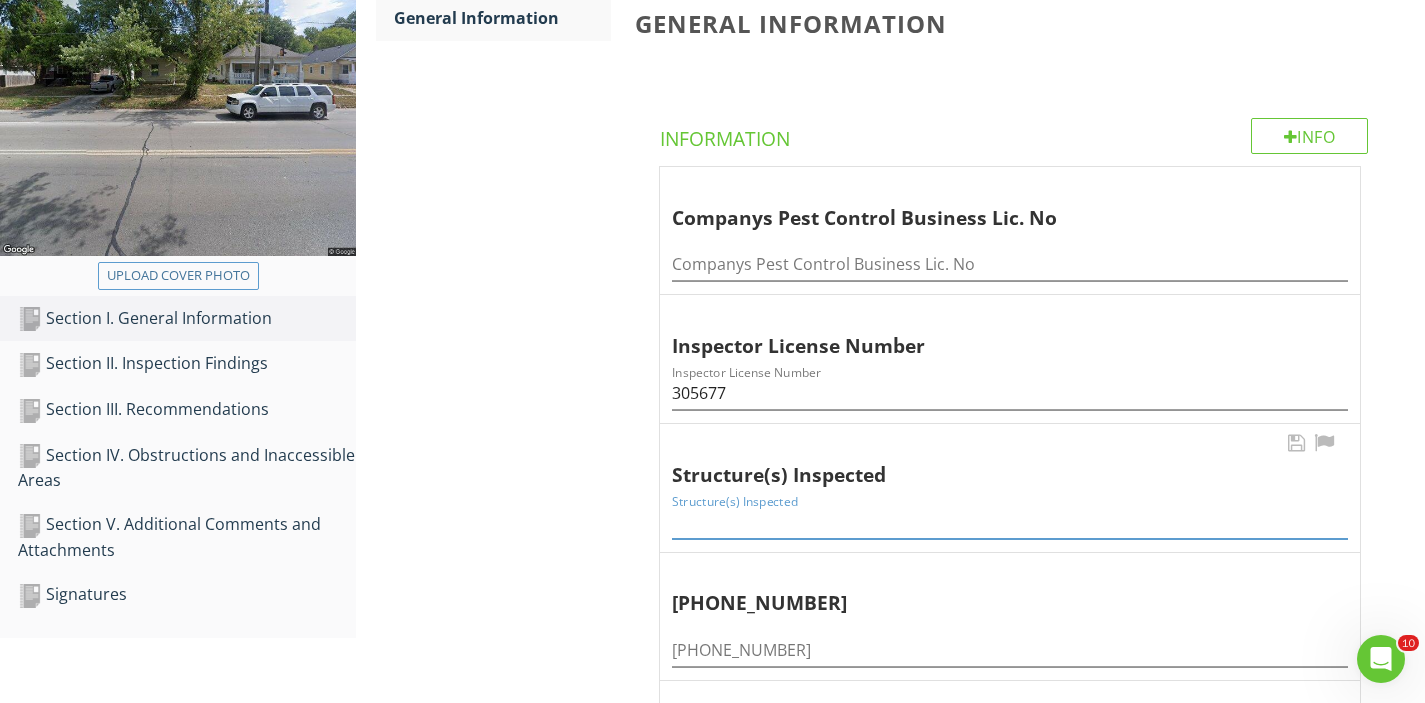 click at bounding box center [1010, 522] 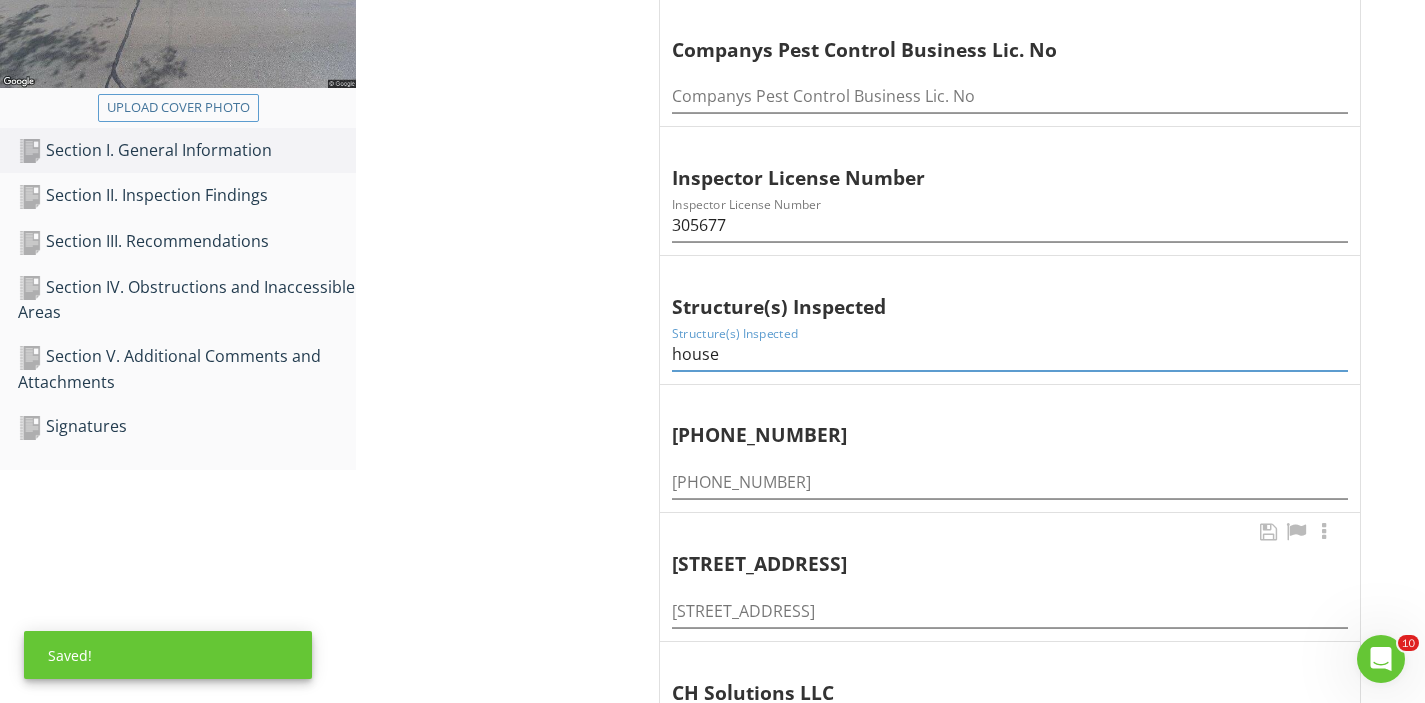 scroll, scrollTop: 477, scrollLeft: 0, axis: vertical 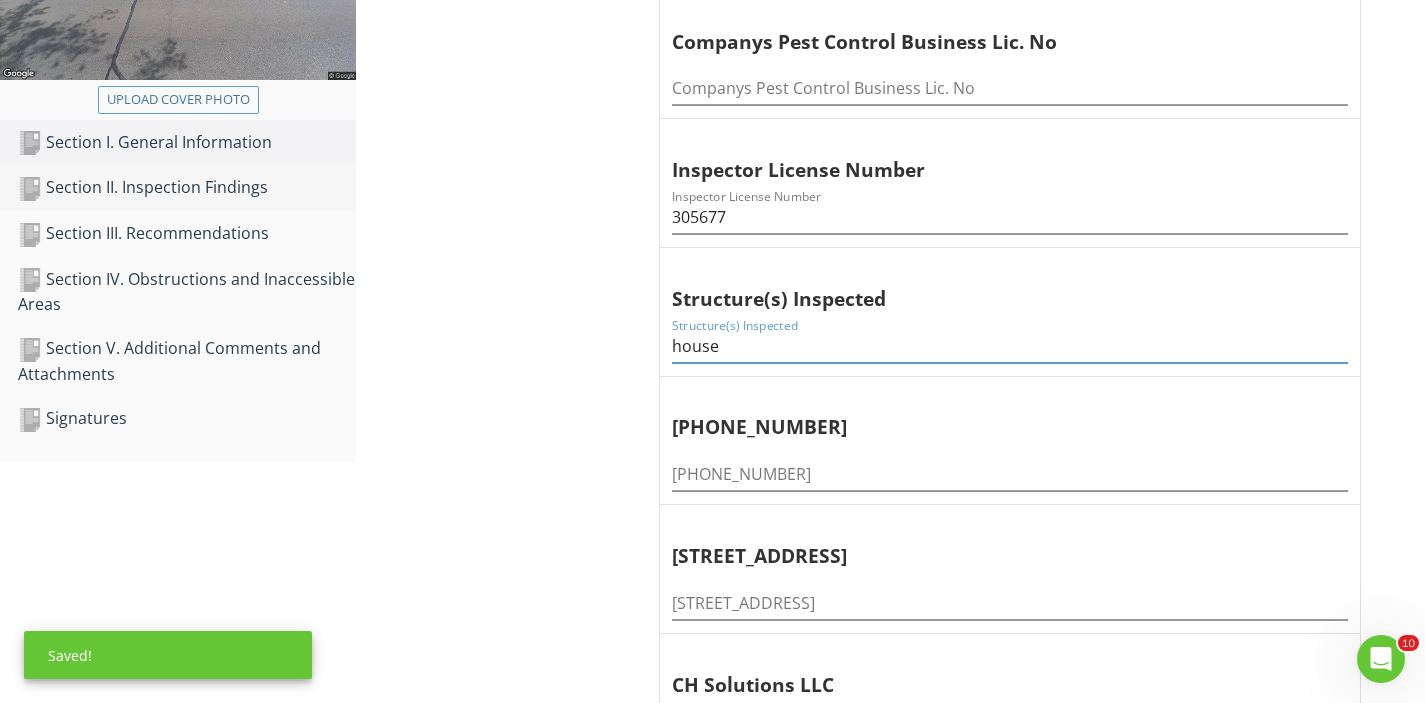 type on "house" 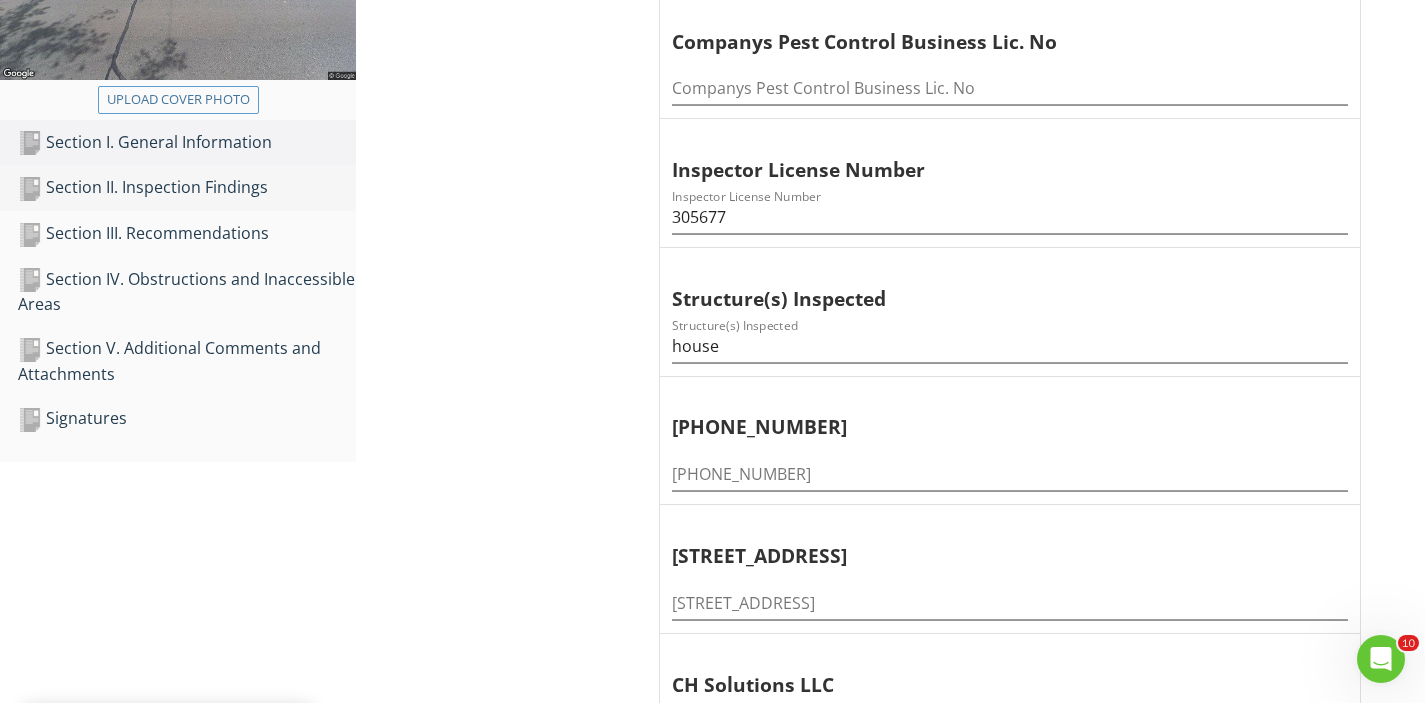 click on "Section II. Inspection Findings" at bounding box center [187, 188] 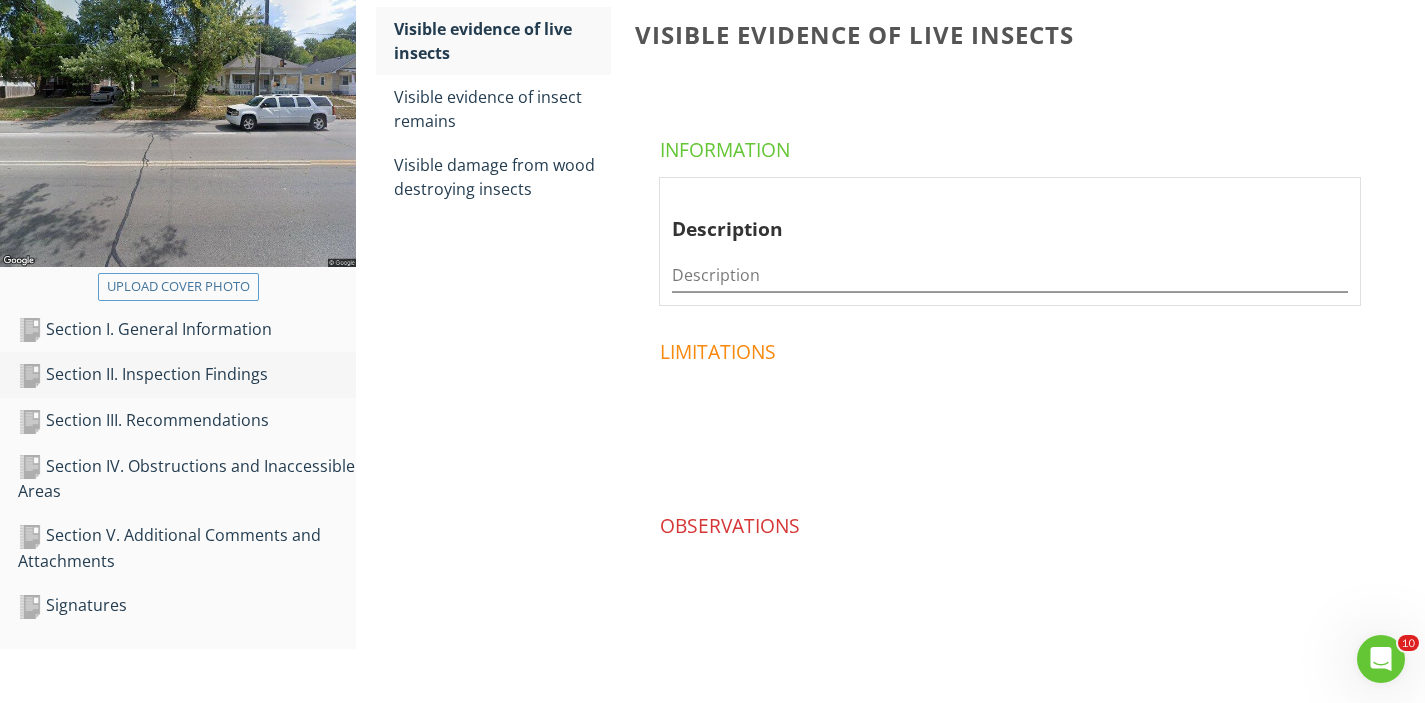 scroll, scrollTop: 289, scrollLeft: 0, axis: vertical 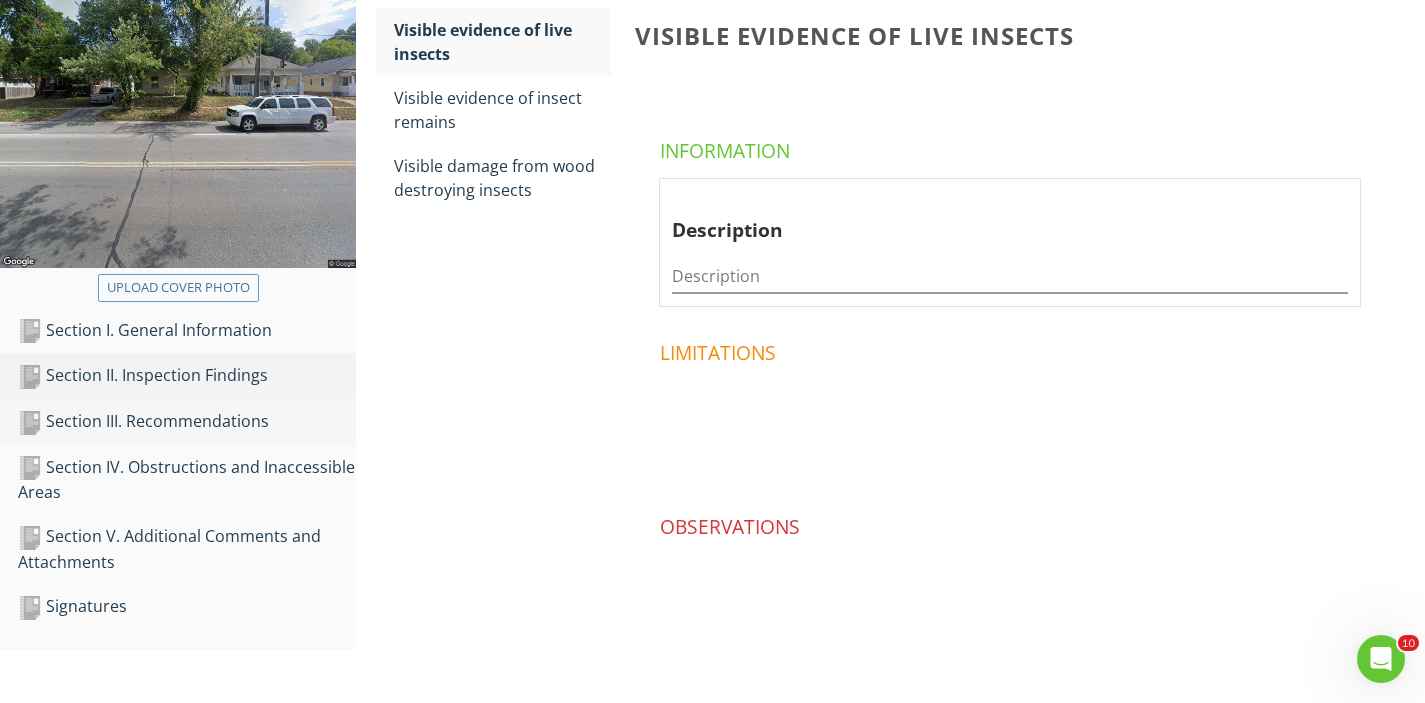click on "Section III. Recommendations" at bounding box center [187, 422] 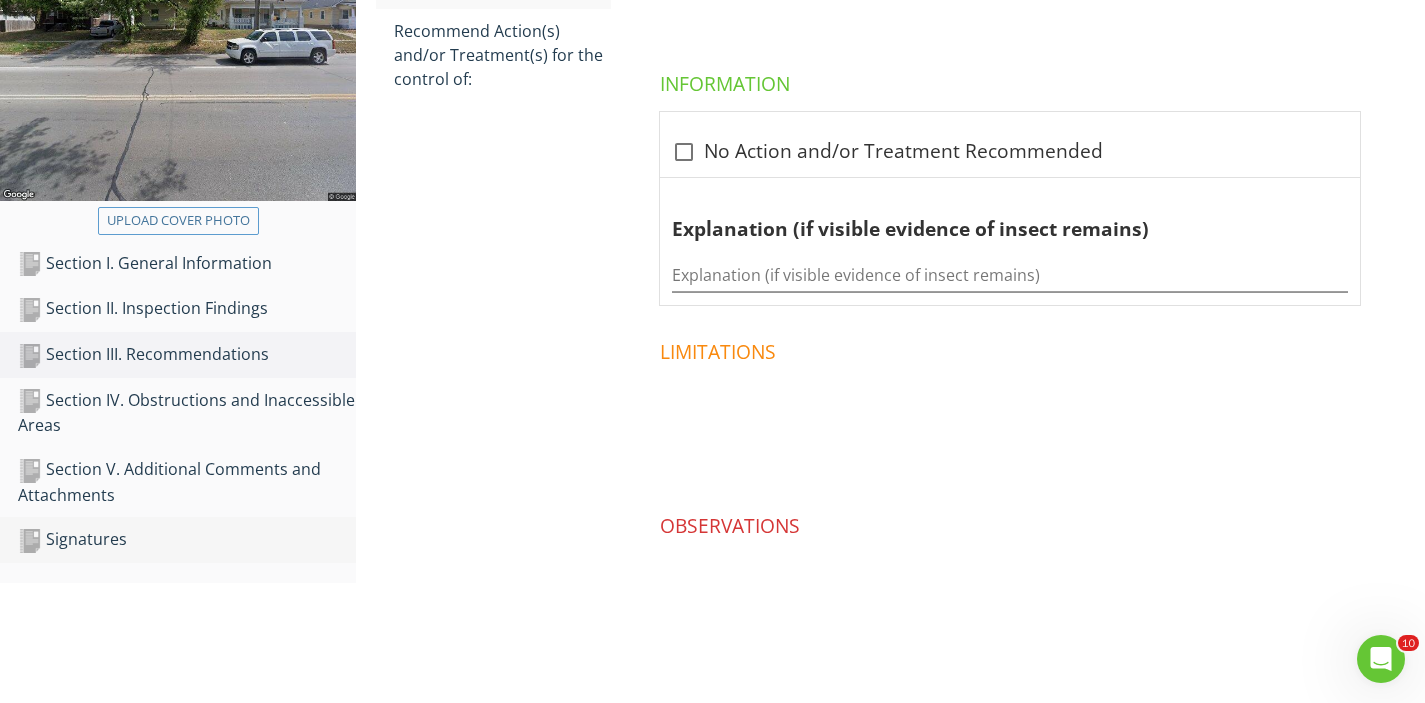 scroll, scrollTop: 355, scrollLeft: 0, axis: vertical 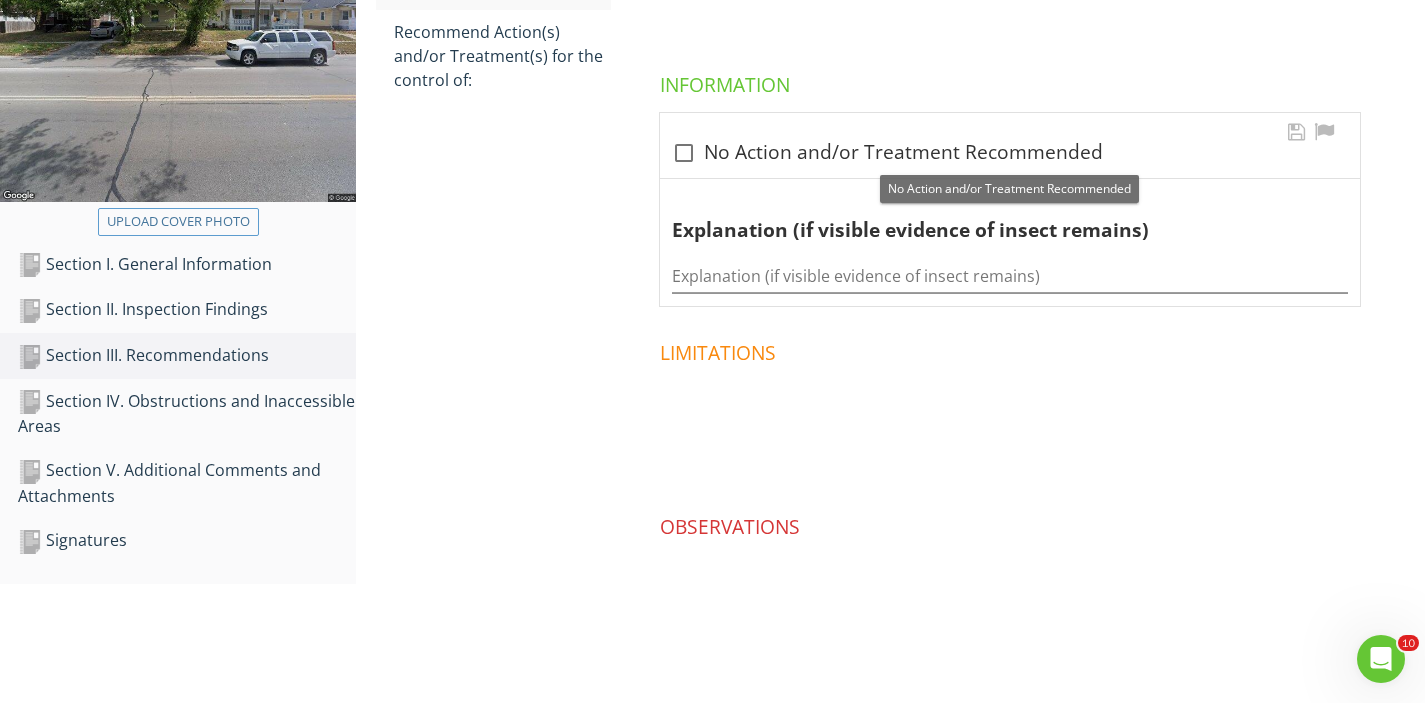 click at bounding box center [684, 153] 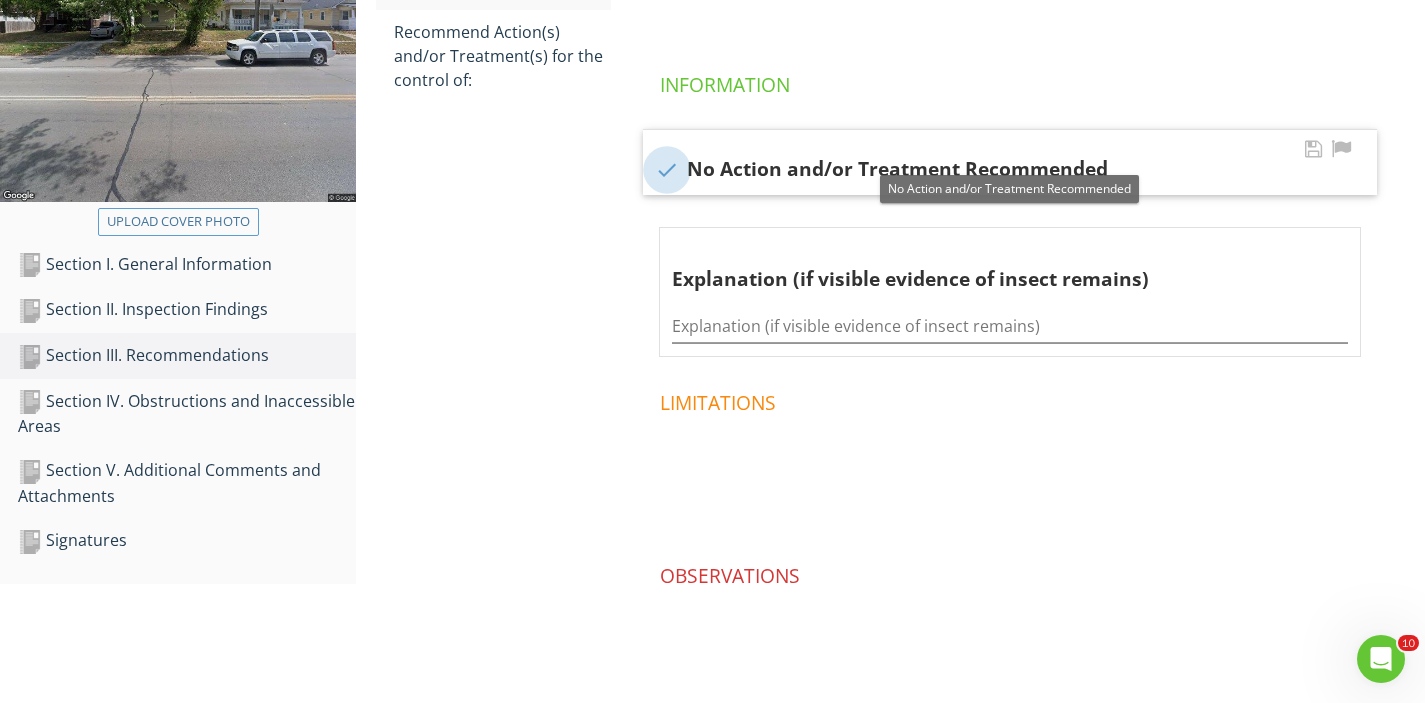scroll, scrollTop: 405, scrollLeft: 0, axis: vertical 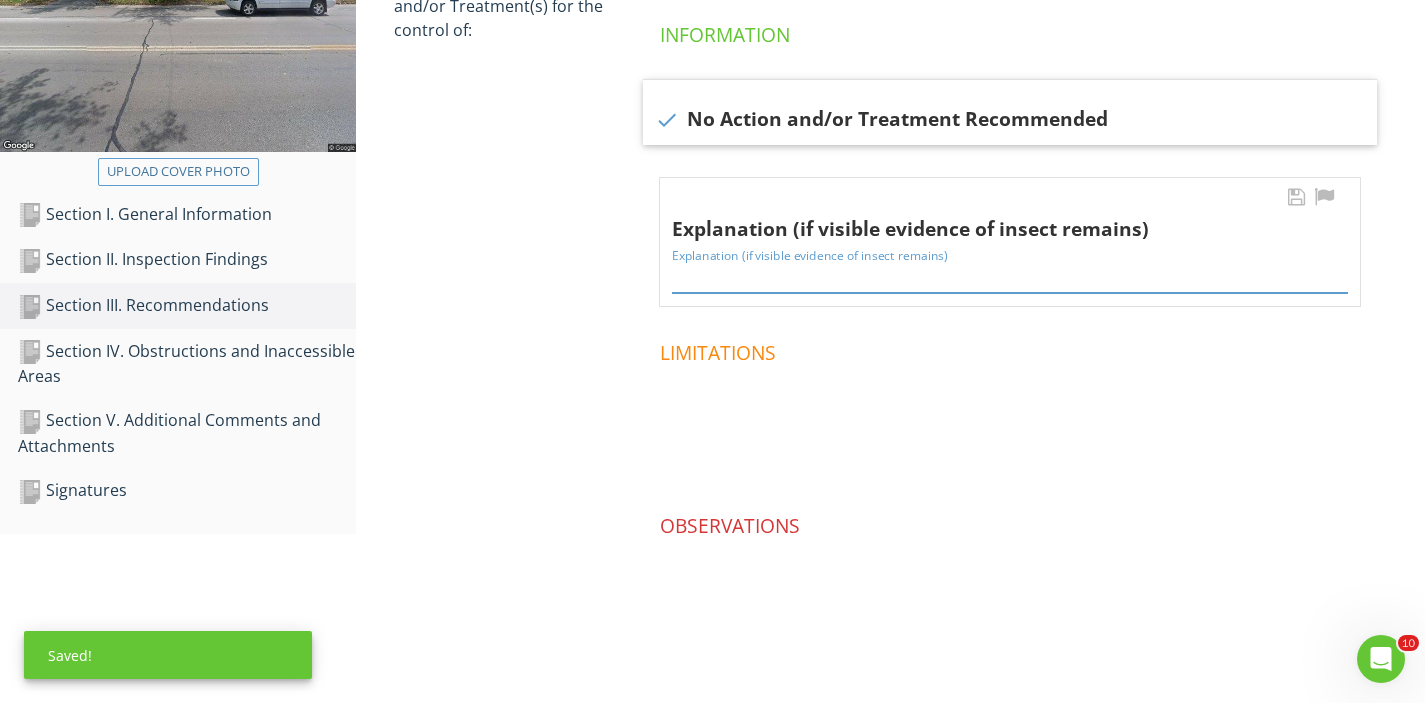 click at bounding box center [1010, 276] 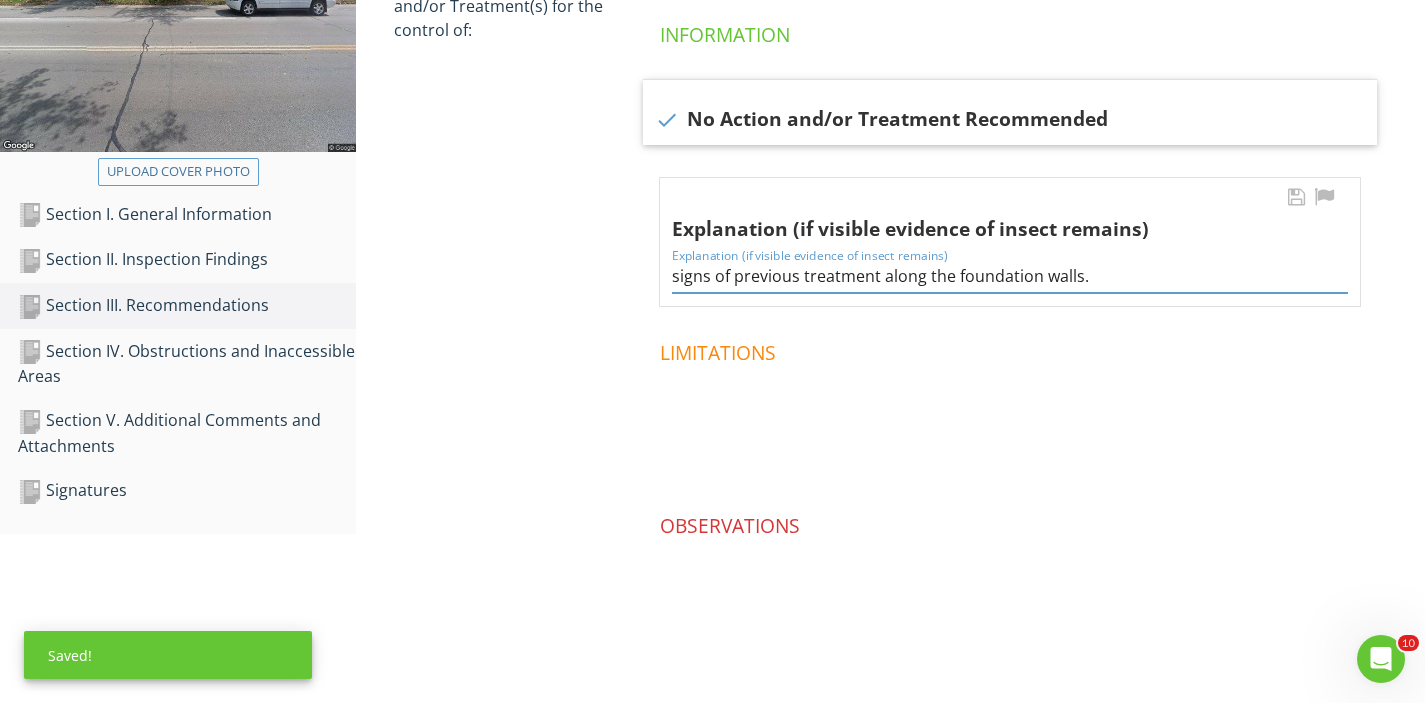 click on "signs of previous treatment along the foundation walls." at bounding box center [1010, 276] 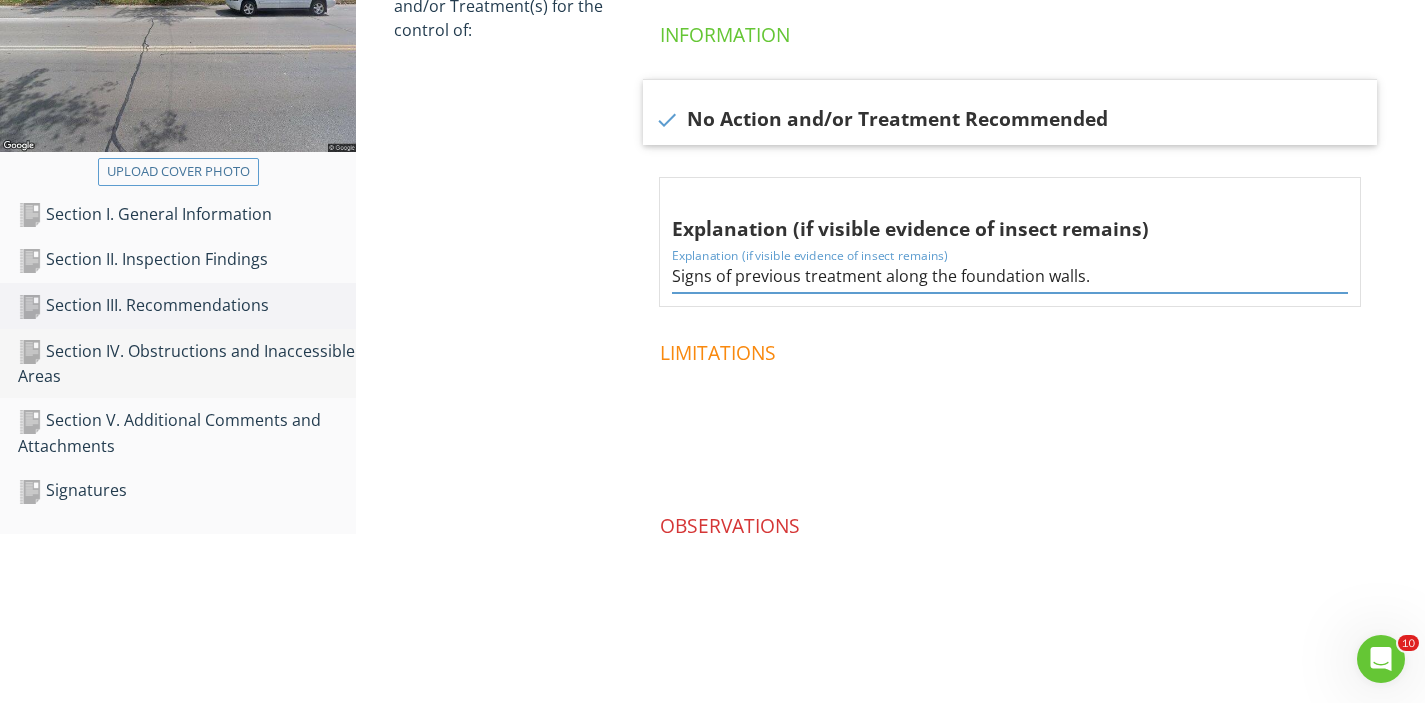 type on "Signs of previous treatment along the foundation walls." 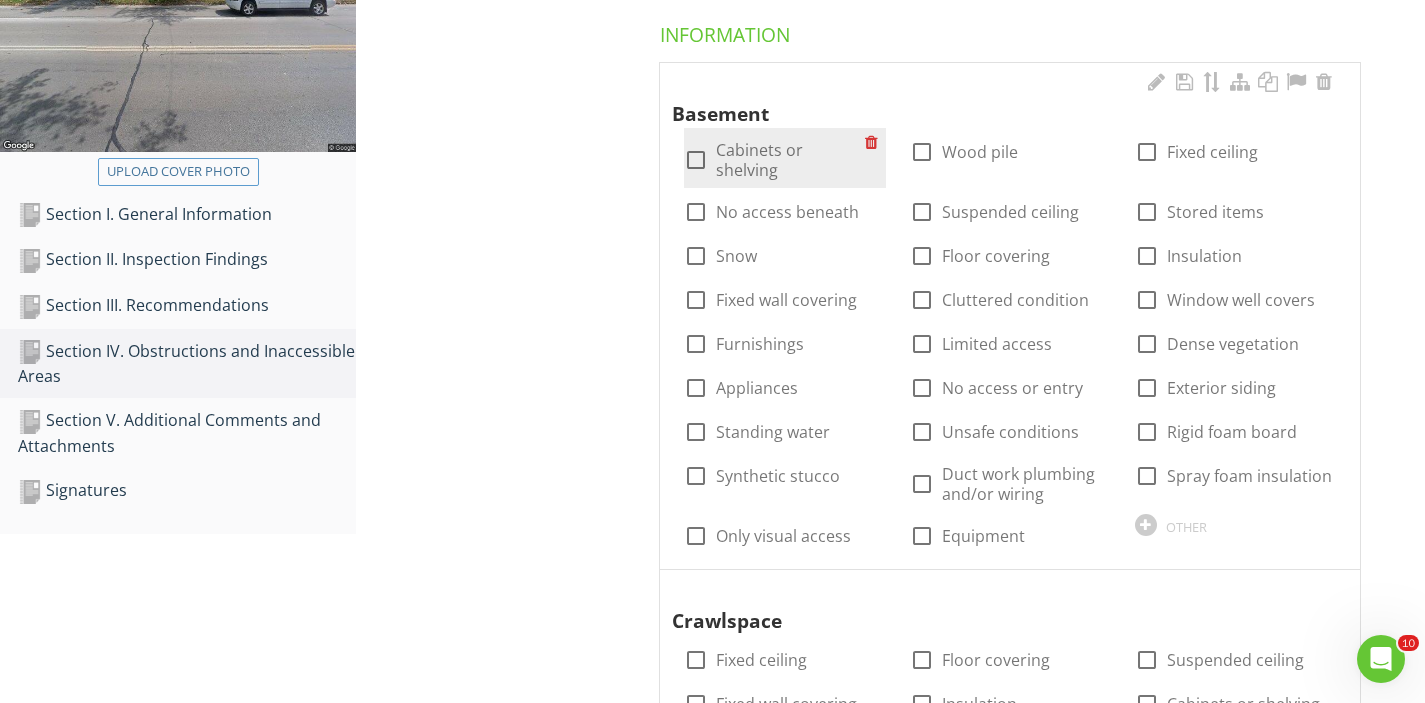 click on "Cabinets or shelving" at bounding box center [790, 160] 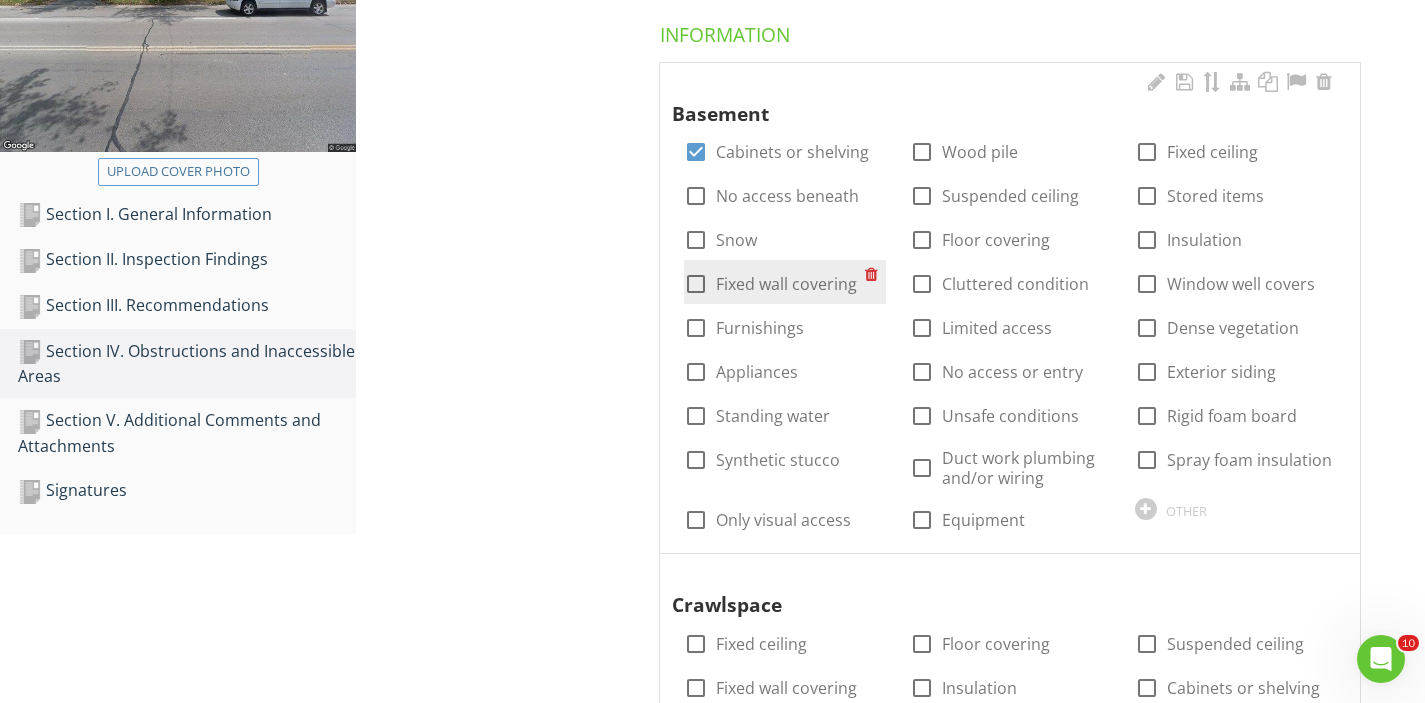 click on "Fixed wall covering" at bounding box center (786, 284) 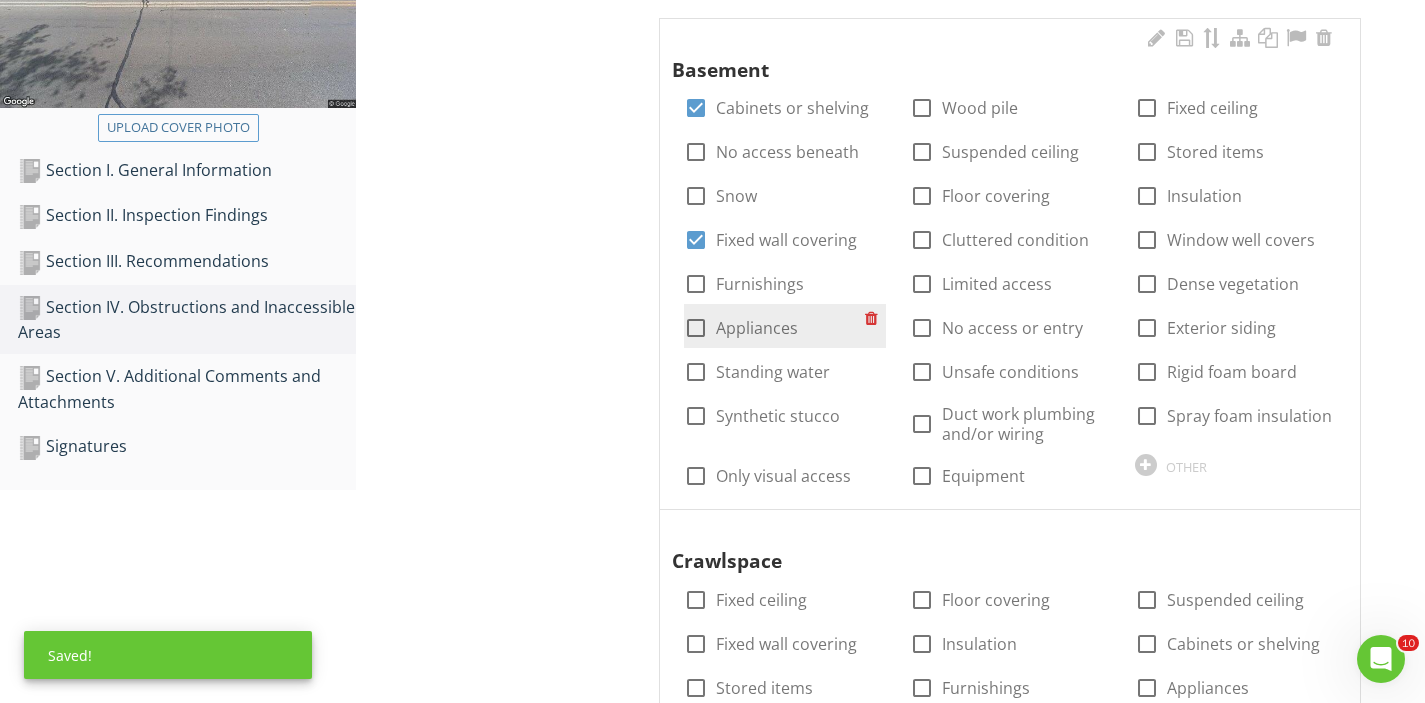 scroll, scrollTop: 464, scrollLeft: 0, axis: vertical 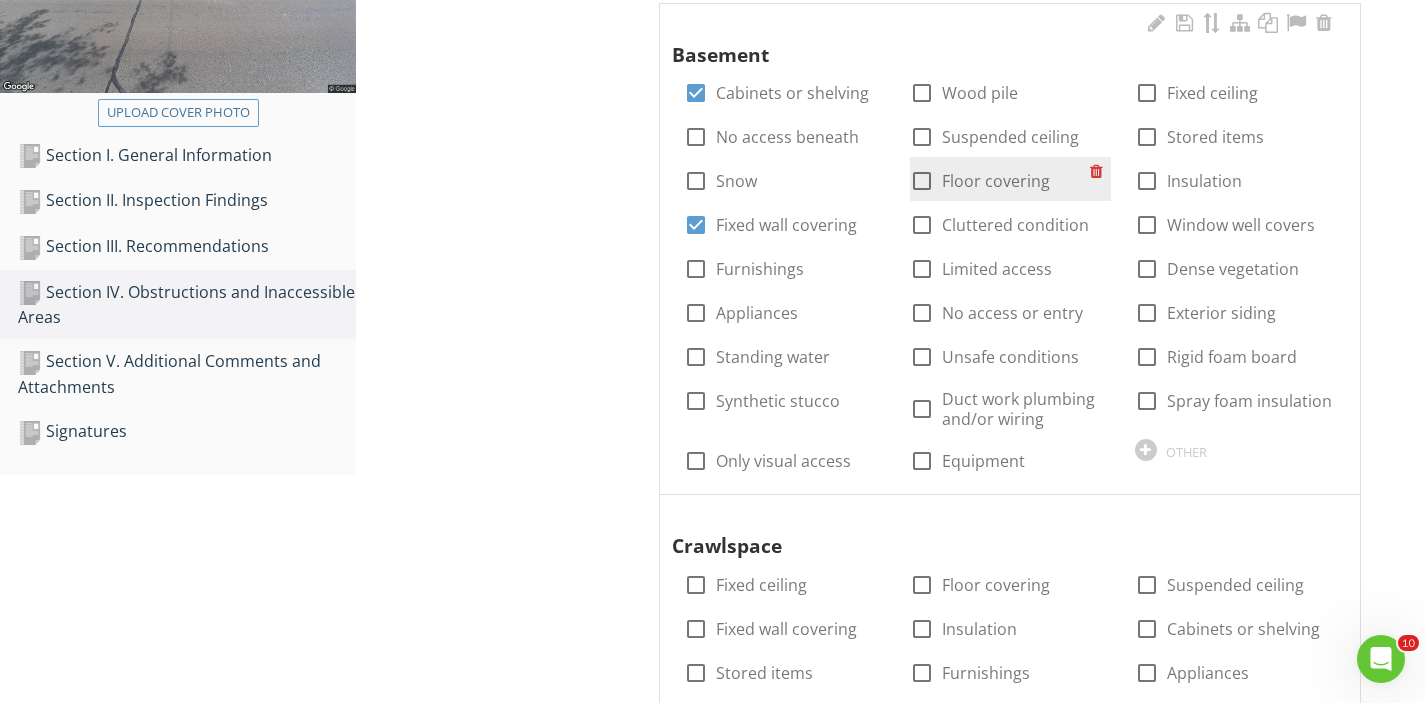 click on "Floor covering" at bounding box center [996, 181] 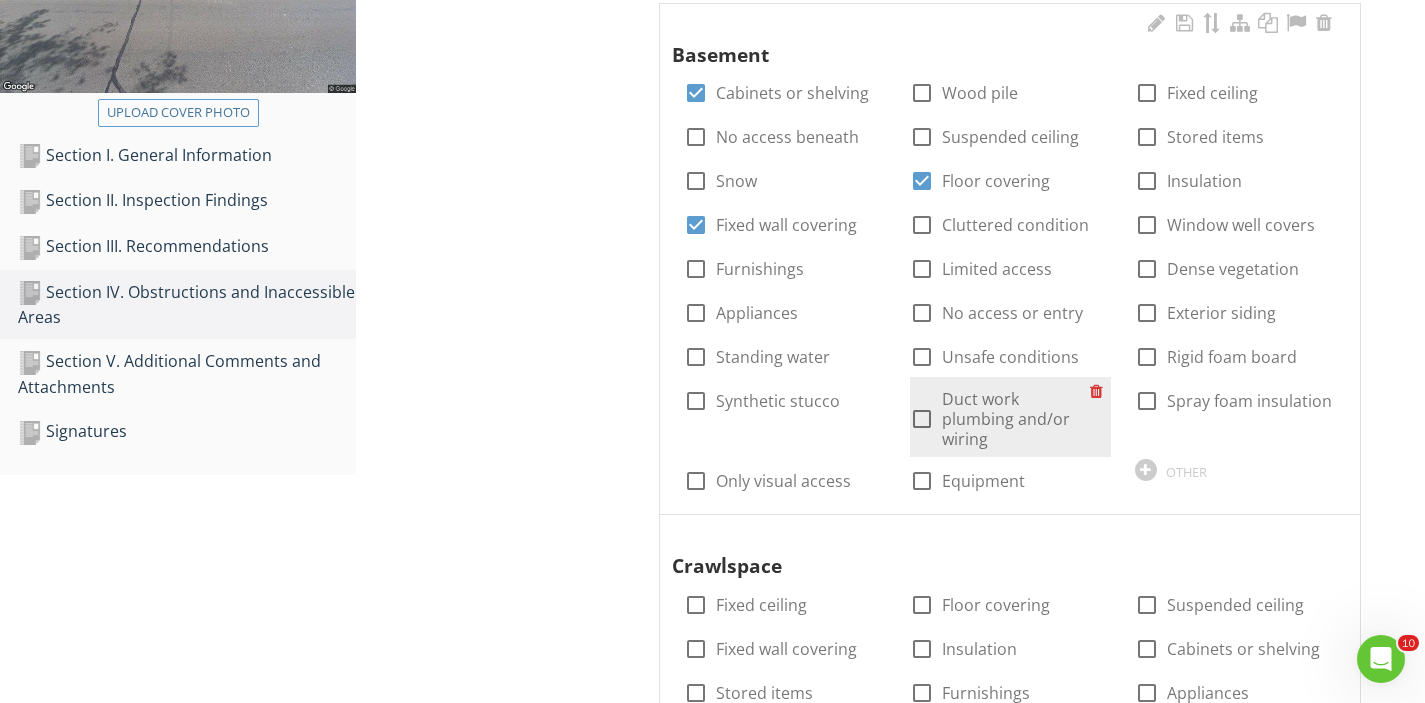 click on "Duct work plumbing and/or wiring" at bounding box center [1016, 419] 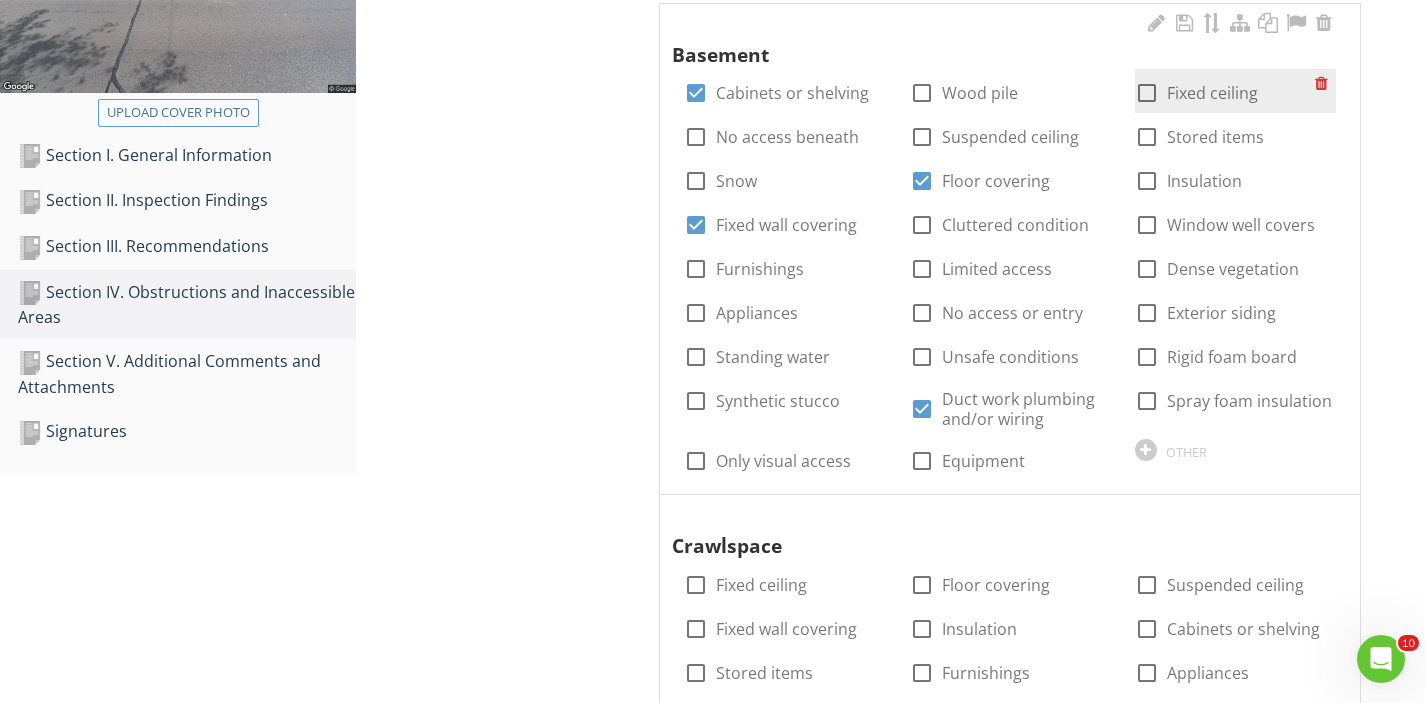 click on "Fixed ceiling" at bounding box center [1212, 93] 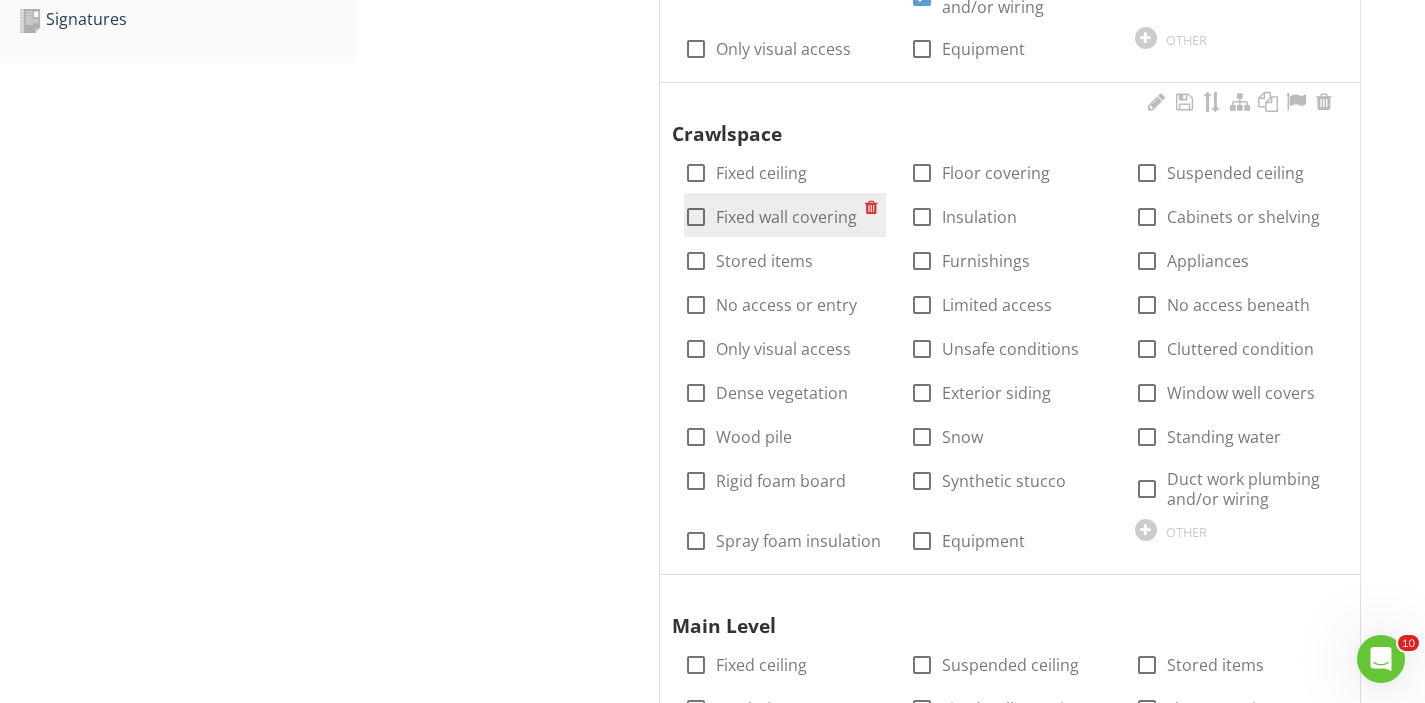 scroll, scrollTop: 880, scrollLeft: 0, axis: vertical 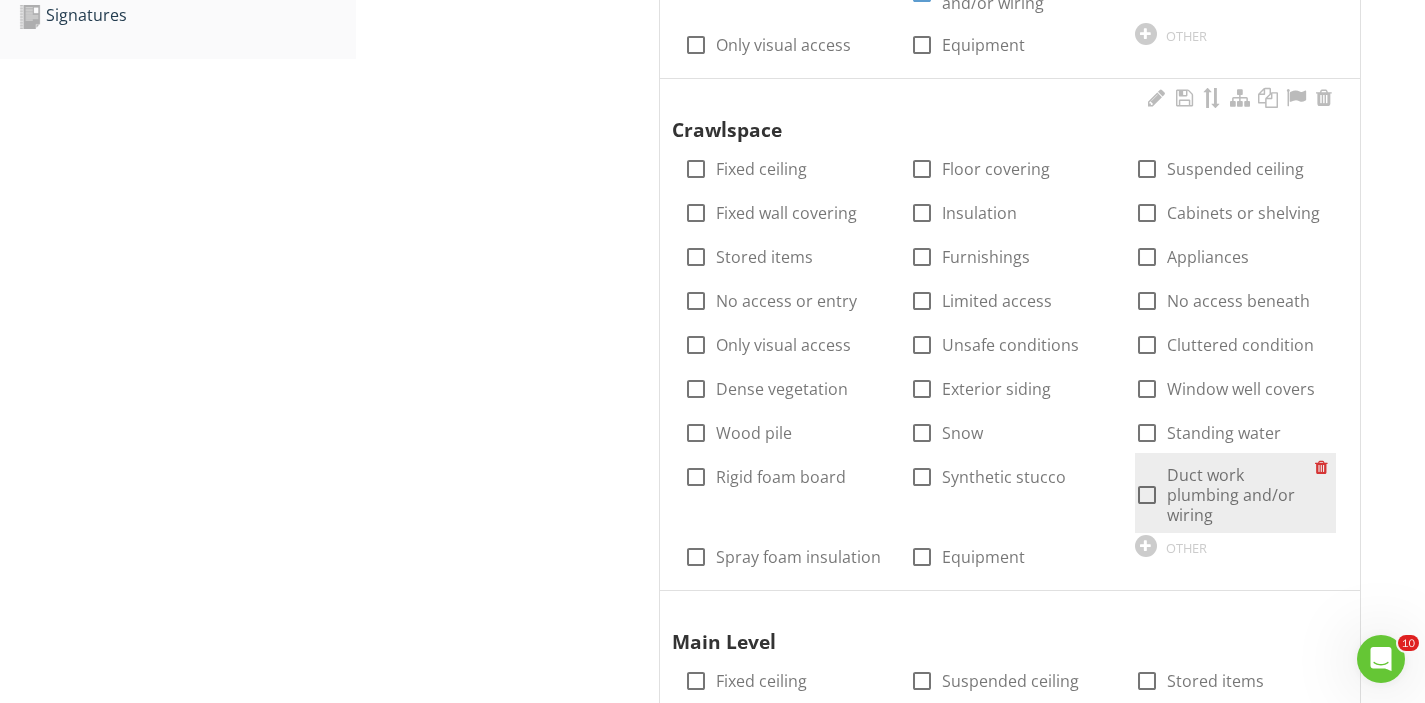 click on "Duct work plumbing and/or wiring" at bounding box center (1241, 495) 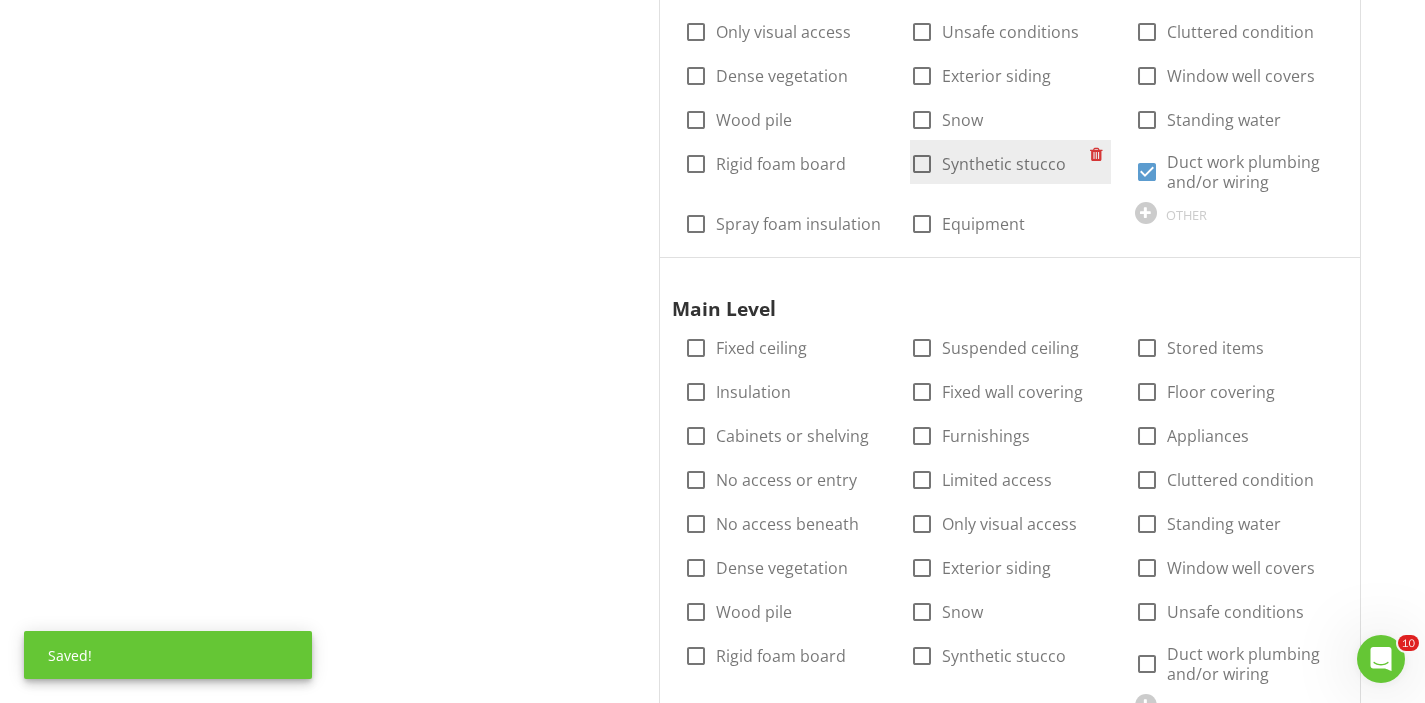 scroll, scrollTop: 1204, scrollLeft: 0, axis: vertical 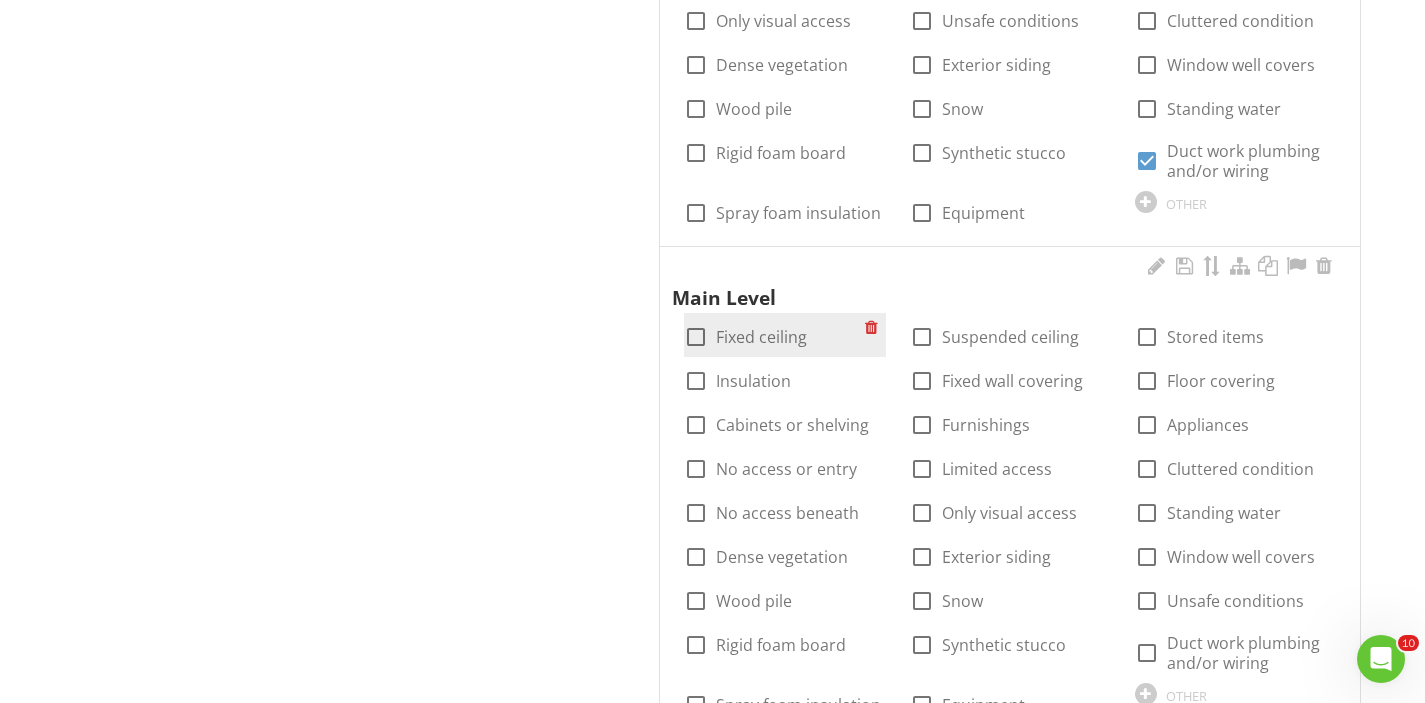 click on "check_box_outline_blank Fixed ceiling" at bounding box center (774, 335) 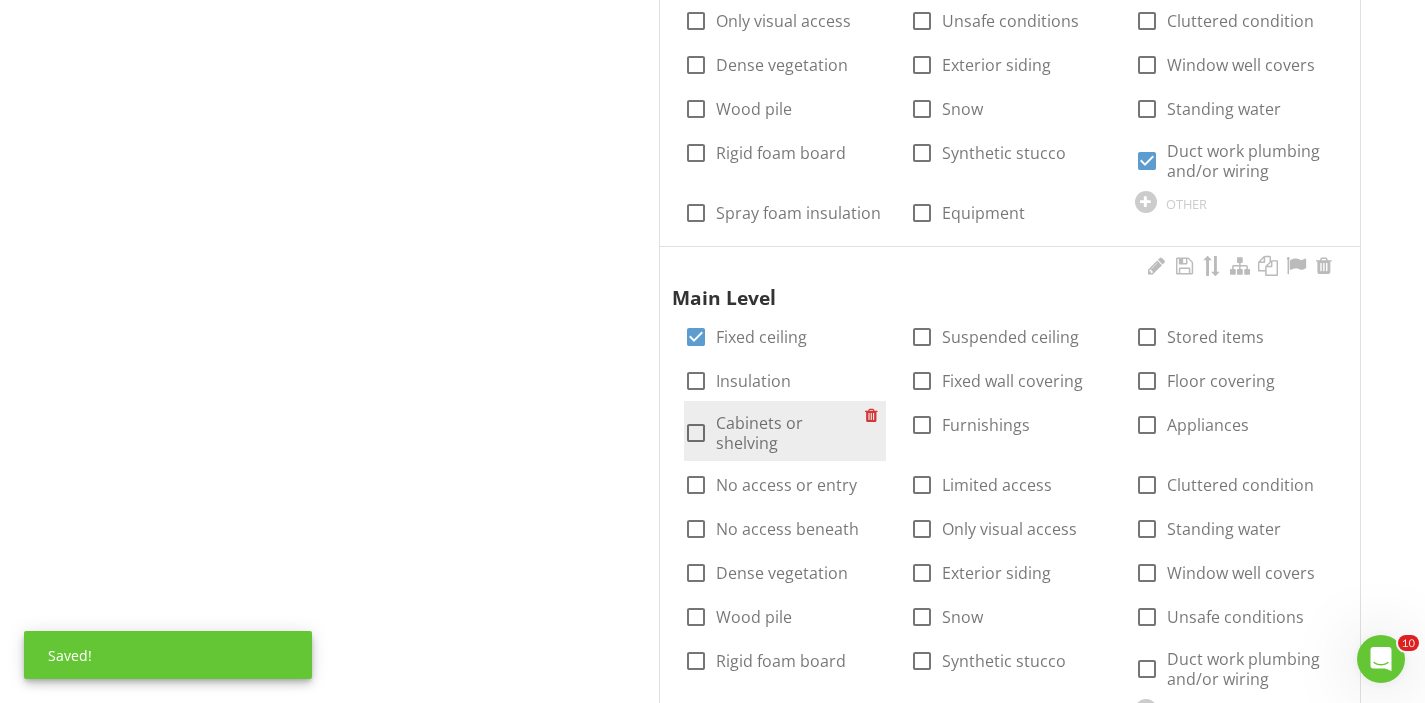 click at bounding box center [696, 433] 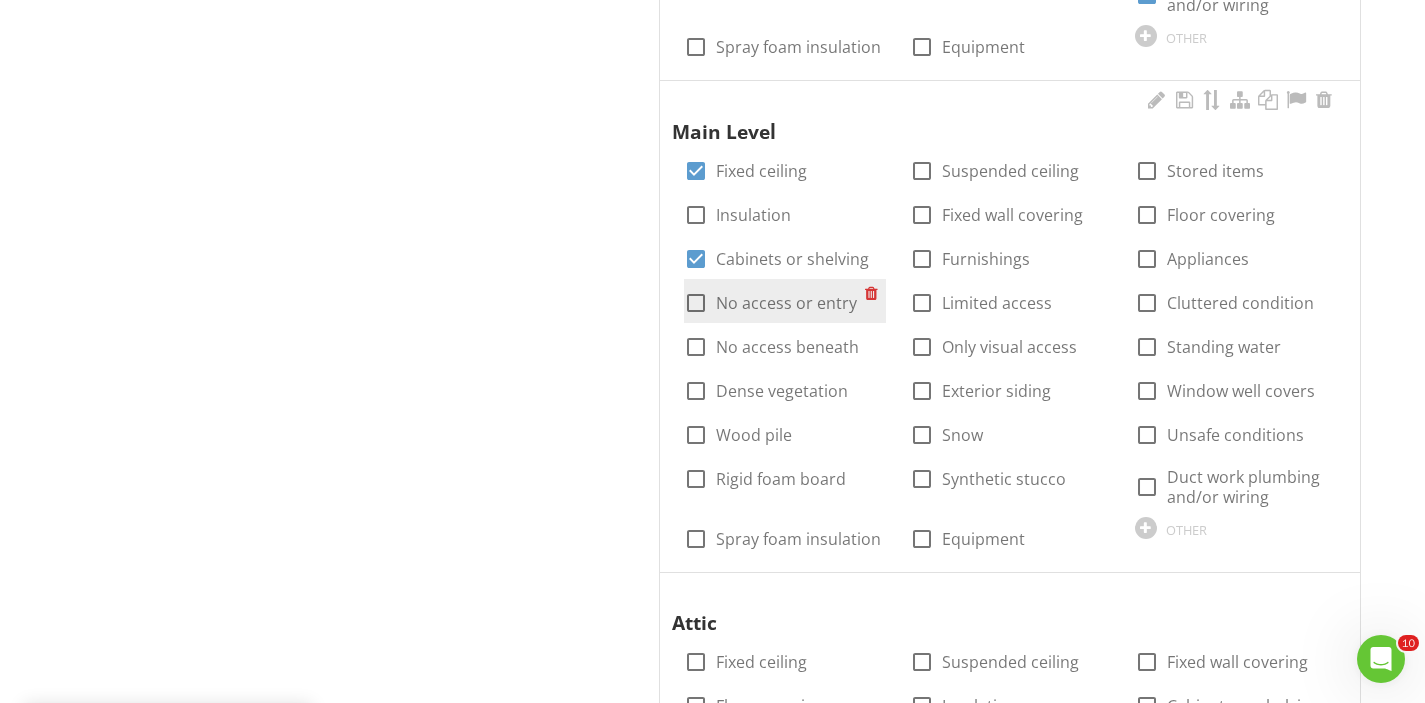 scroll, scrollTop: 1371, scrollLeft: 0, axis: vertical 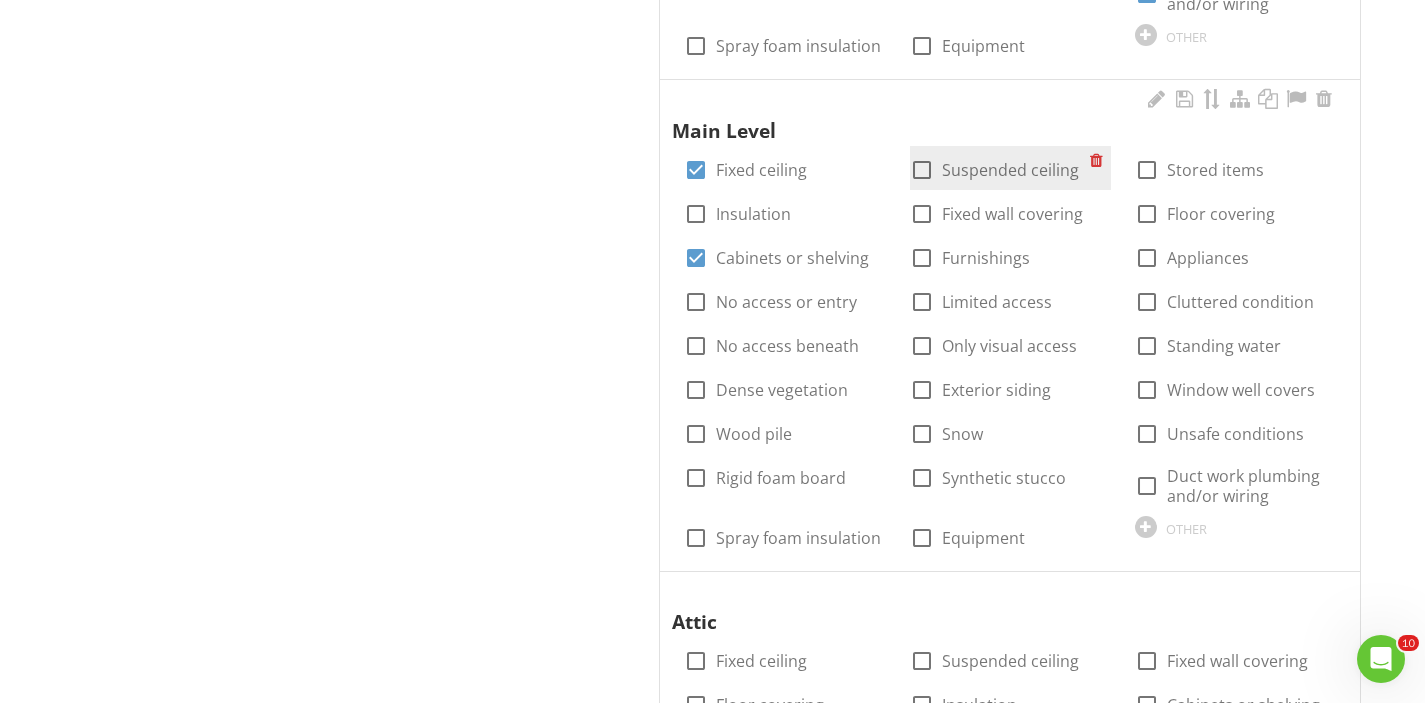 click on "Suspended ceiling" at bounding box center [1010, 170] 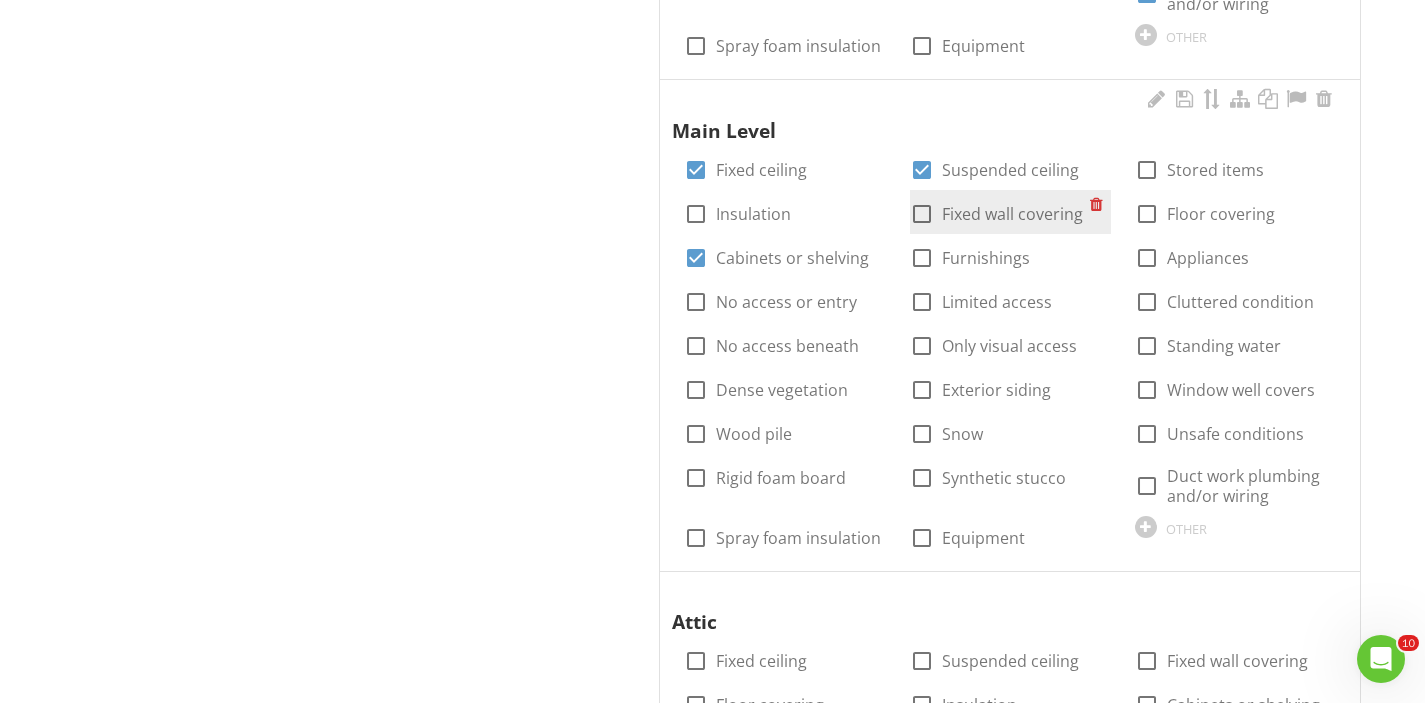 click on "Fixed wall covering" at bounding box center (1012, 214) 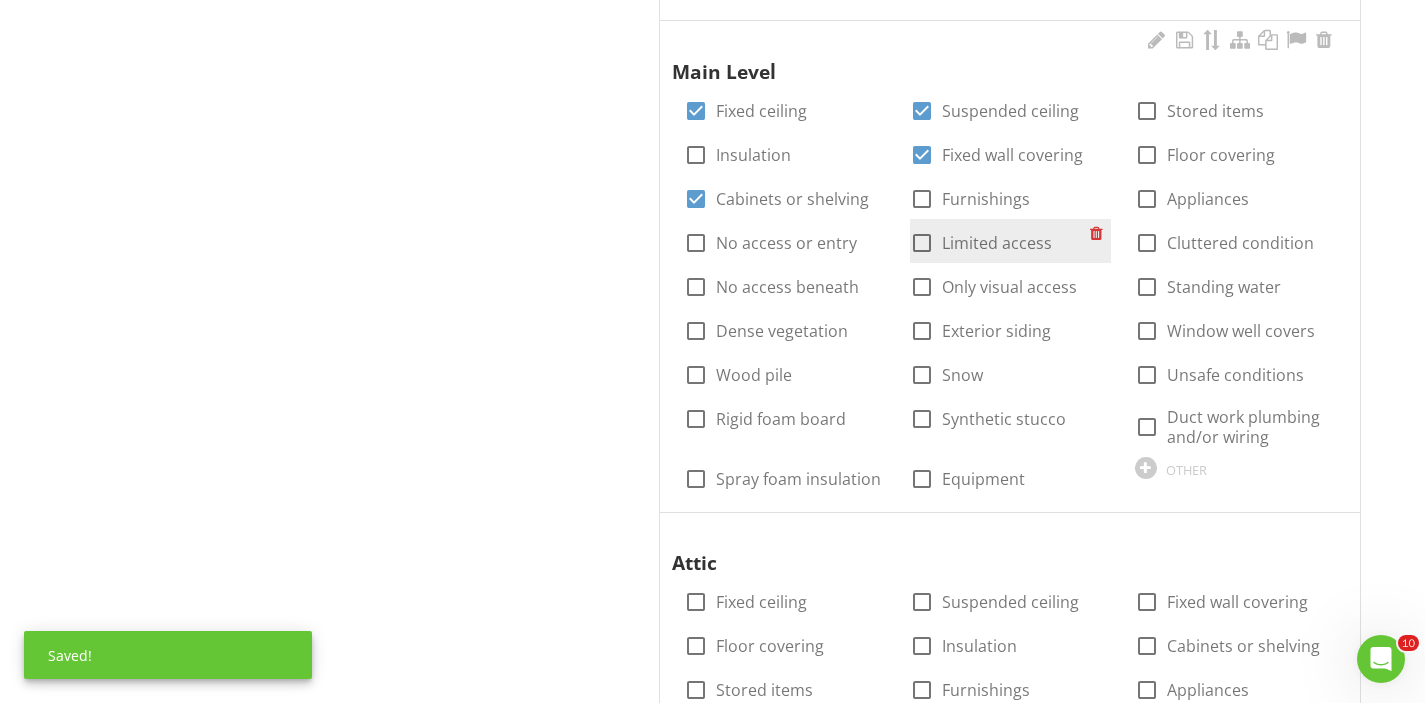 scroll, scrollTop: 1440, scrollLeft: 0, axis: vertical 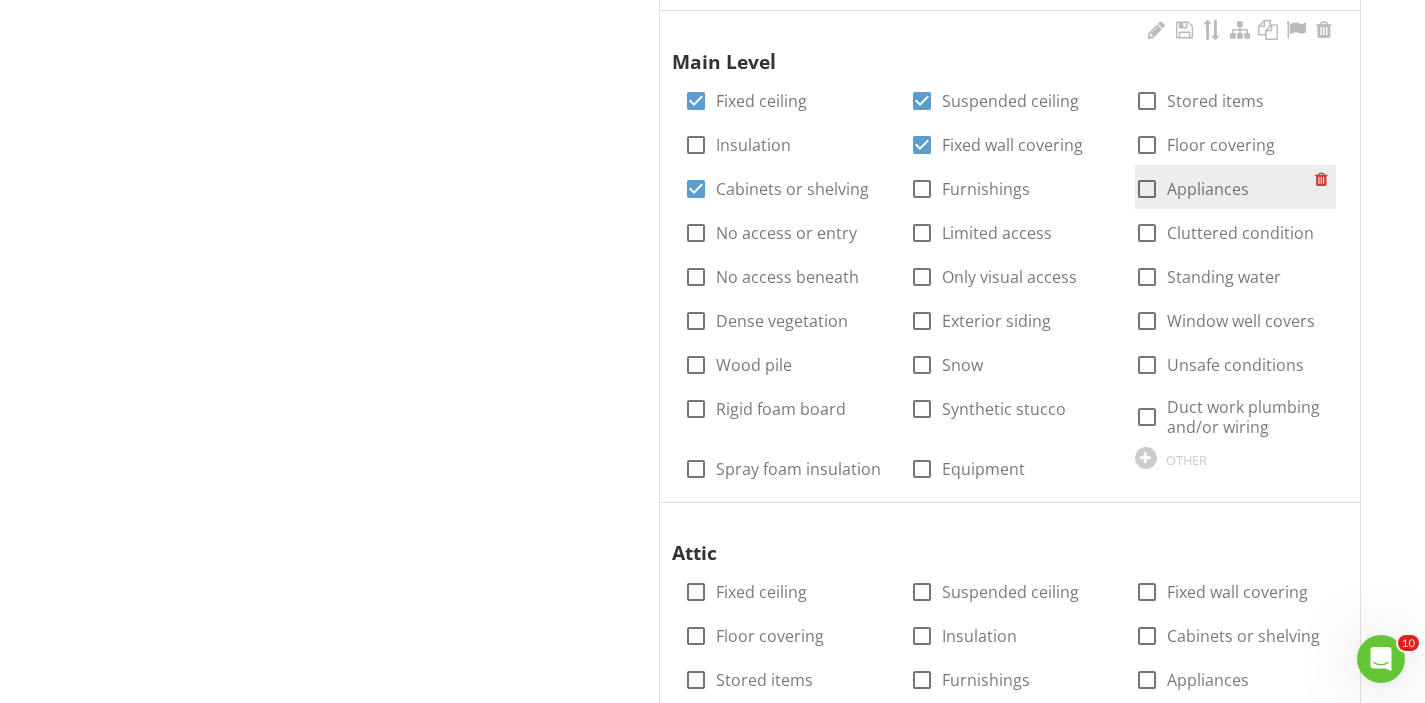 click on "Appliances" at bounding box center [1208, 189] 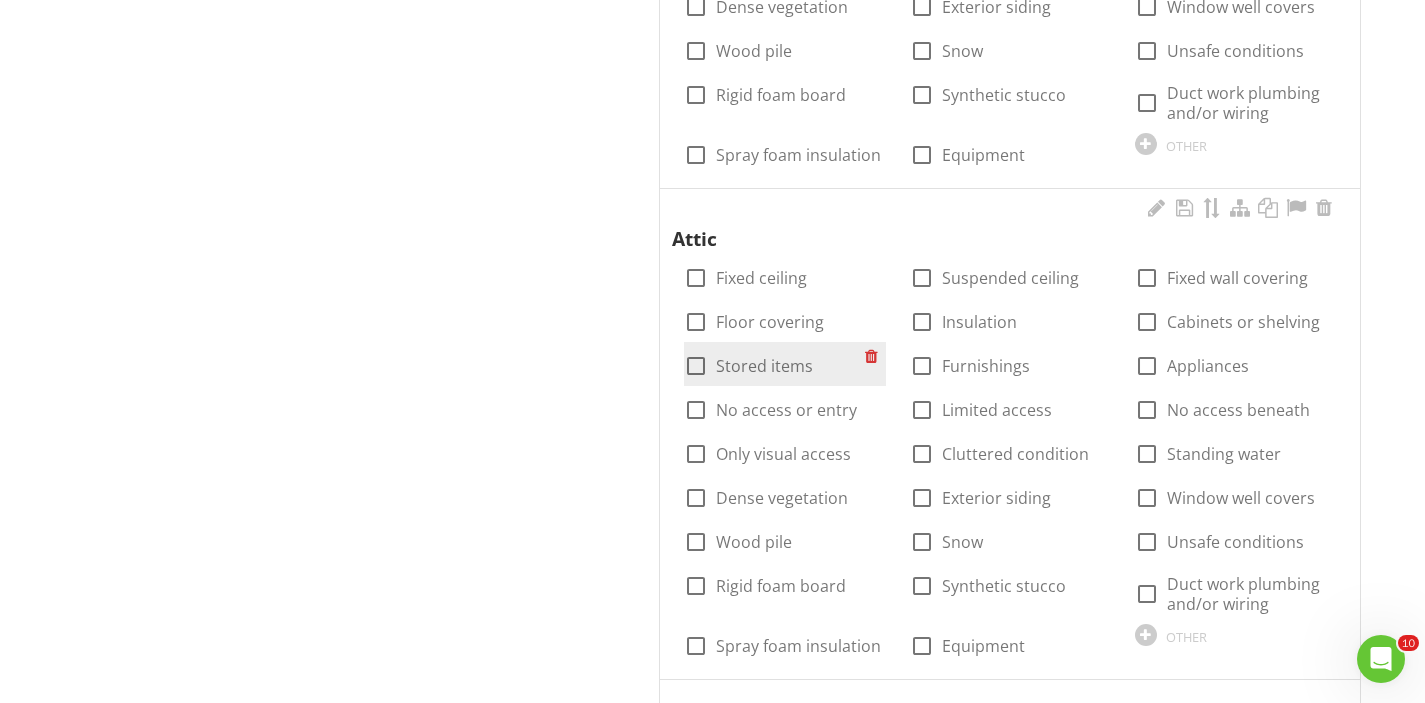 scroll, scrollTop: 1760, scrollLeft: 0, axis: vertical 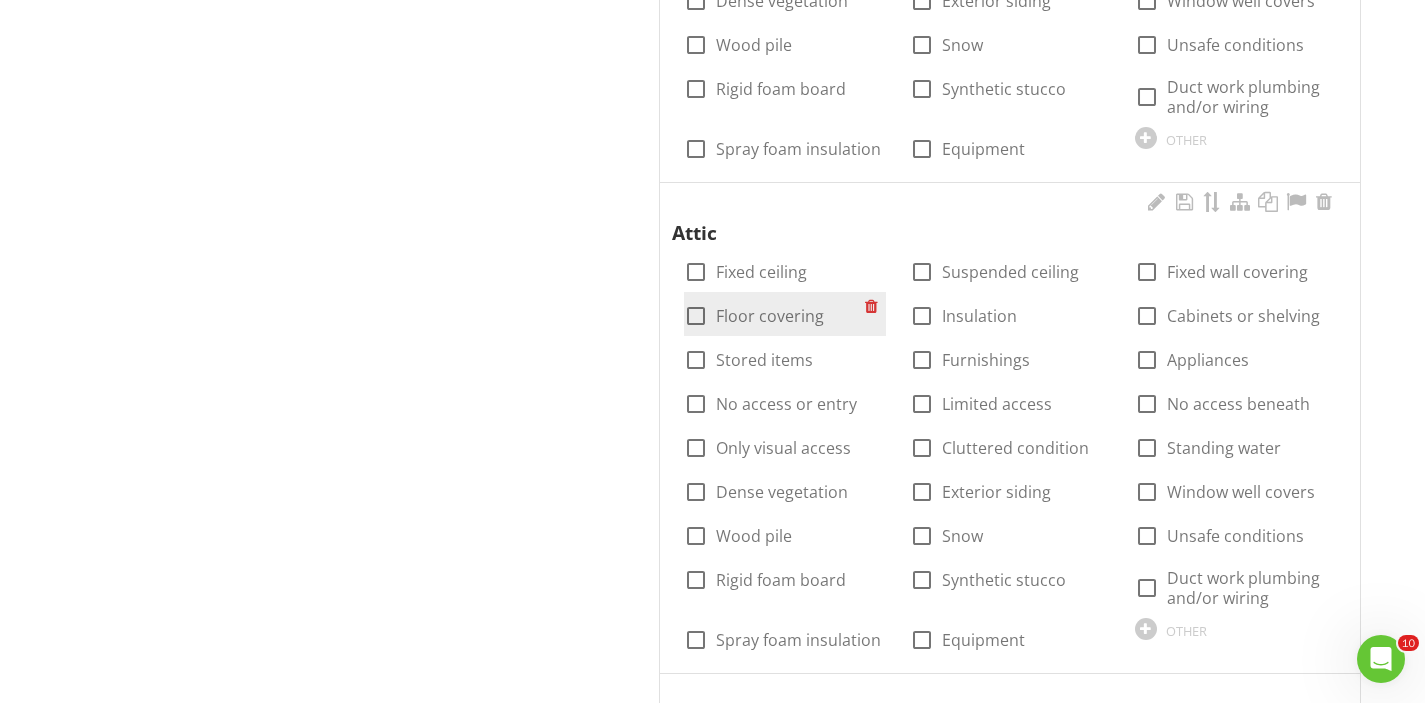 click on "Floor covering" at bounding box center (770, 316) 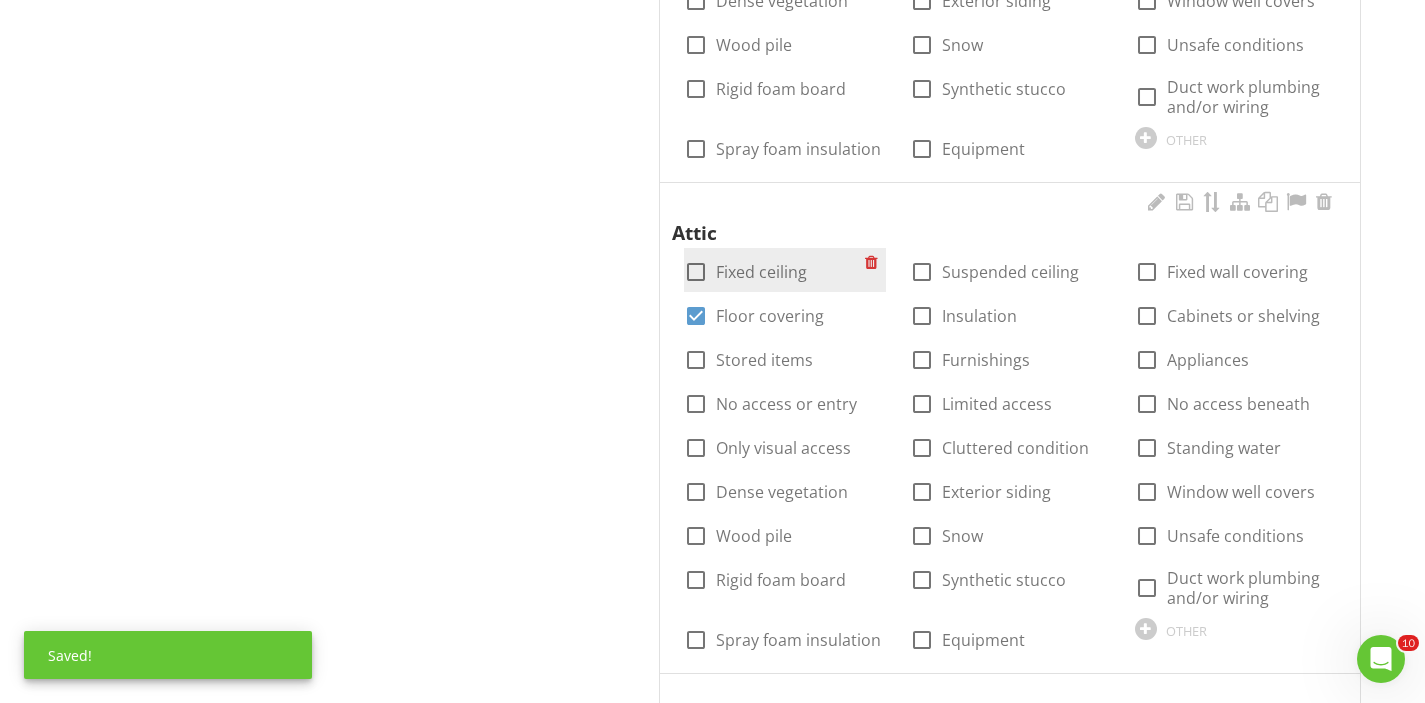 click on "Fixed ceiling" at bounding box center [761, 272] 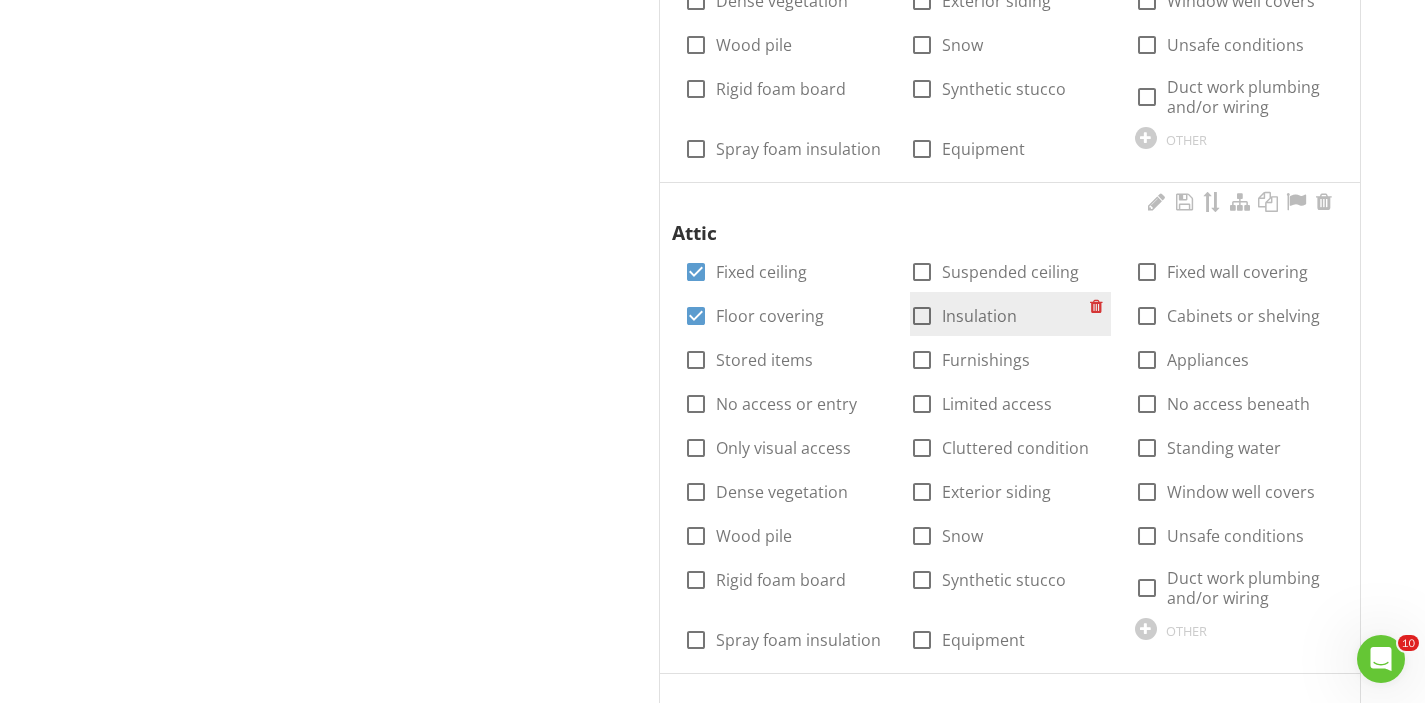 click on "Insulation" at bounding box center [979, 316] 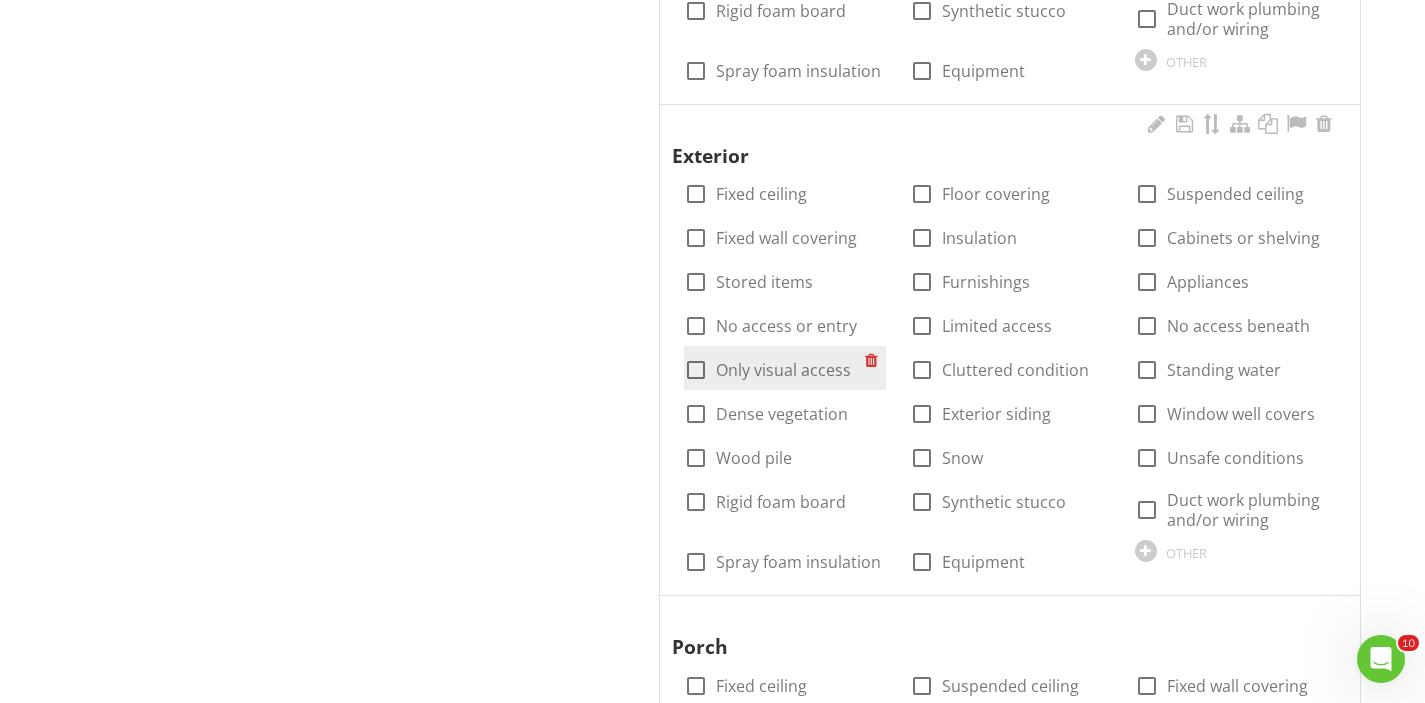 scroll, scrollTop: 2823, scrollLeft: 0, axis: vertical 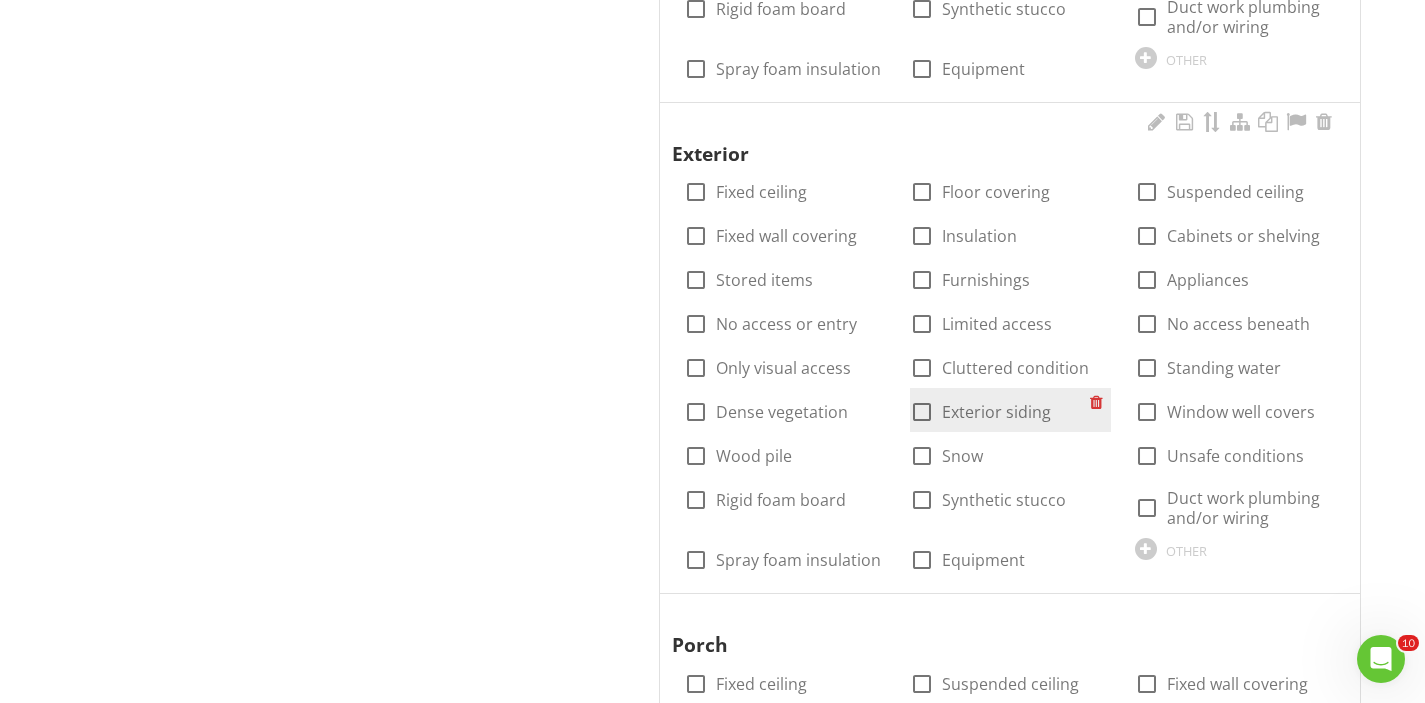 click on "Exterior siding" at bounding box center (996, 412) 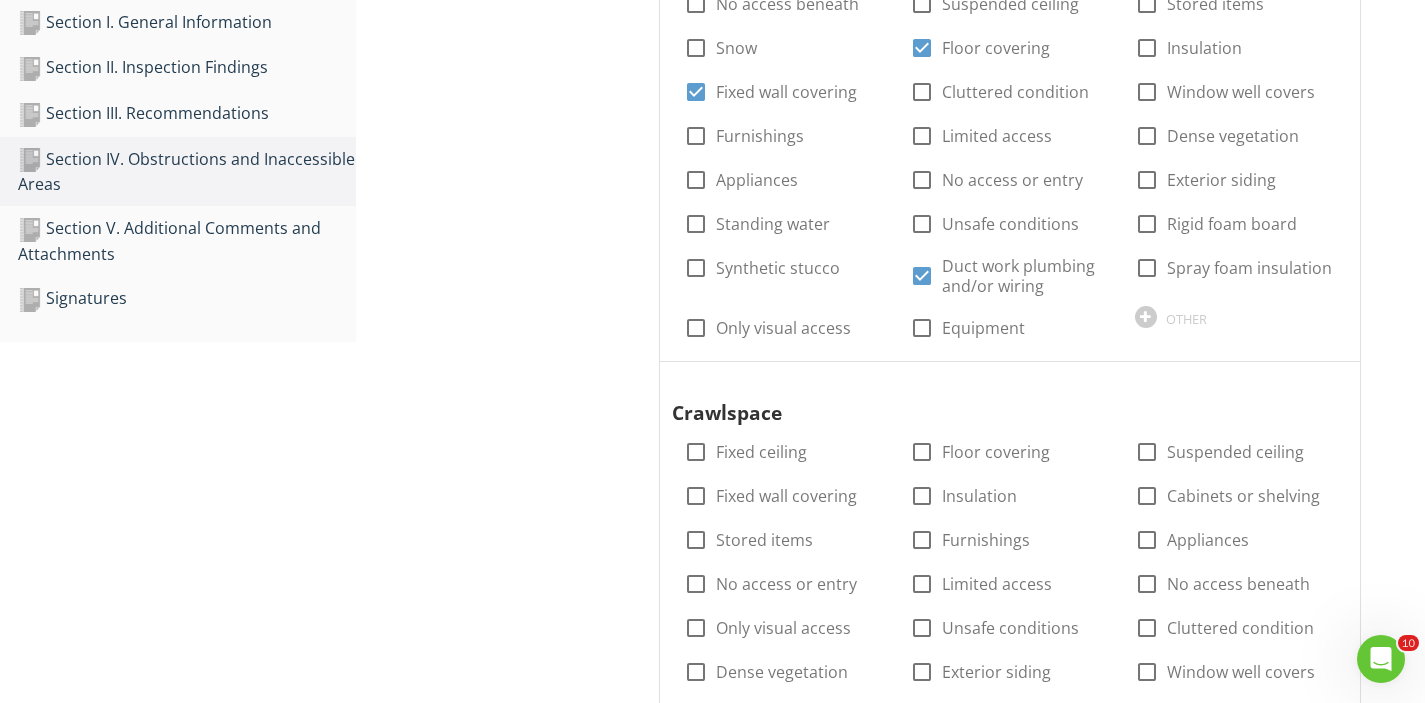 scroll, scrollTop: 0, scrollLeft: 0, axis: both 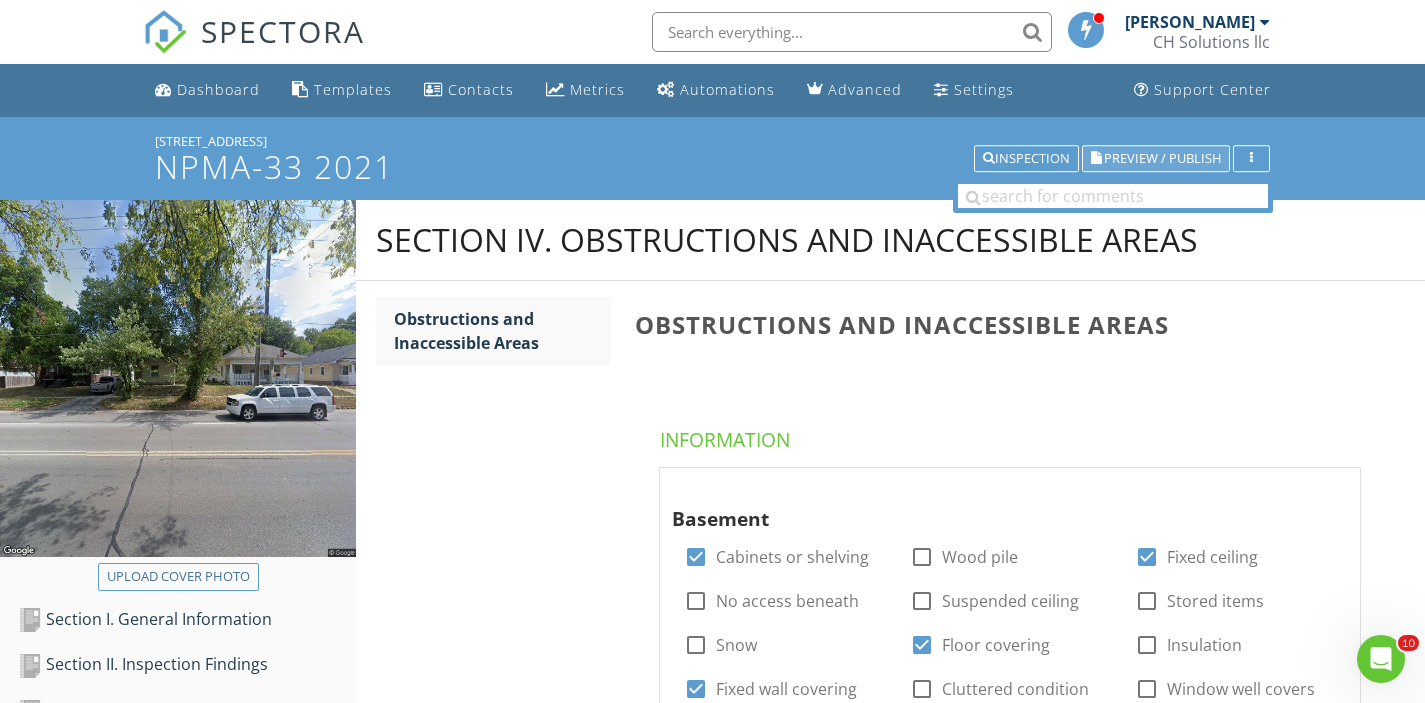 click on "Preview / Publish" at bounding box center (1162, 158) 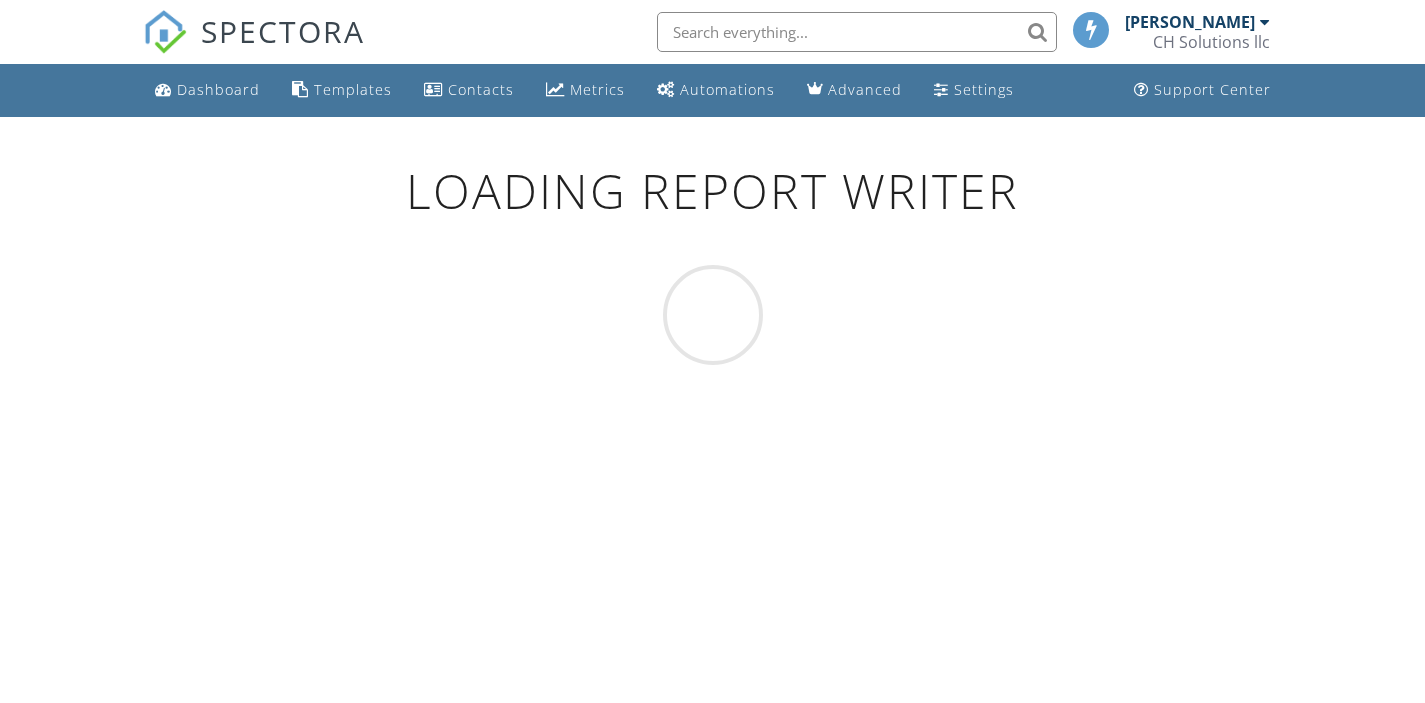 scroll, scrollTop: 0, scrollLeft: 0, axis: both 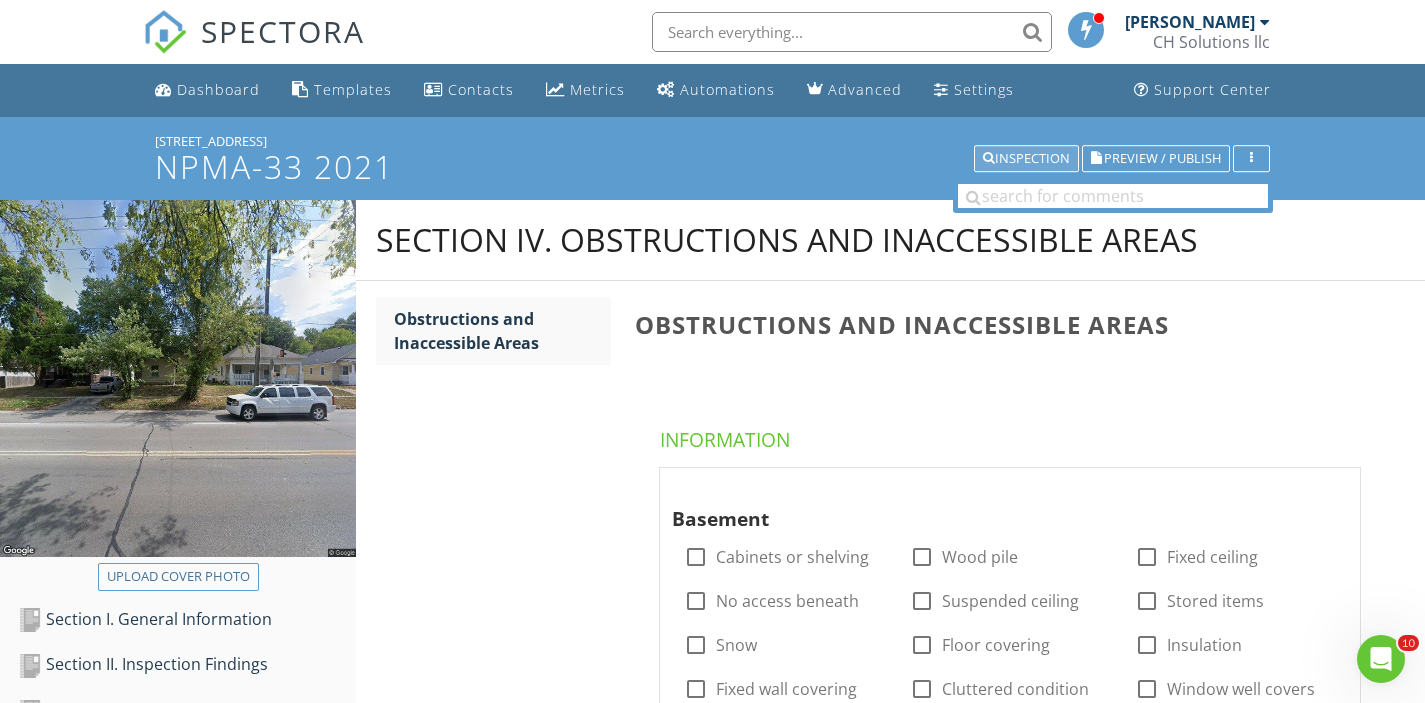 click on "Inspection" at bounding box center (1026, 159) 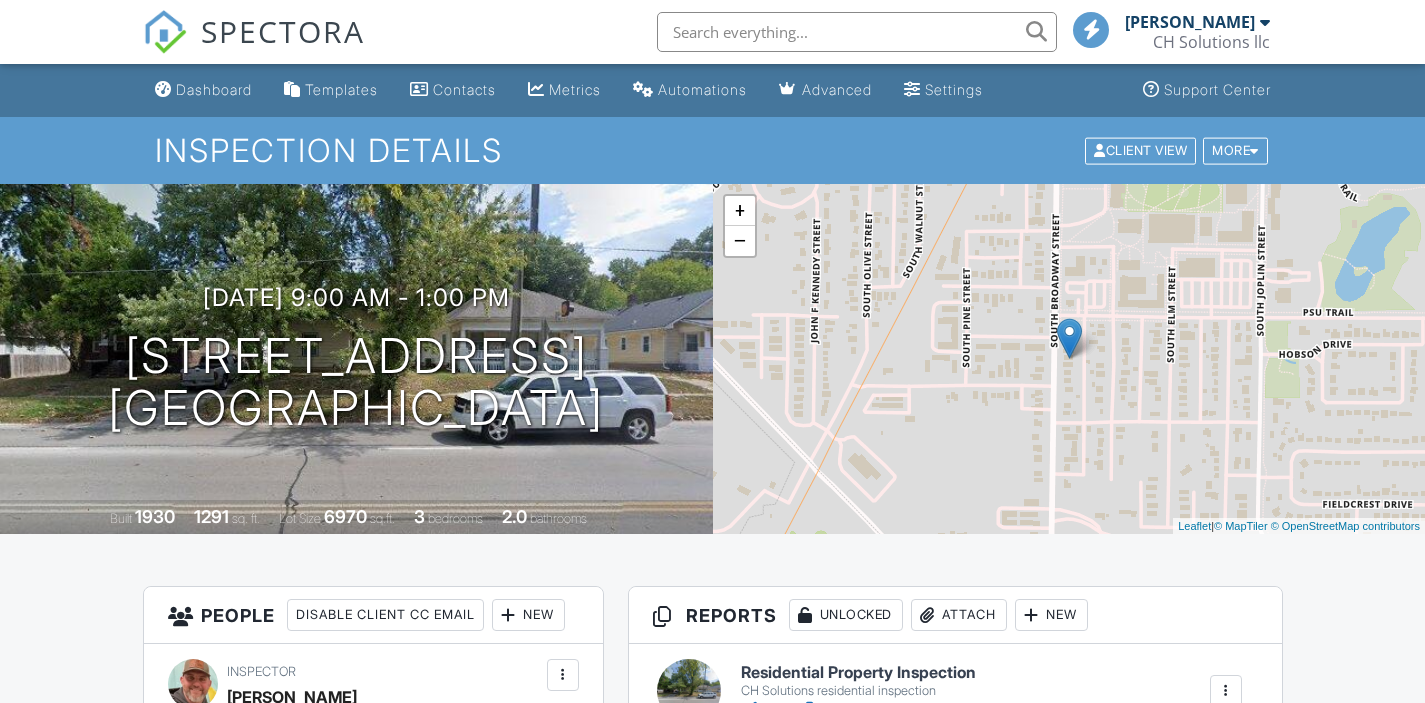 scroll, scrollTop: 0, scrollLeft: 0, axis: both 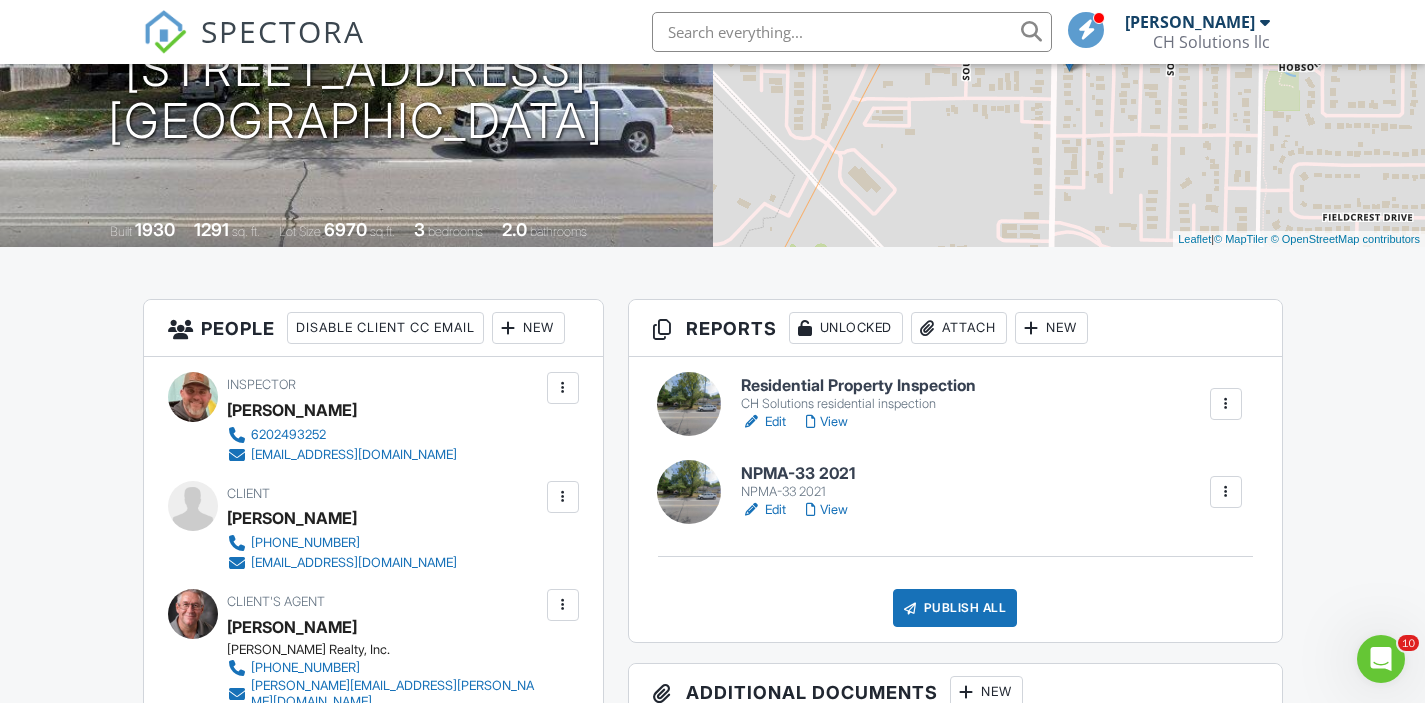 click on "Publish All" at bounding box center (955, 608) 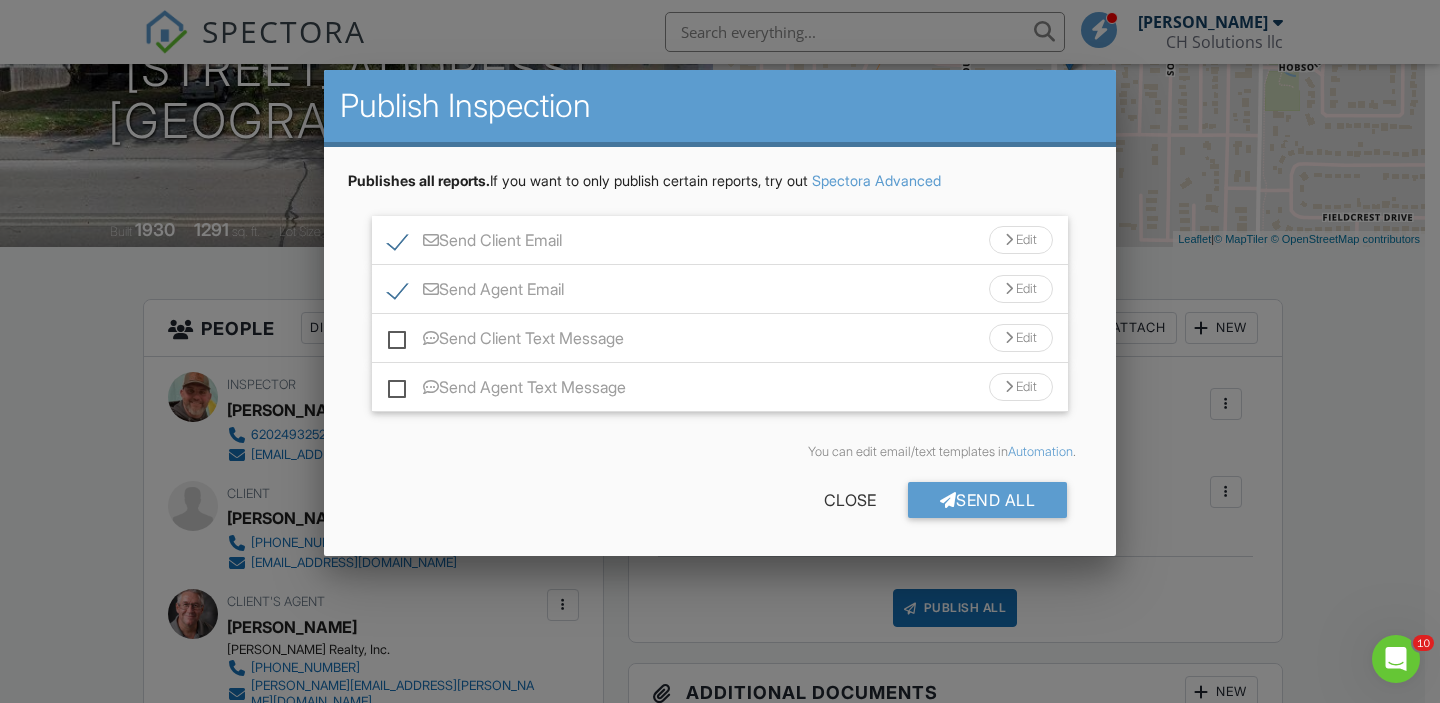 click on "Send All" at bounding box center (988, 500) 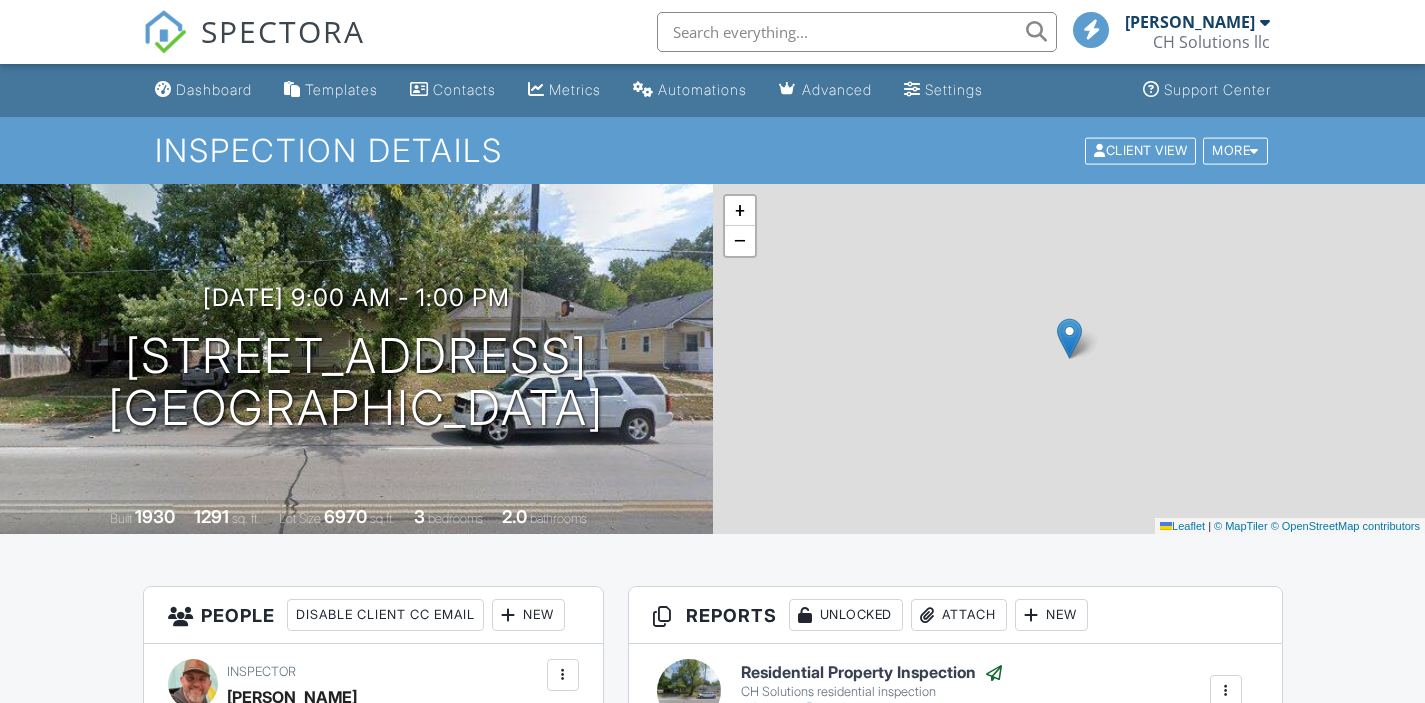 scroll, scrollTop: 288, scrollLeft: 0, axis: vertical 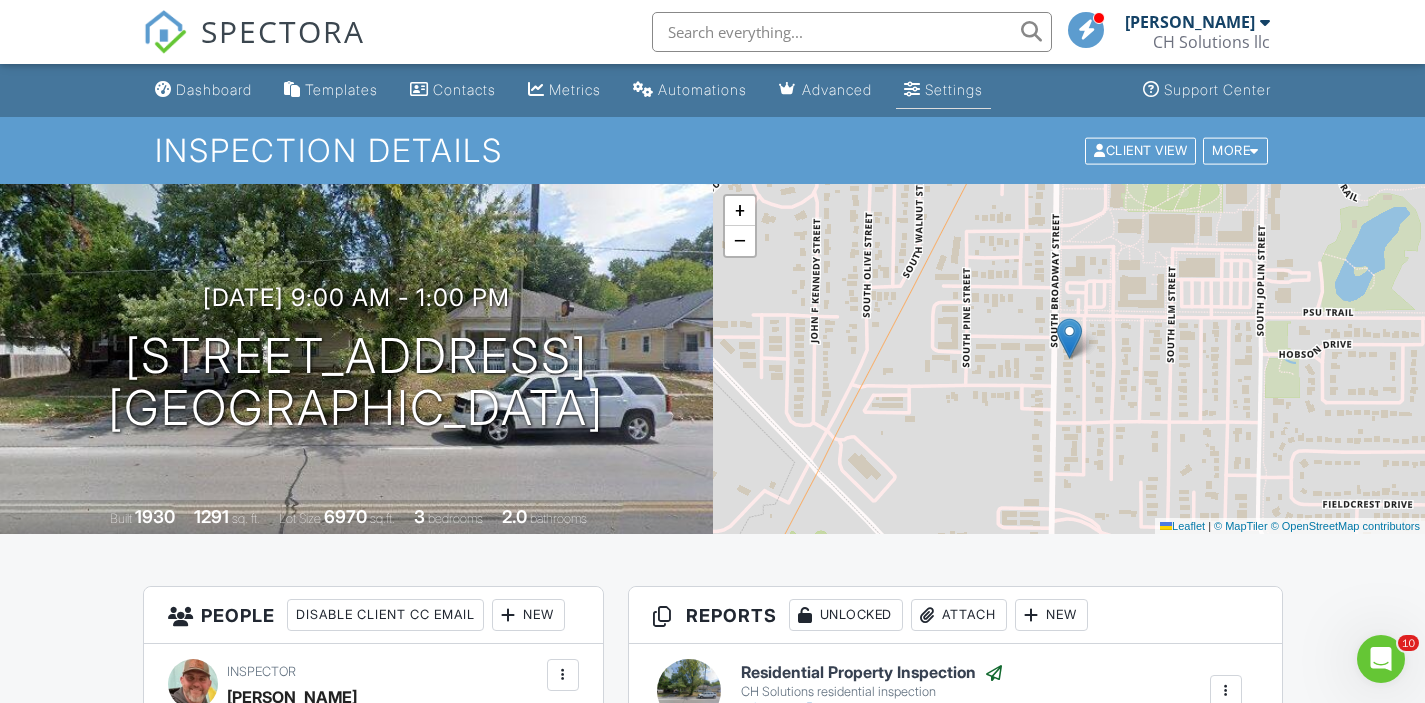 click on "Settings" at bounding box center [954, 89] 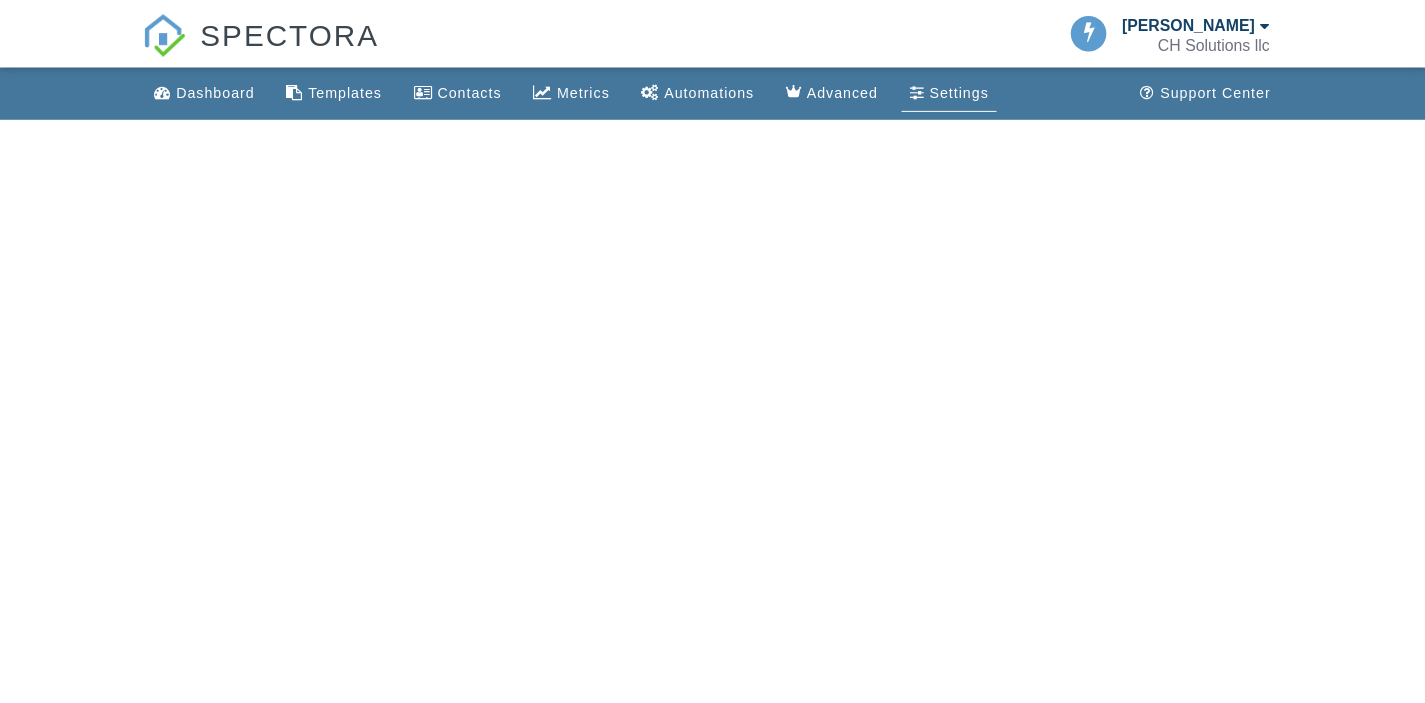 scroll, scrollTop: 0, scrollLeft: 0, axis: both 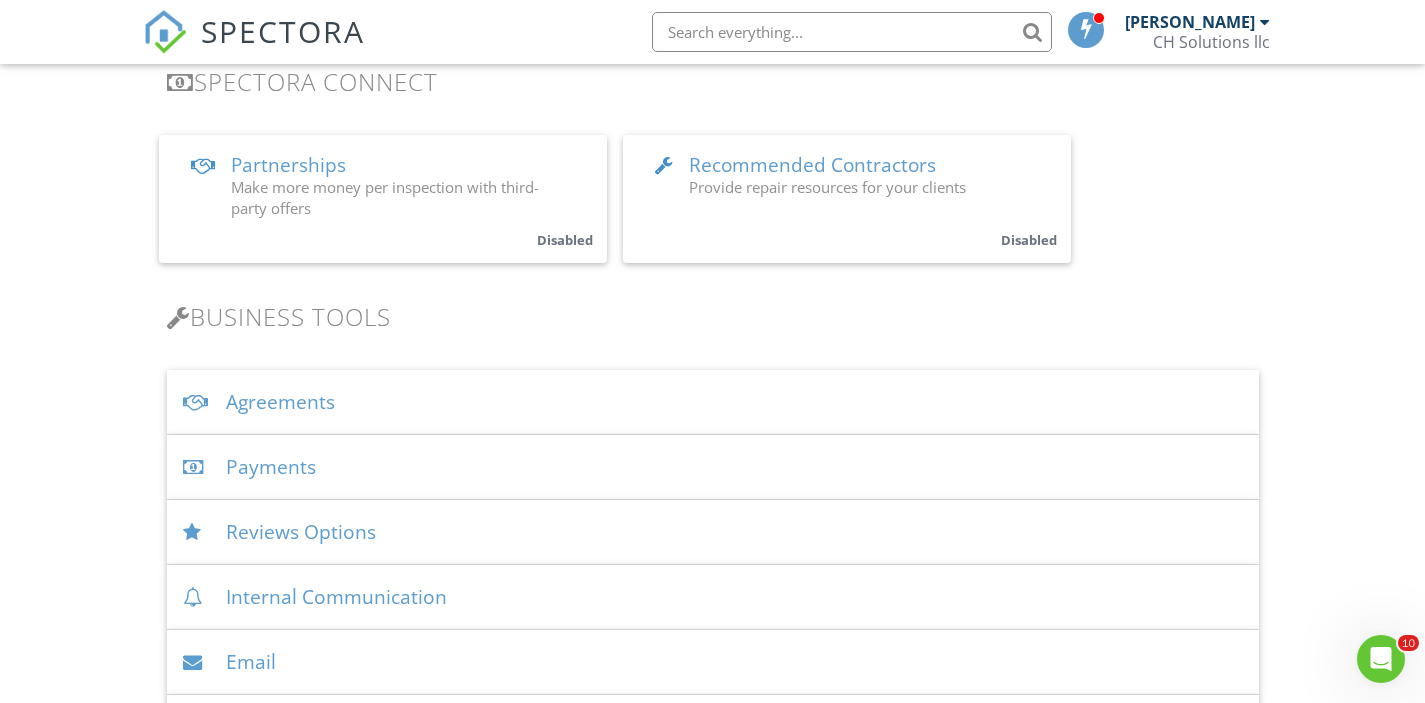 click on "Agreements" at bounding box center [713, 402] 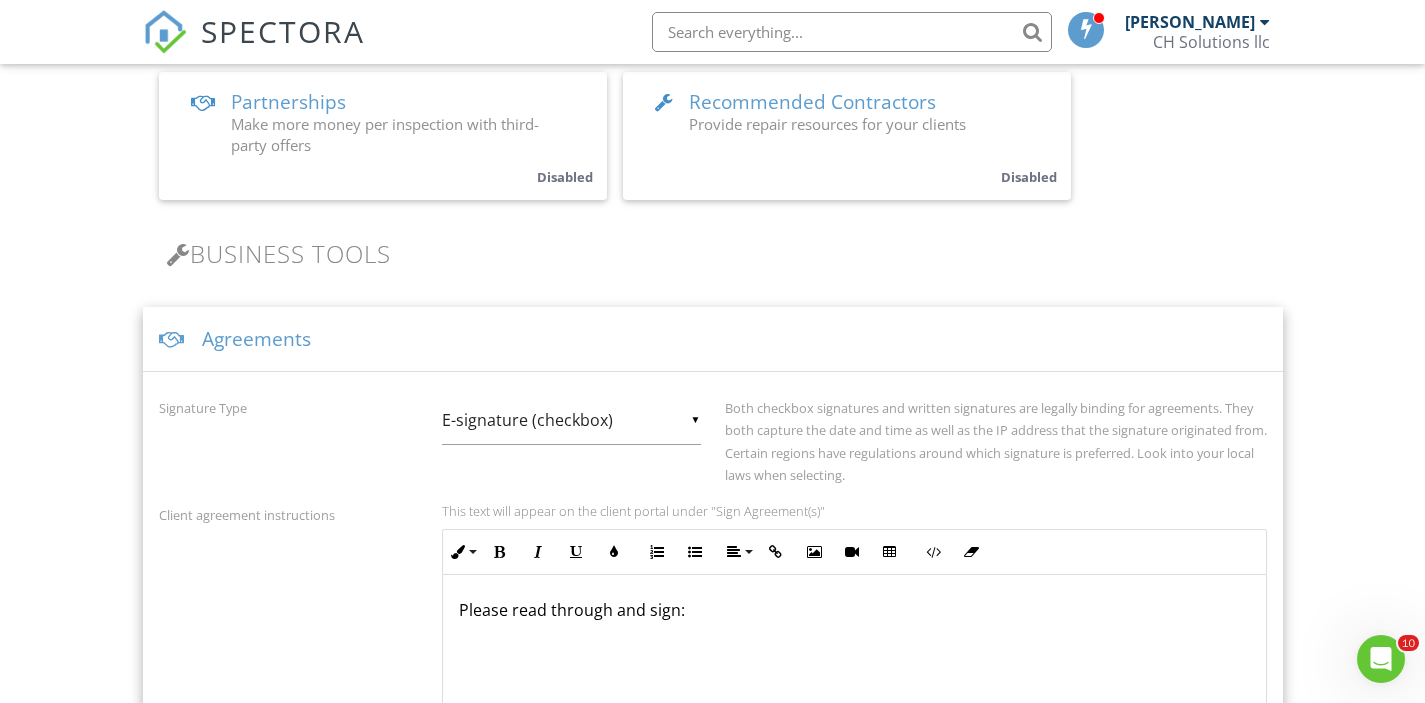 scroll, scrollTop: 951, scrollLeft: 0, axis: vertical 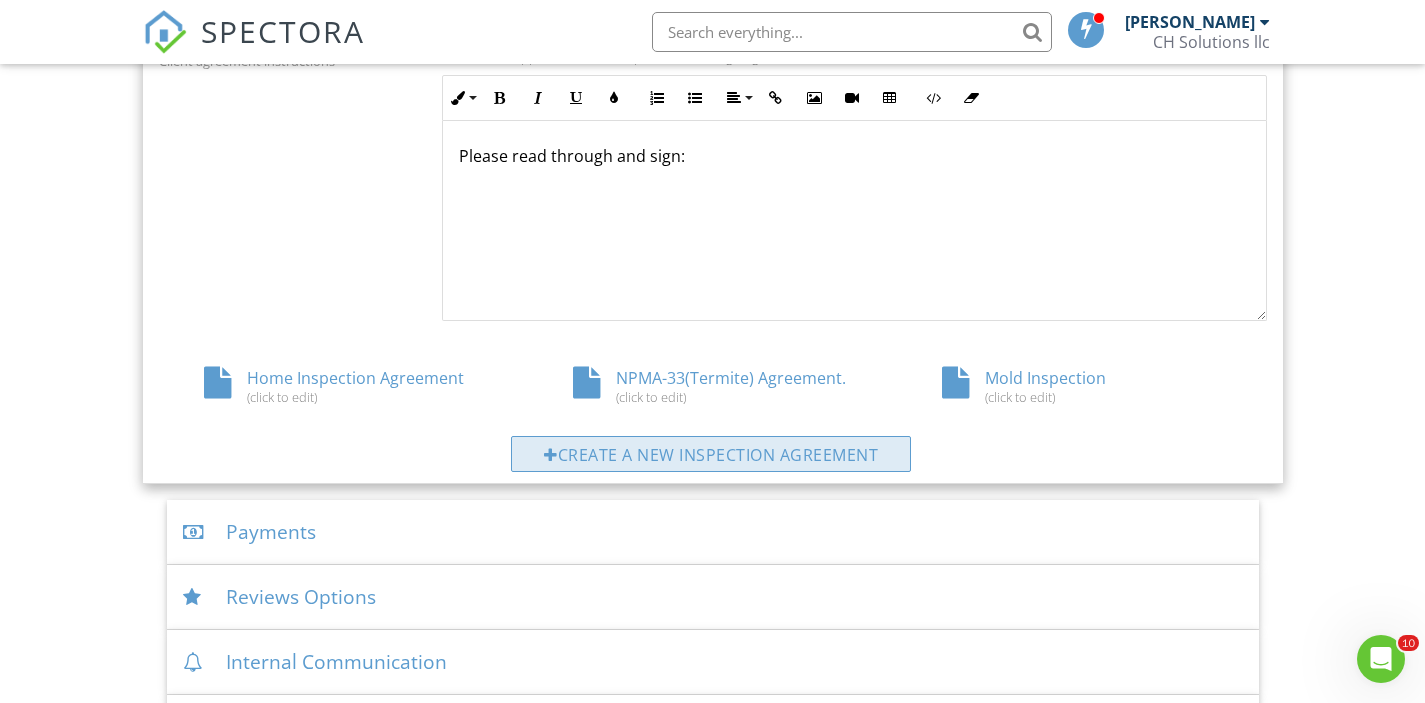 click on "Create a new inspection agreement" at bounding box center (711, 454) 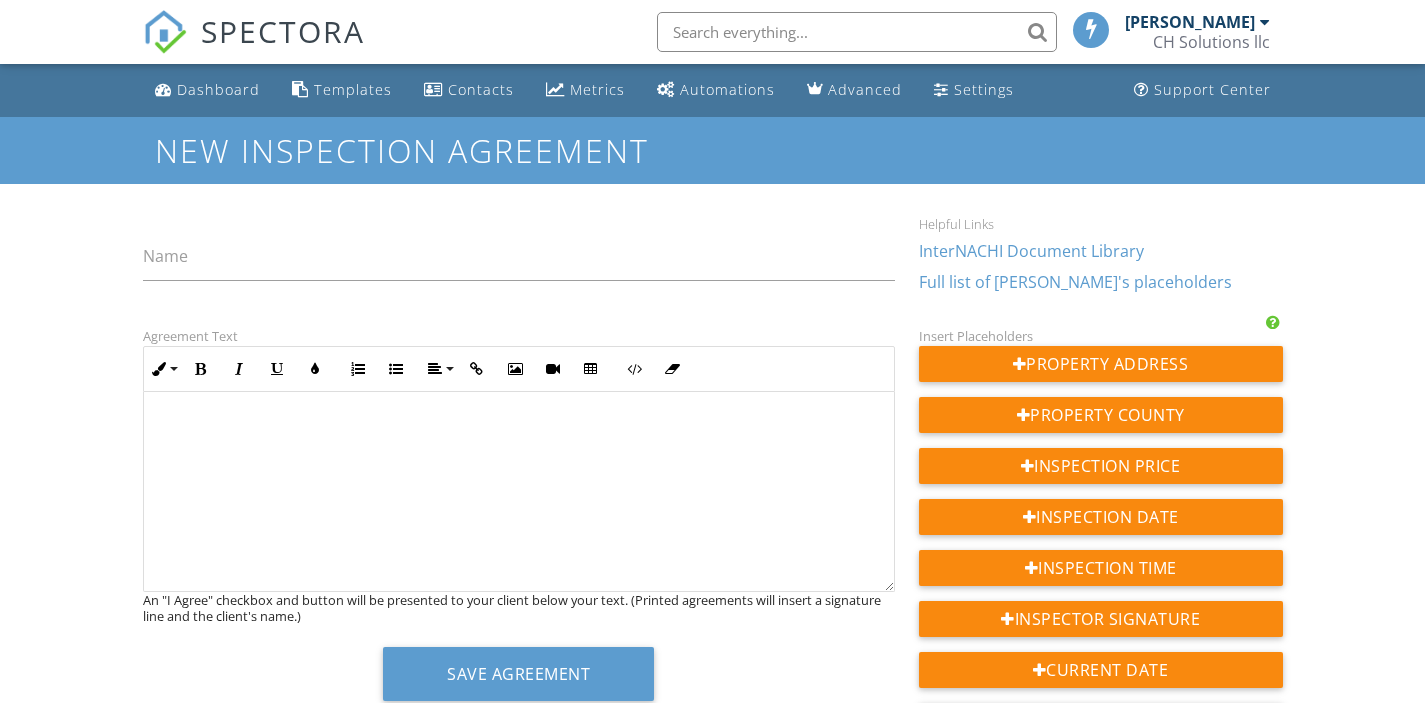 scroll, scrollTop: 0, scrollLeft: 0, axis: both 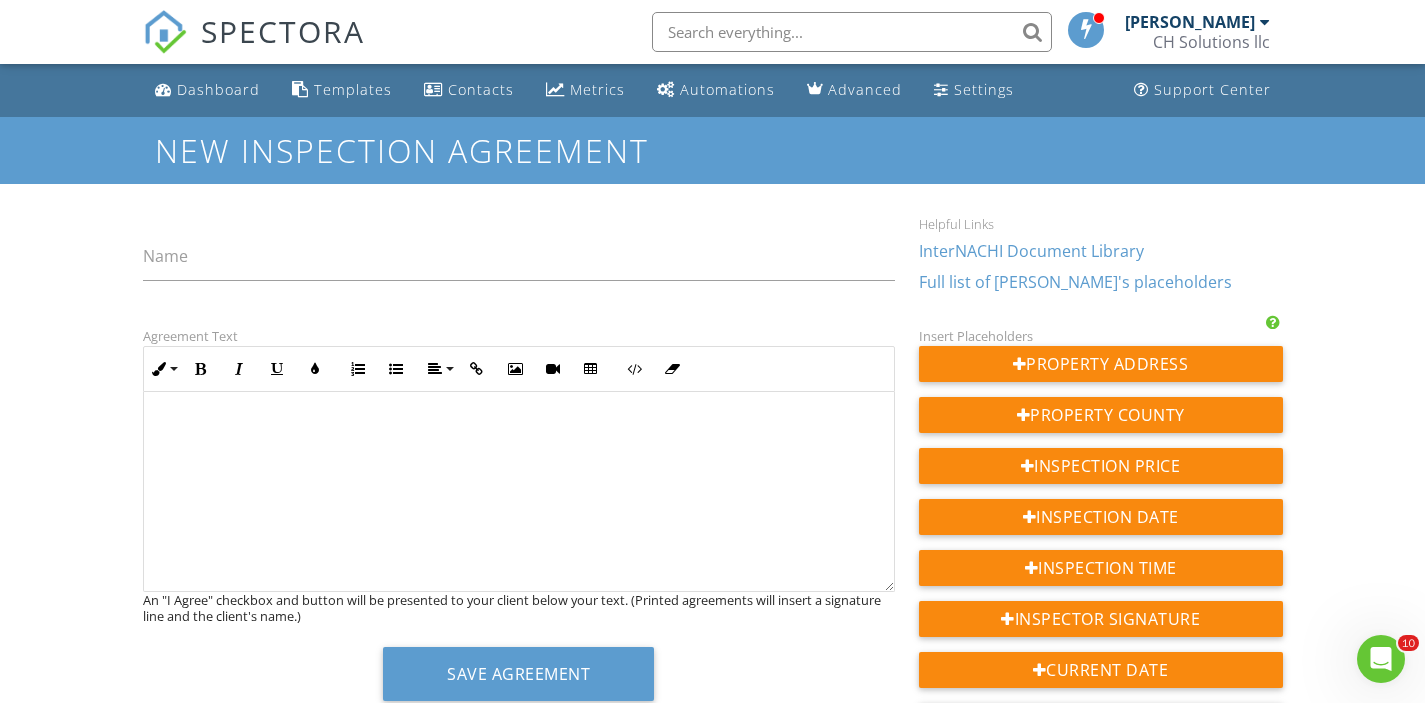 click on "InterNACHI Document Library" at bounding box center [1031, 251] 